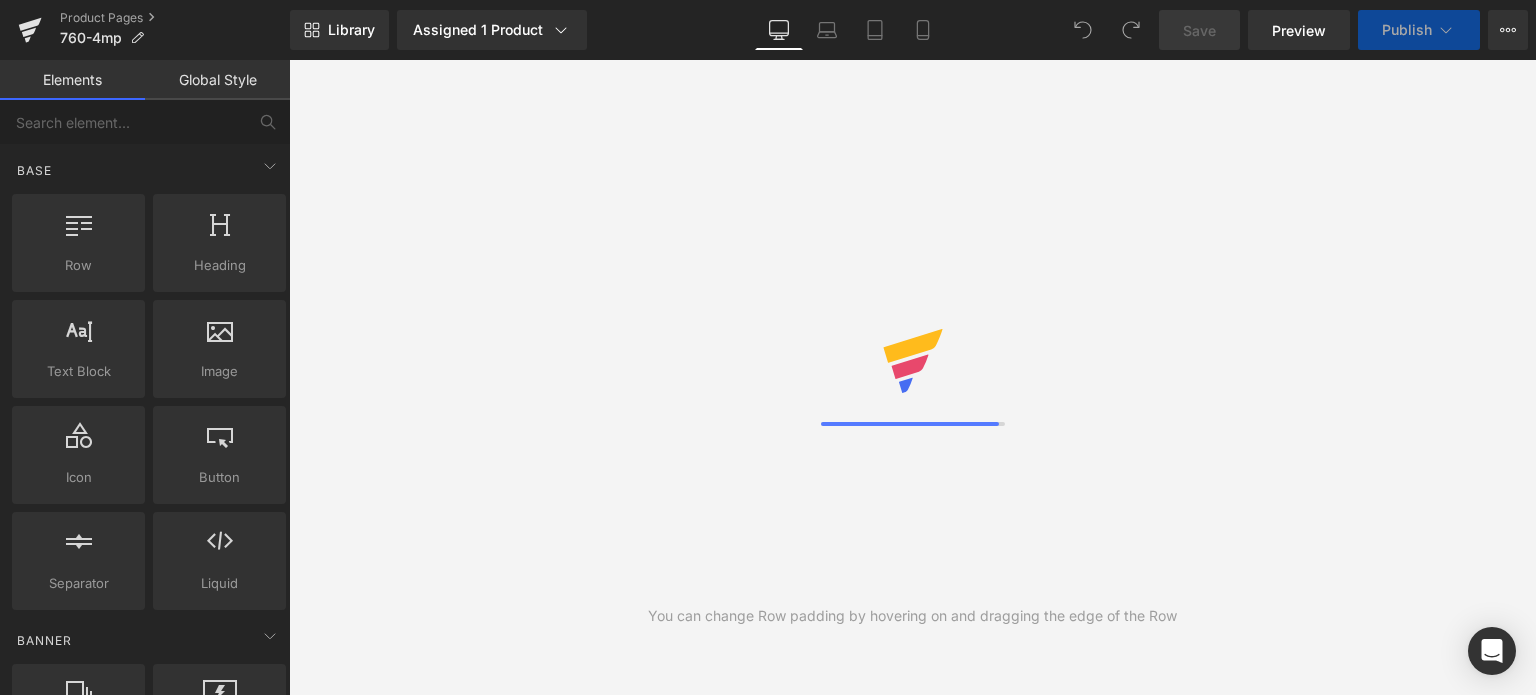 scroll, scrollTop: 0, scrollLeft: 0, axis: both 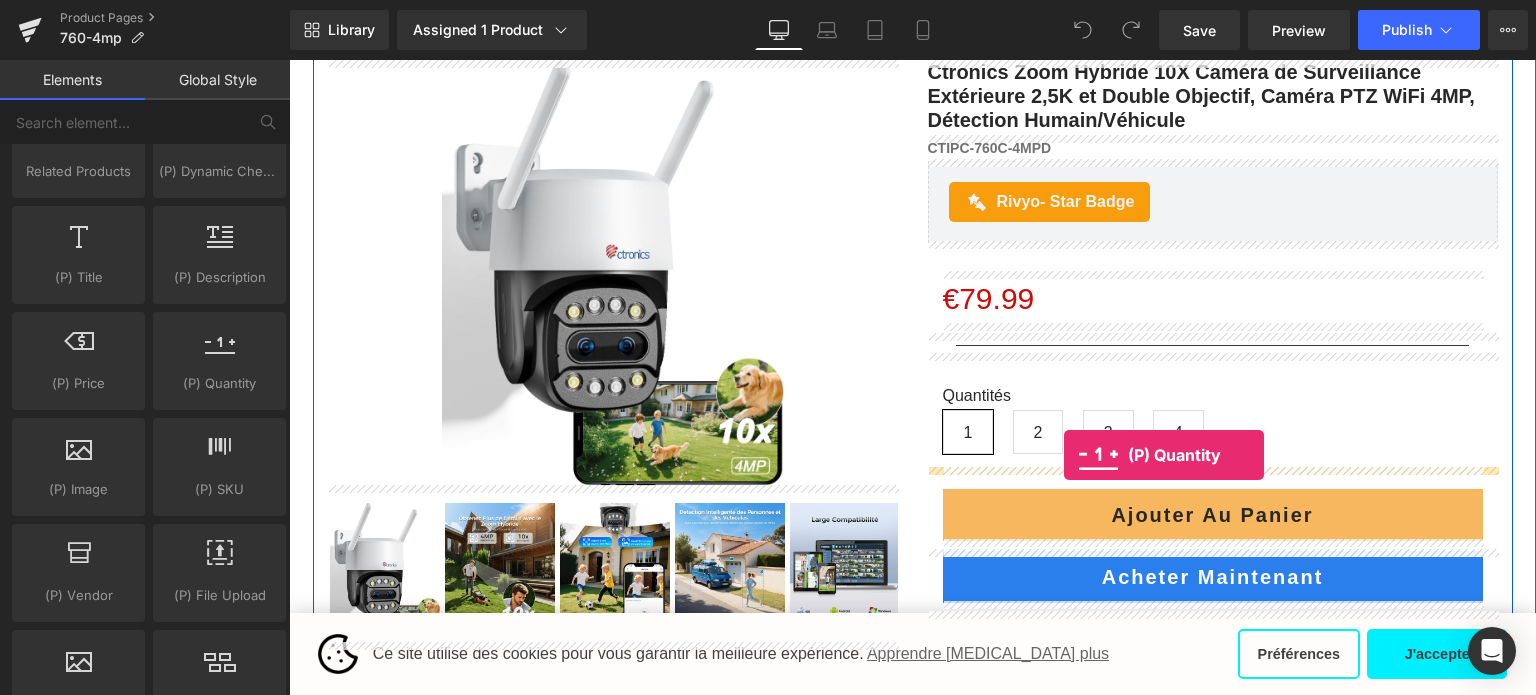 drag, startPoint x: 501, startPoint y: 422, endPoint x: 1064, endPoint y: 455, distance: 563.9663 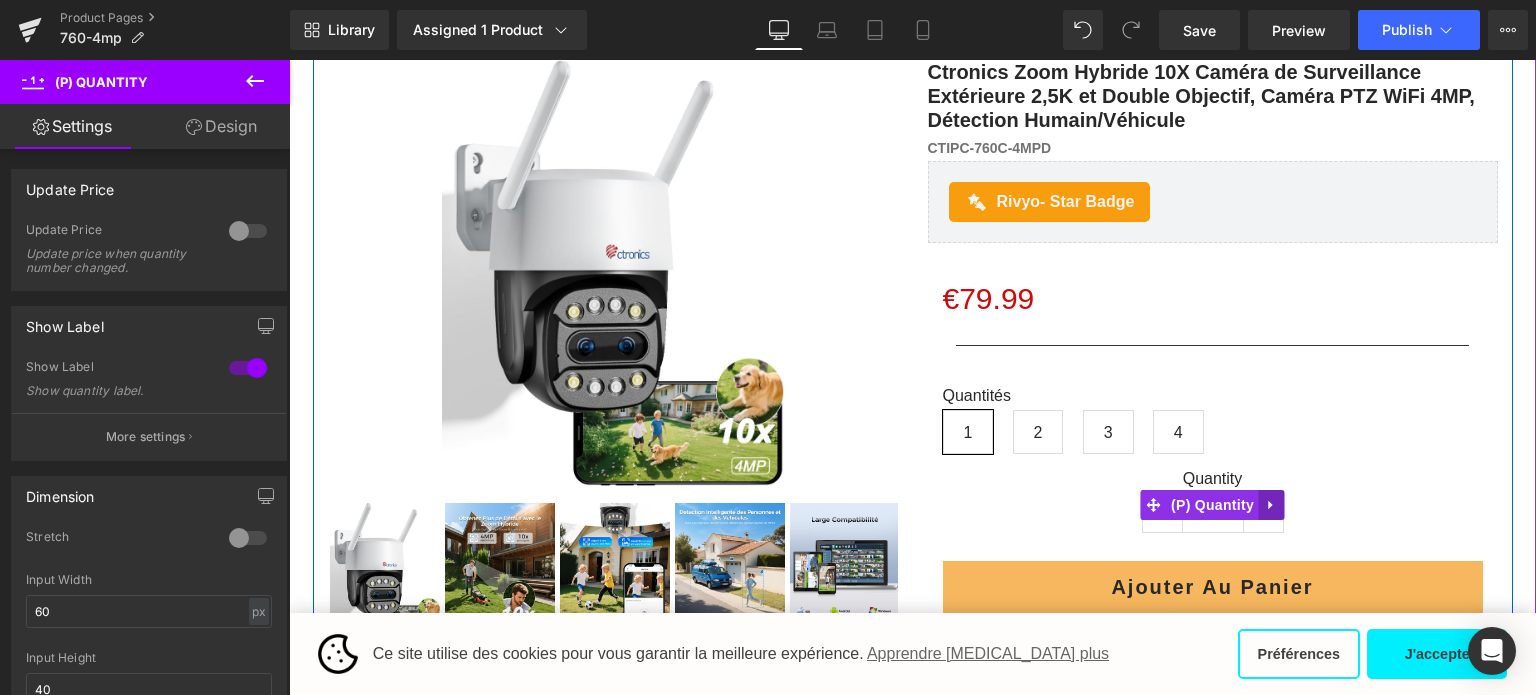click at bounding box center (1272, 505) 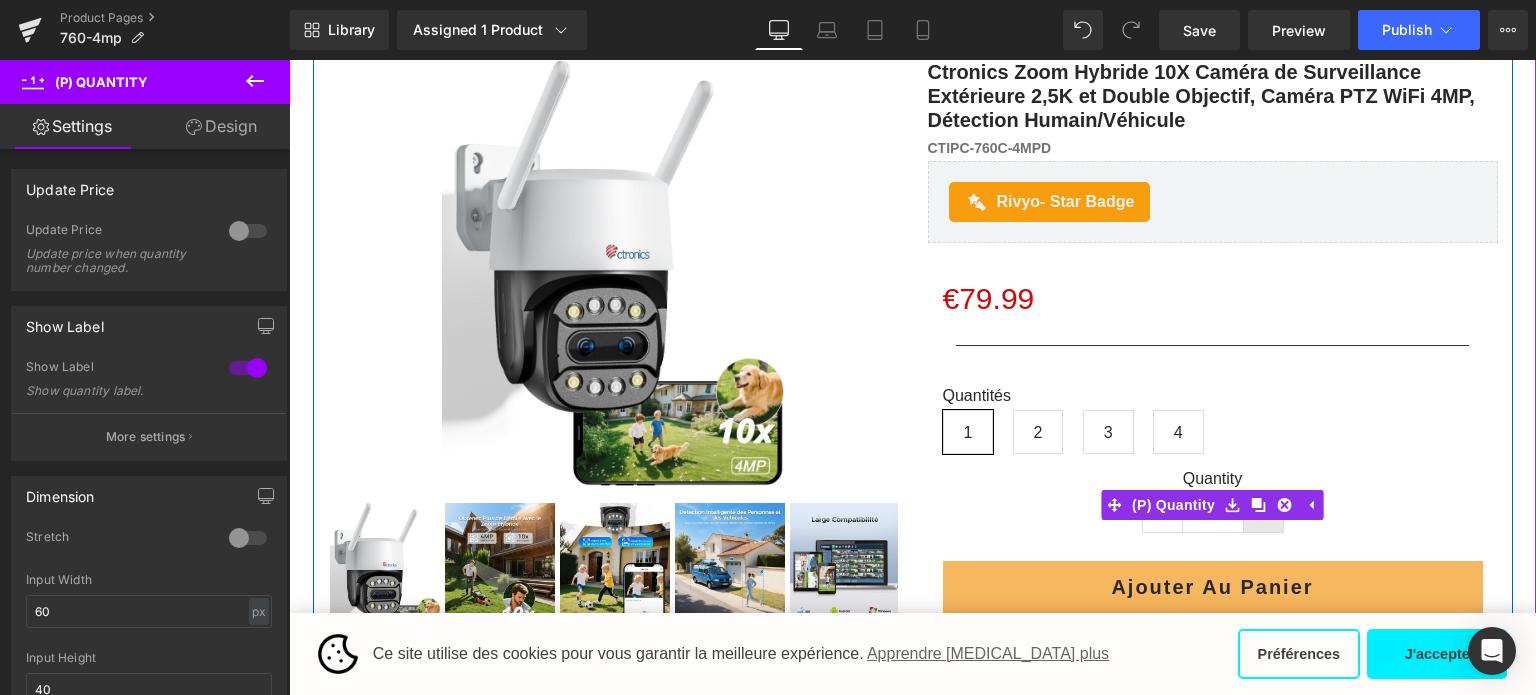 click at bounding box center [1263, 513] 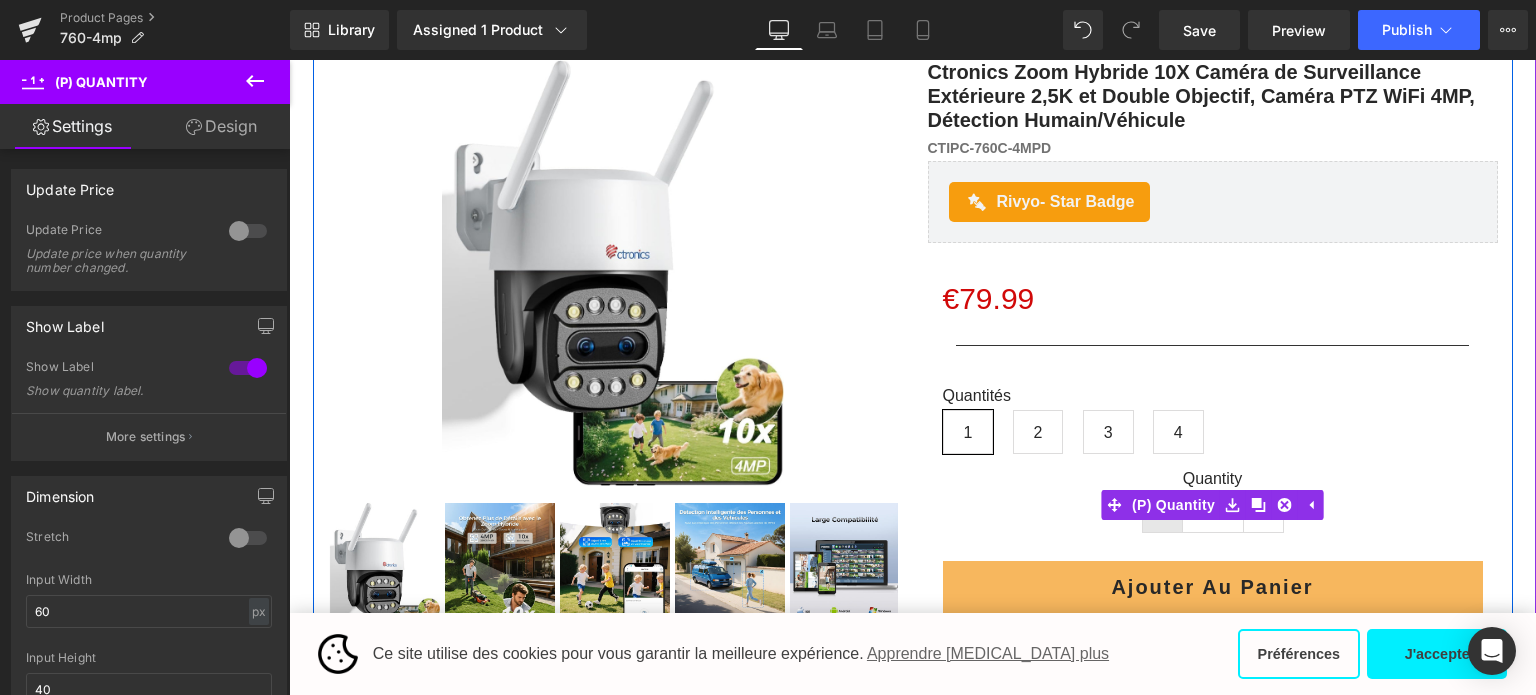 click at bounding box center (1162, 514) 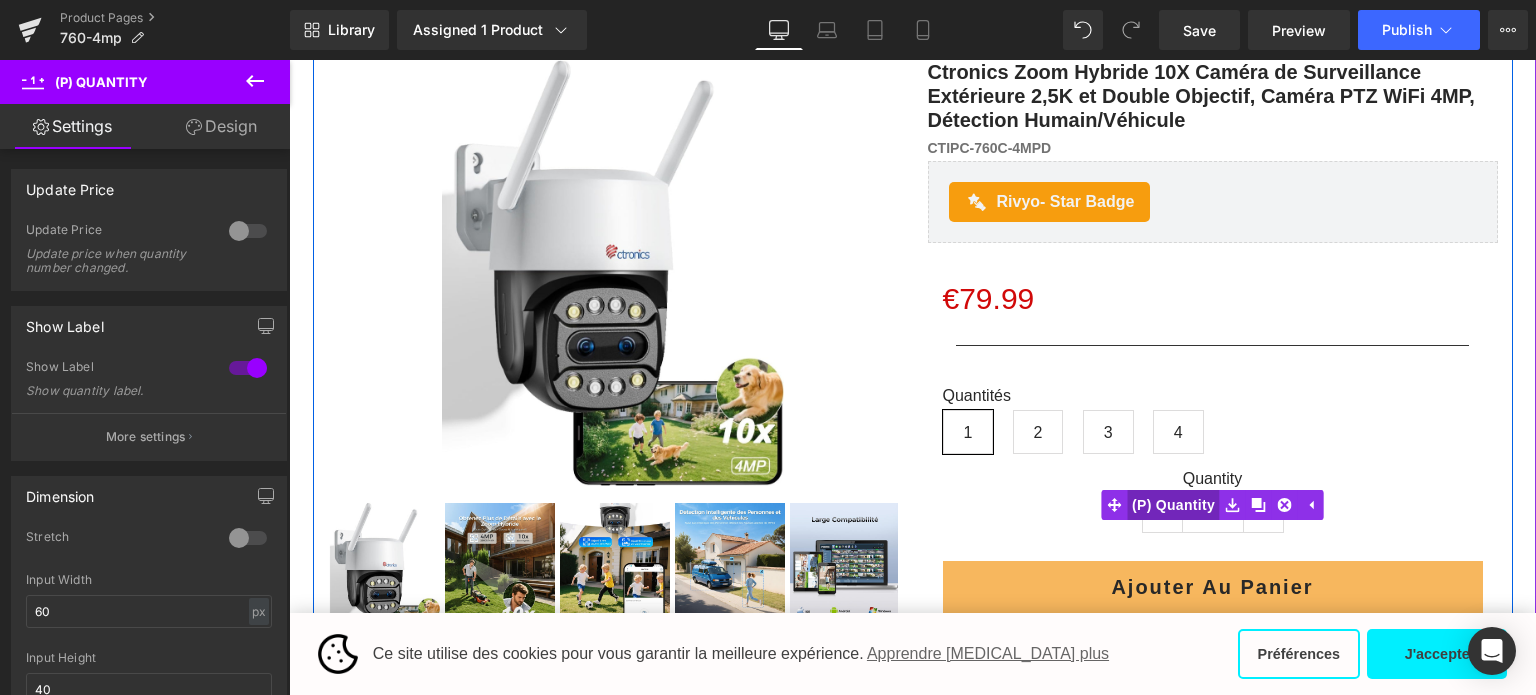 click on "(P) Quantity" at bounding box center (1173, 505) 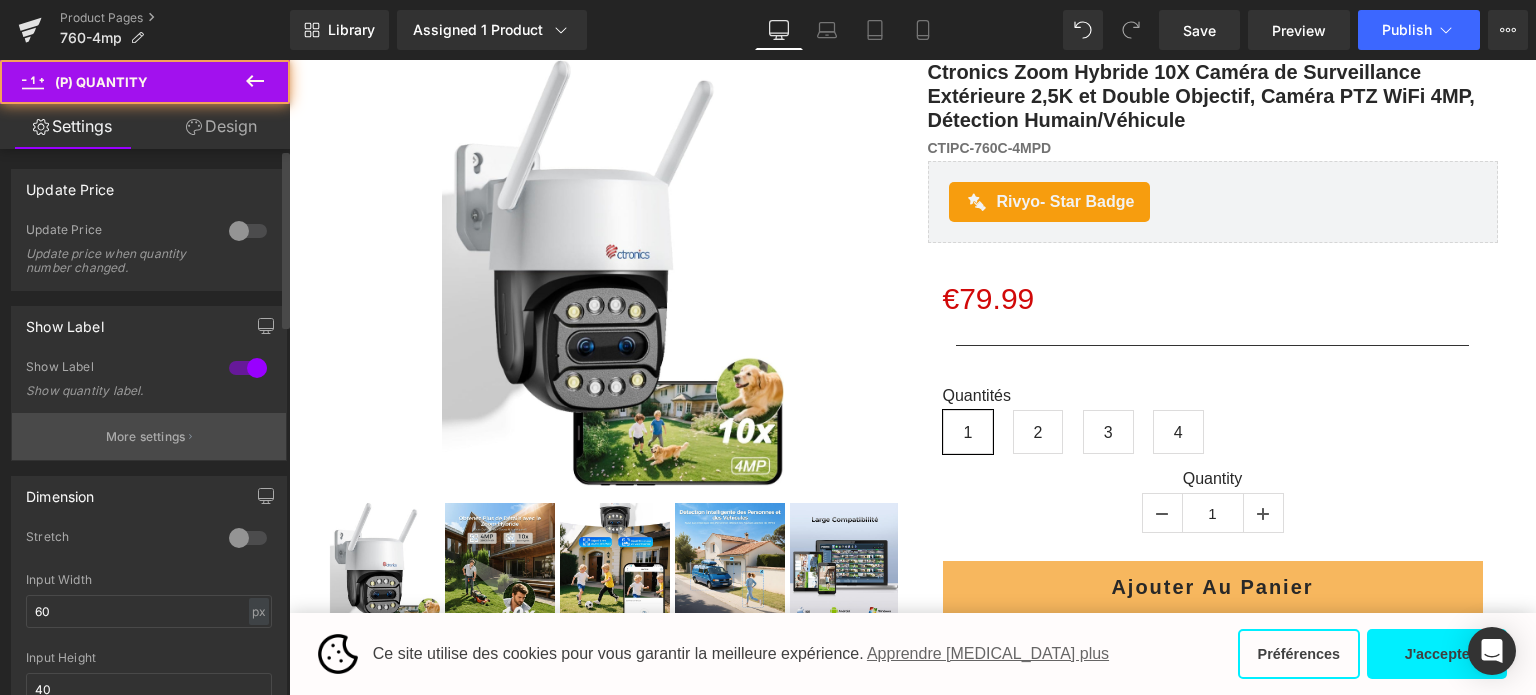 click on "More settings" at bounding box center (149, 436) 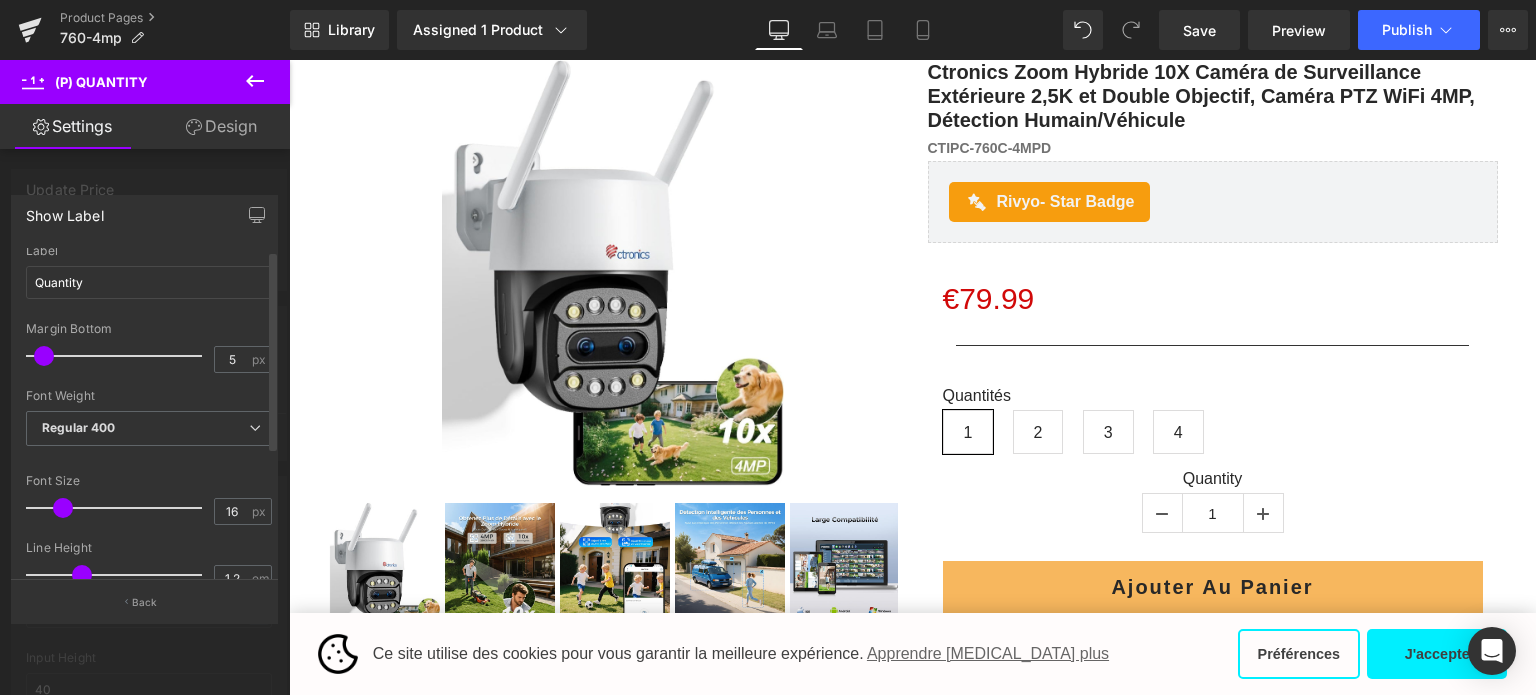 scroll, scrollTop: 0, scrollLeft: 0, axis: both 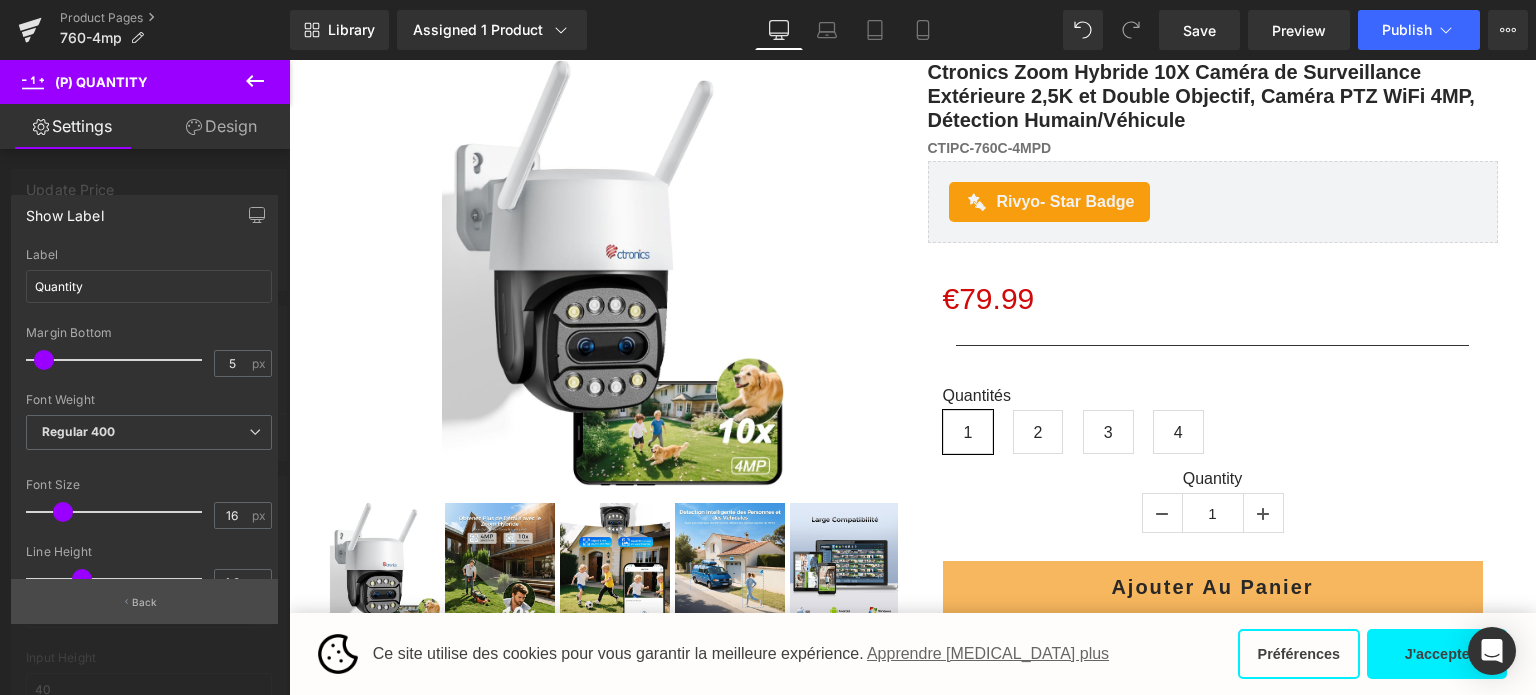 click on "Back" at bounding box center (145, 602) 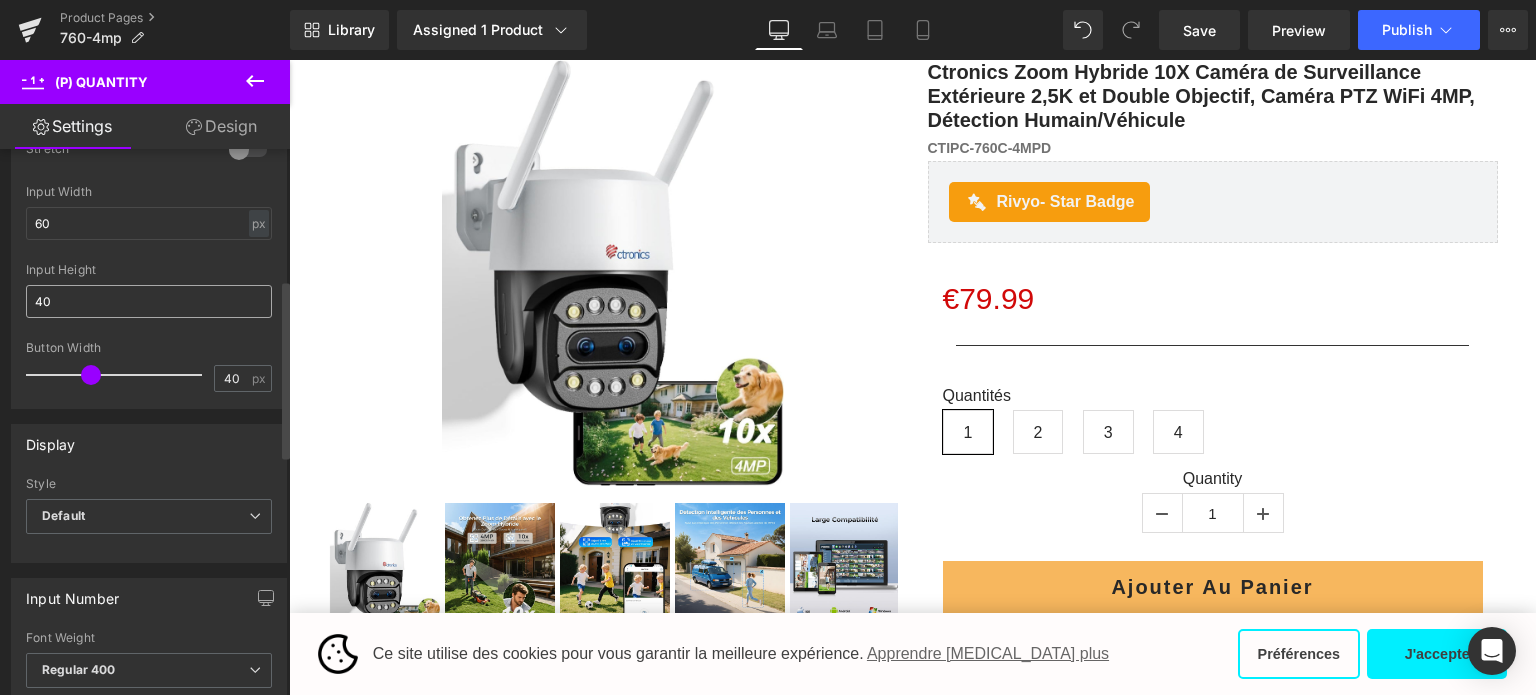 scroll, scrollTop: 400, scrollLeft: 0, axis: vertical 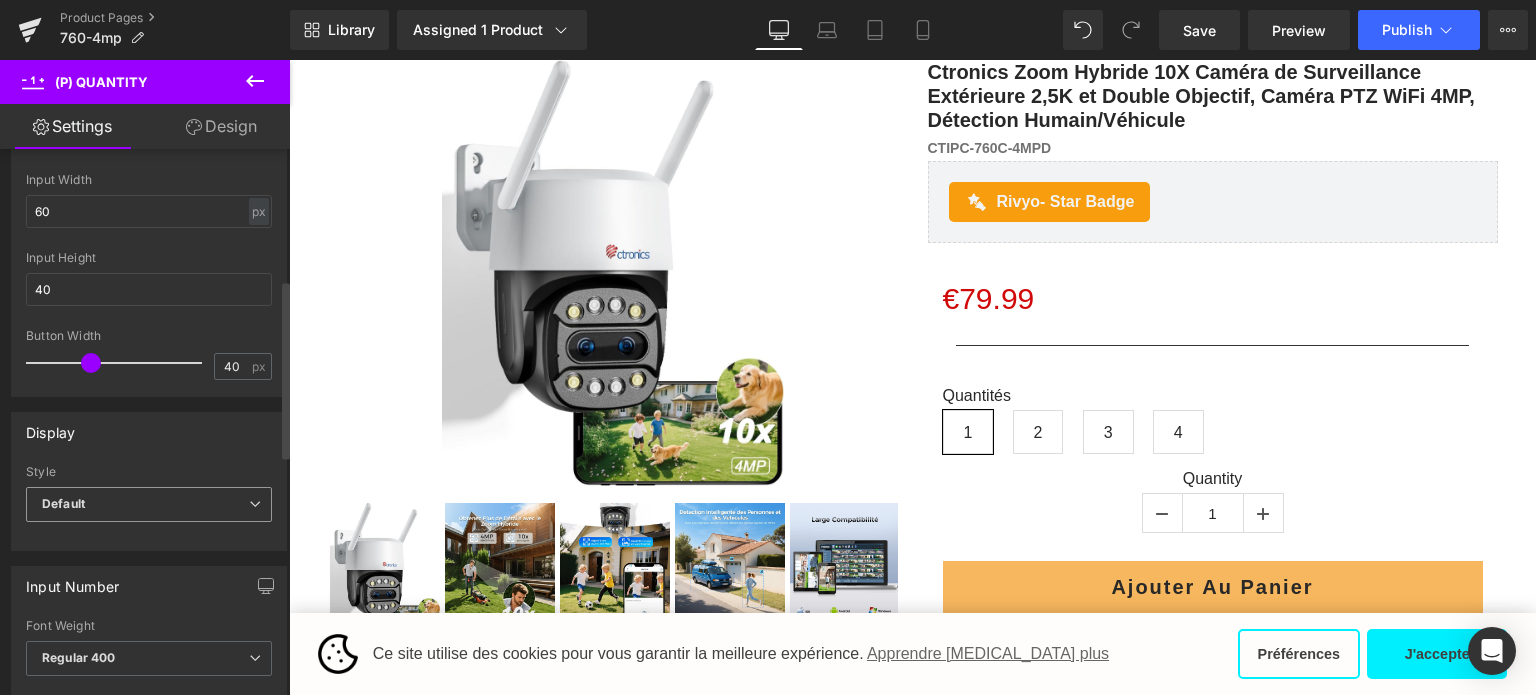 click on "Default" at bounding box center [149, 504] 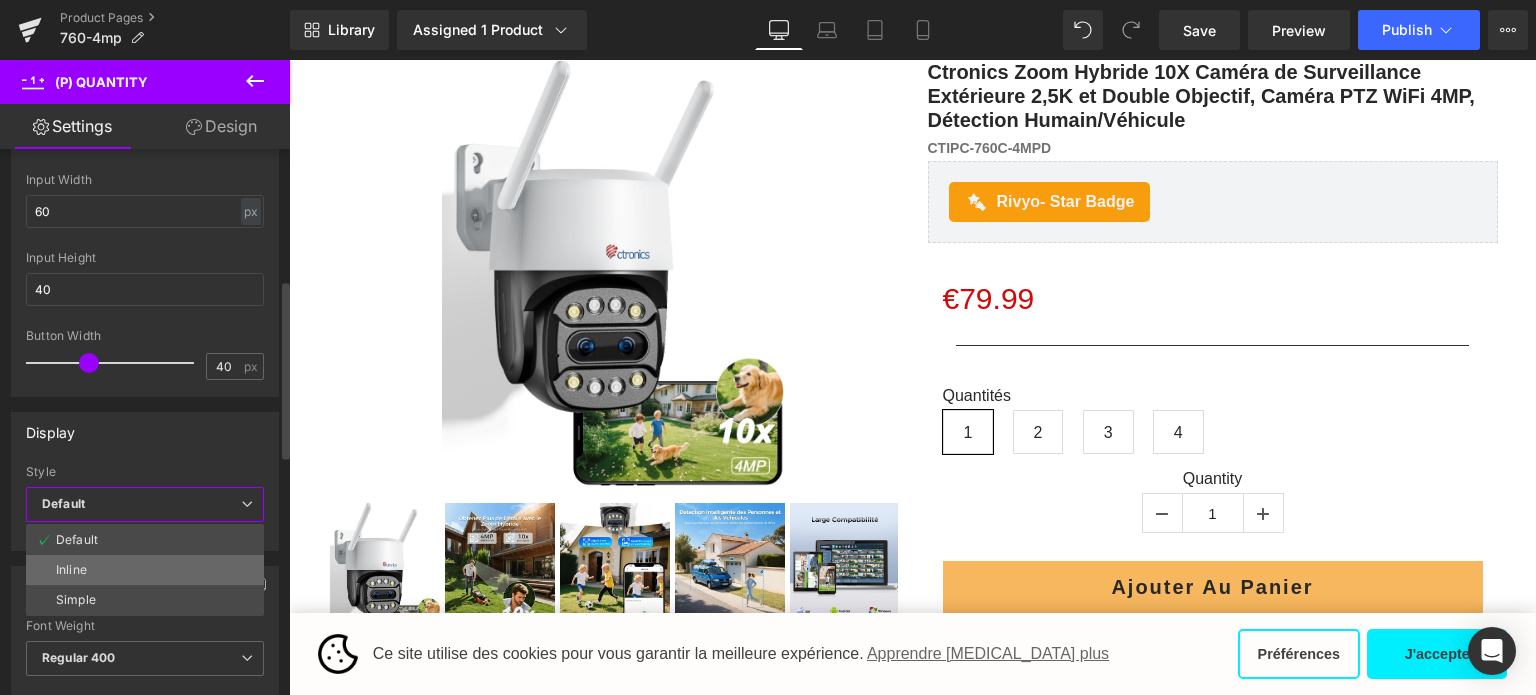 click on "Inline" at bounding box center (145, 570) 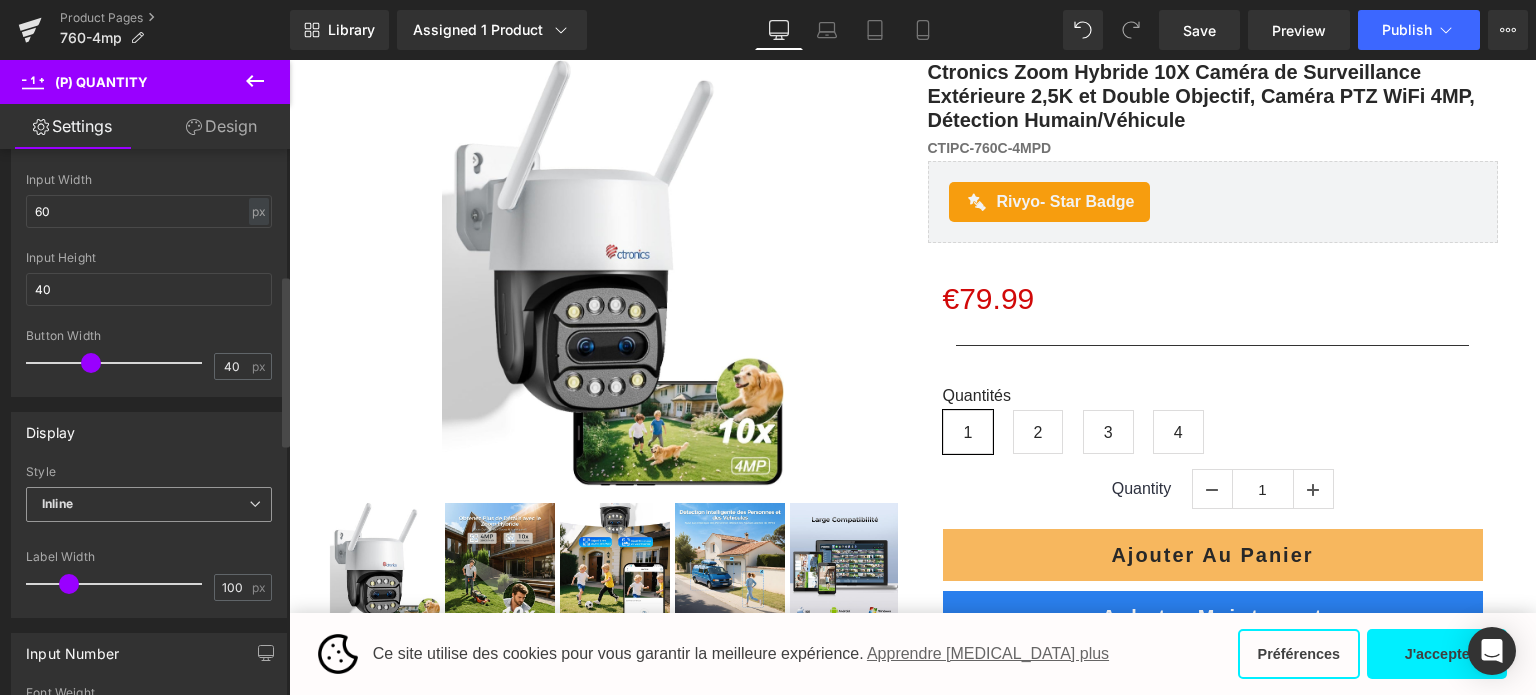 click on "Inline" at bounding box center (149, 504) 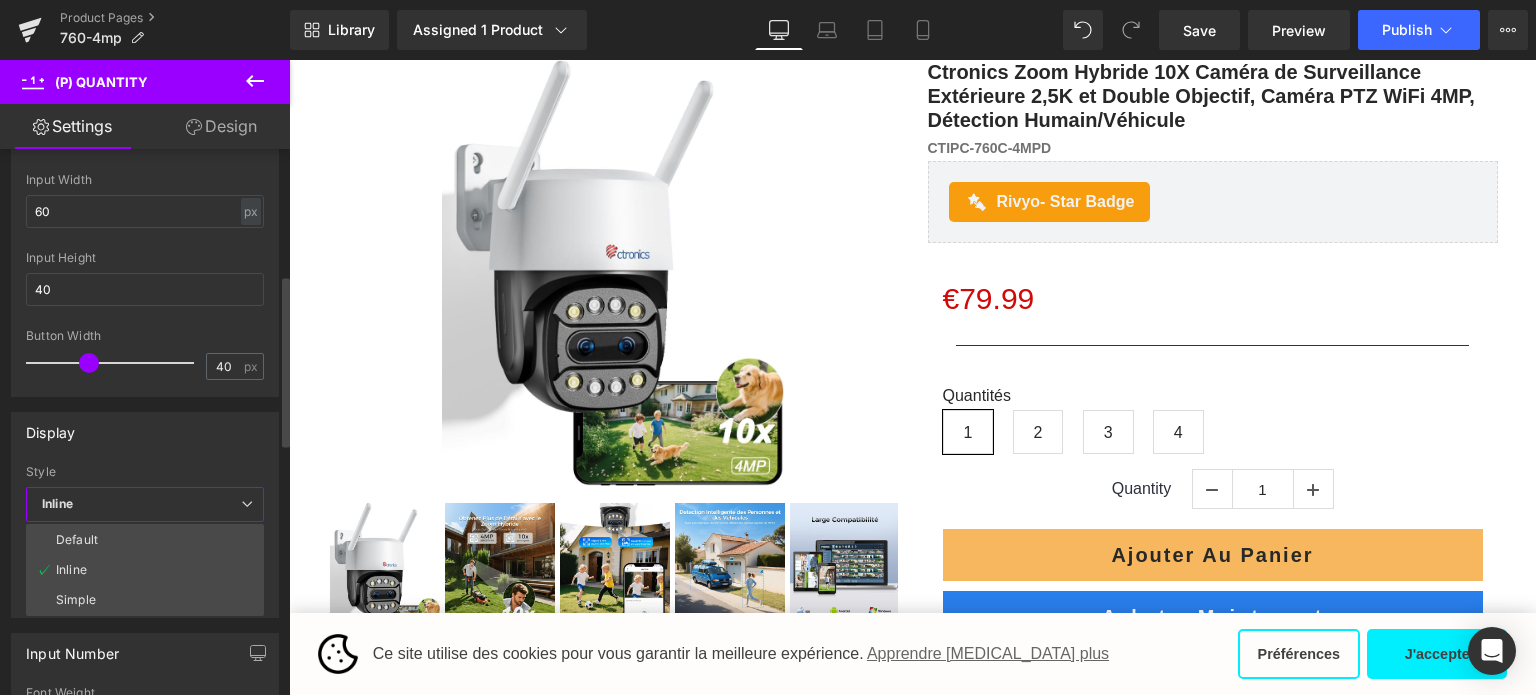 click on "Simple" at bounding box center (76, 600) 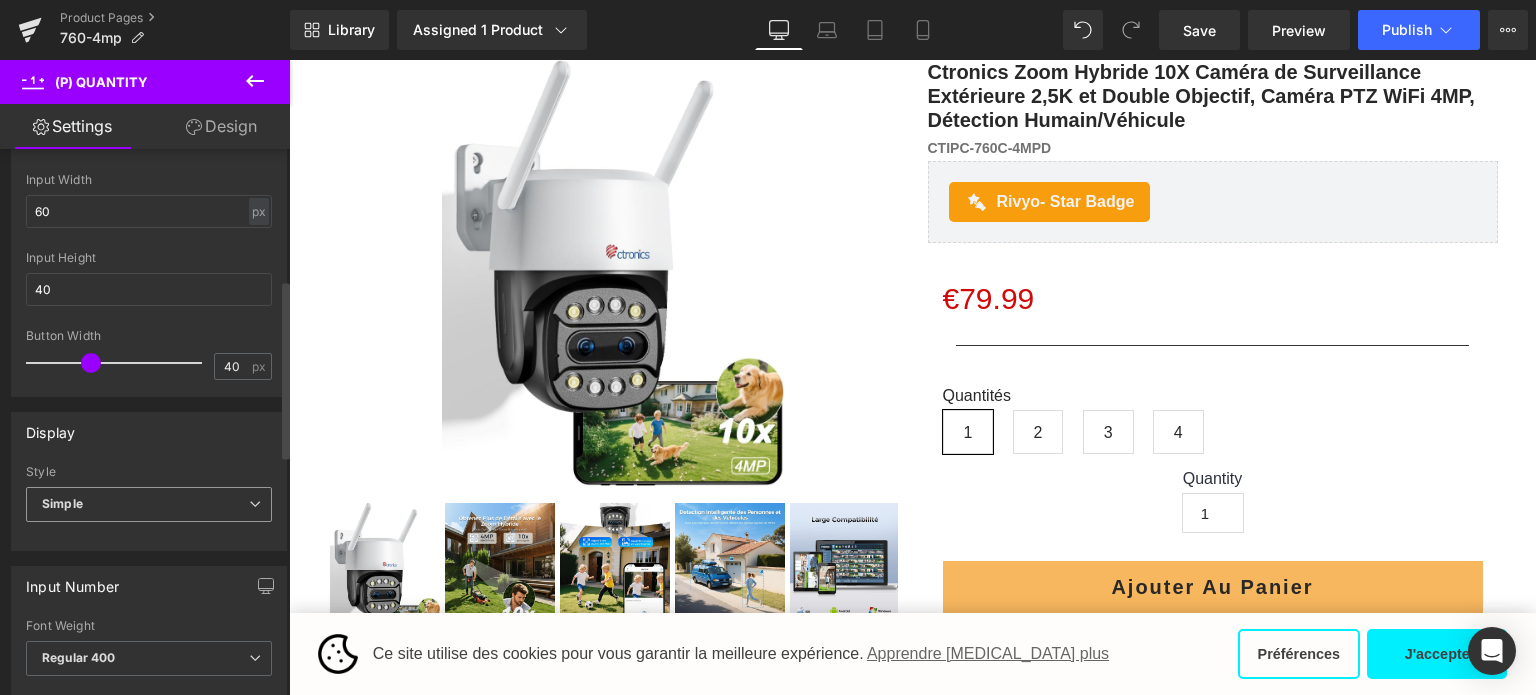 click on "Simple" at bounding box center (149, 504) 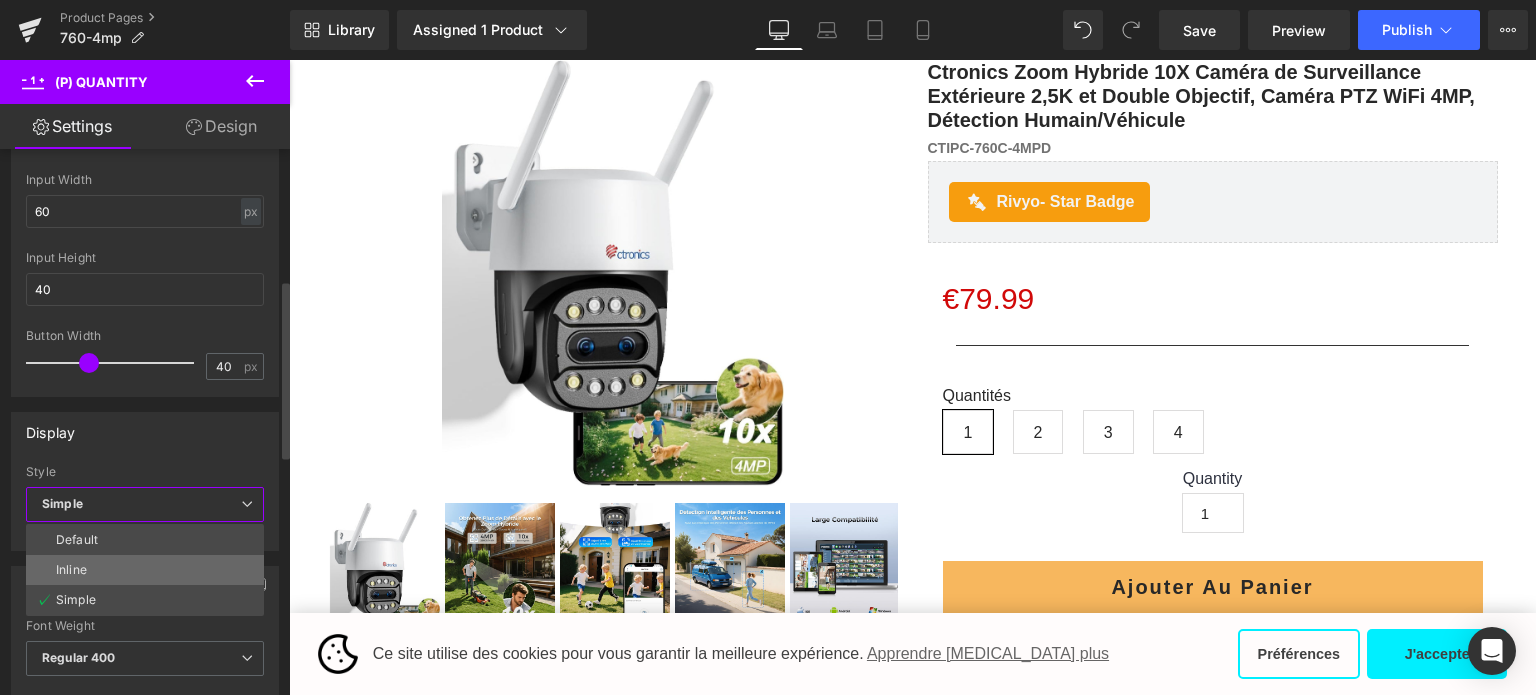 click on "Inline" at bounding box center [145, 570] 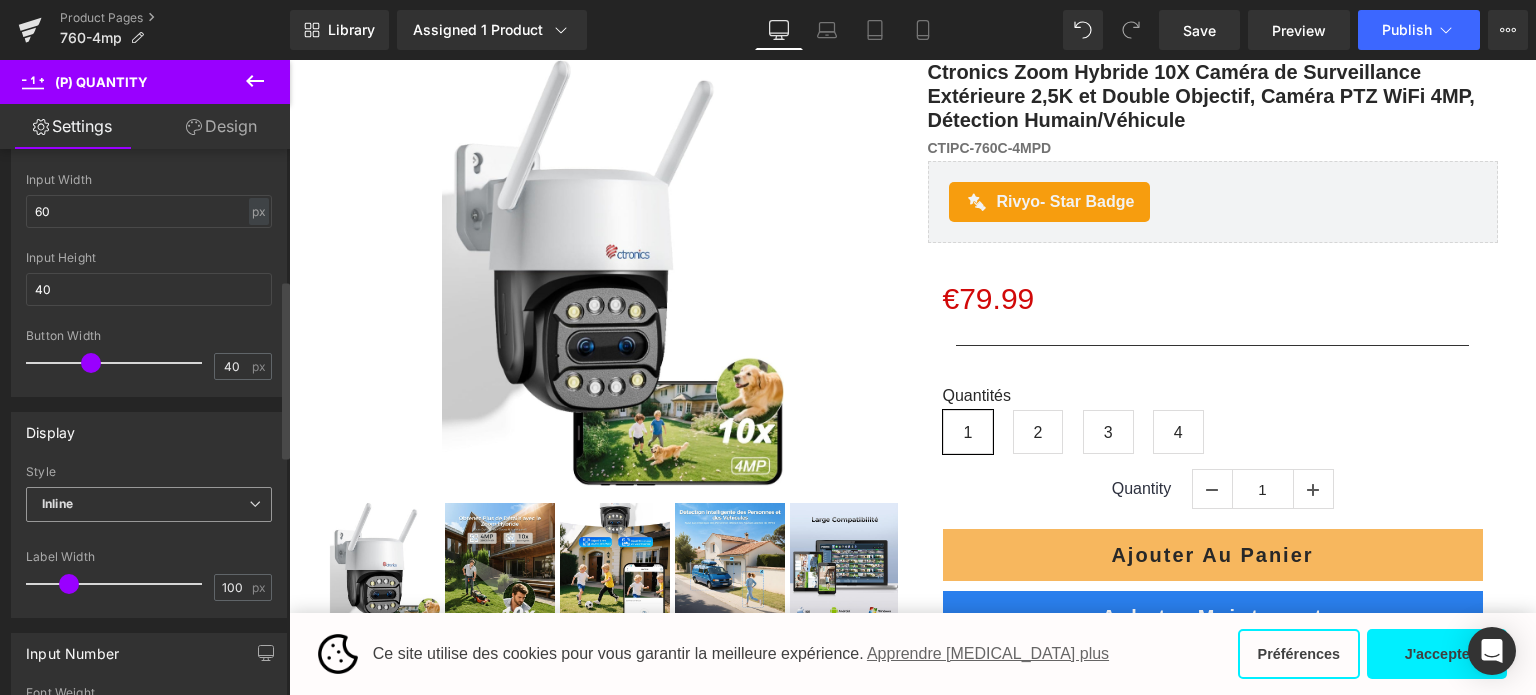click on "Inline" at bounding box center (149, 504) 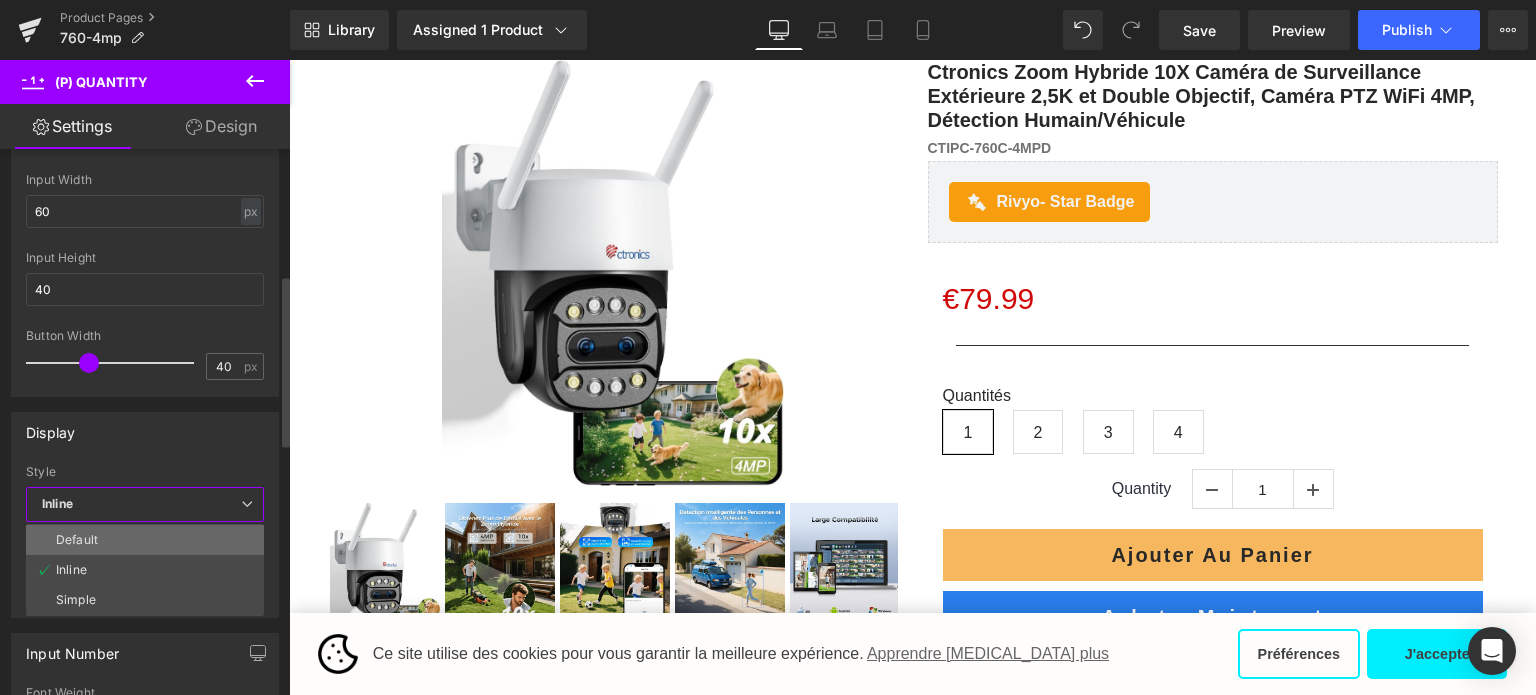 click on "Default" at bounding box center [145, 540] 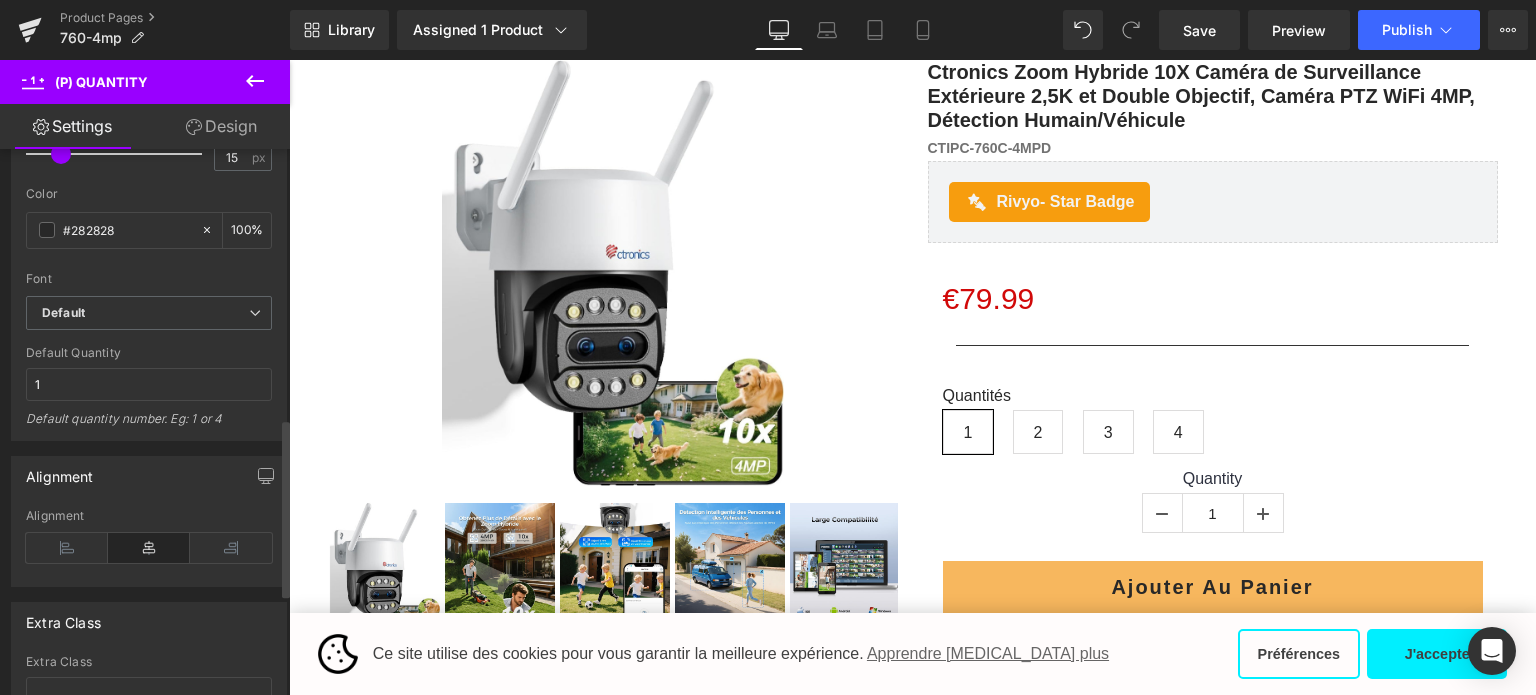 scroll, scrollTop: 1000, scrollLeft: 0, axis: vertical 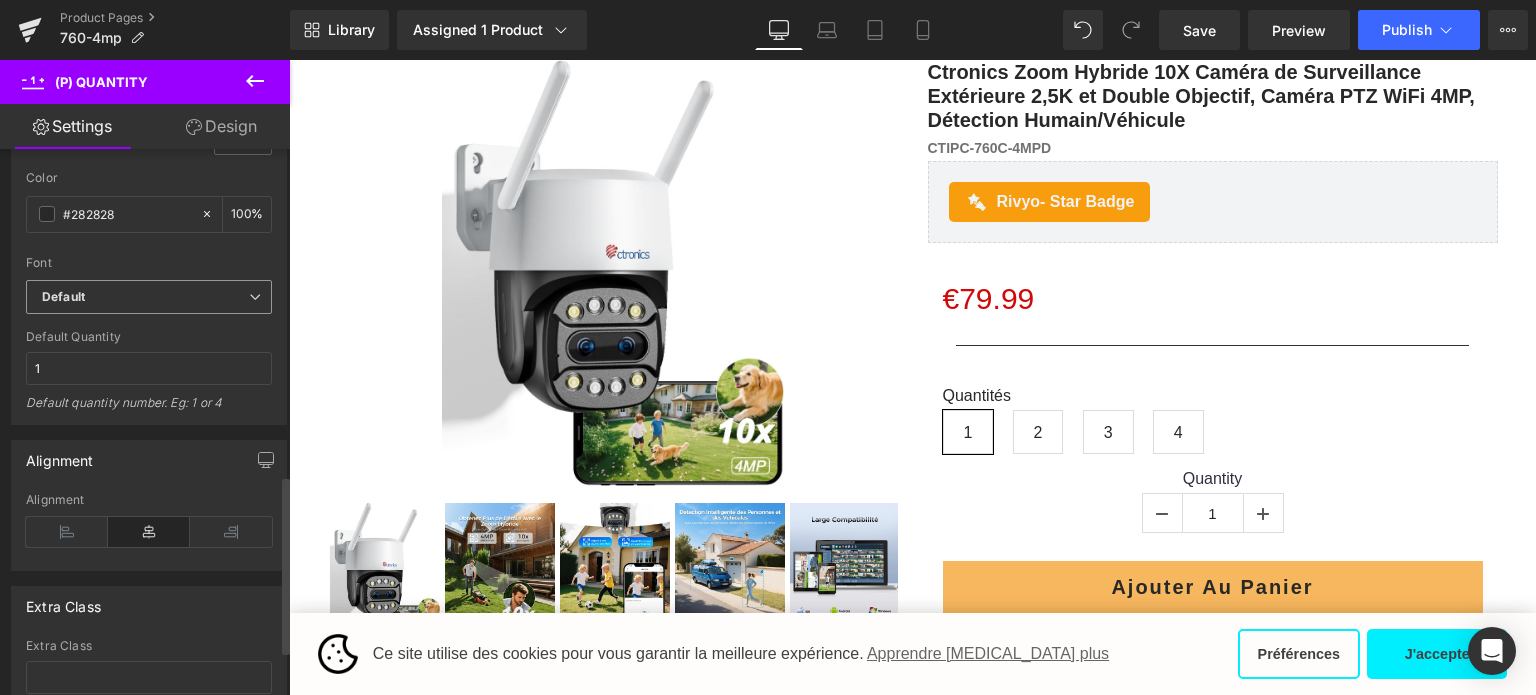 click on "Default" at bounding box center [145, 297] 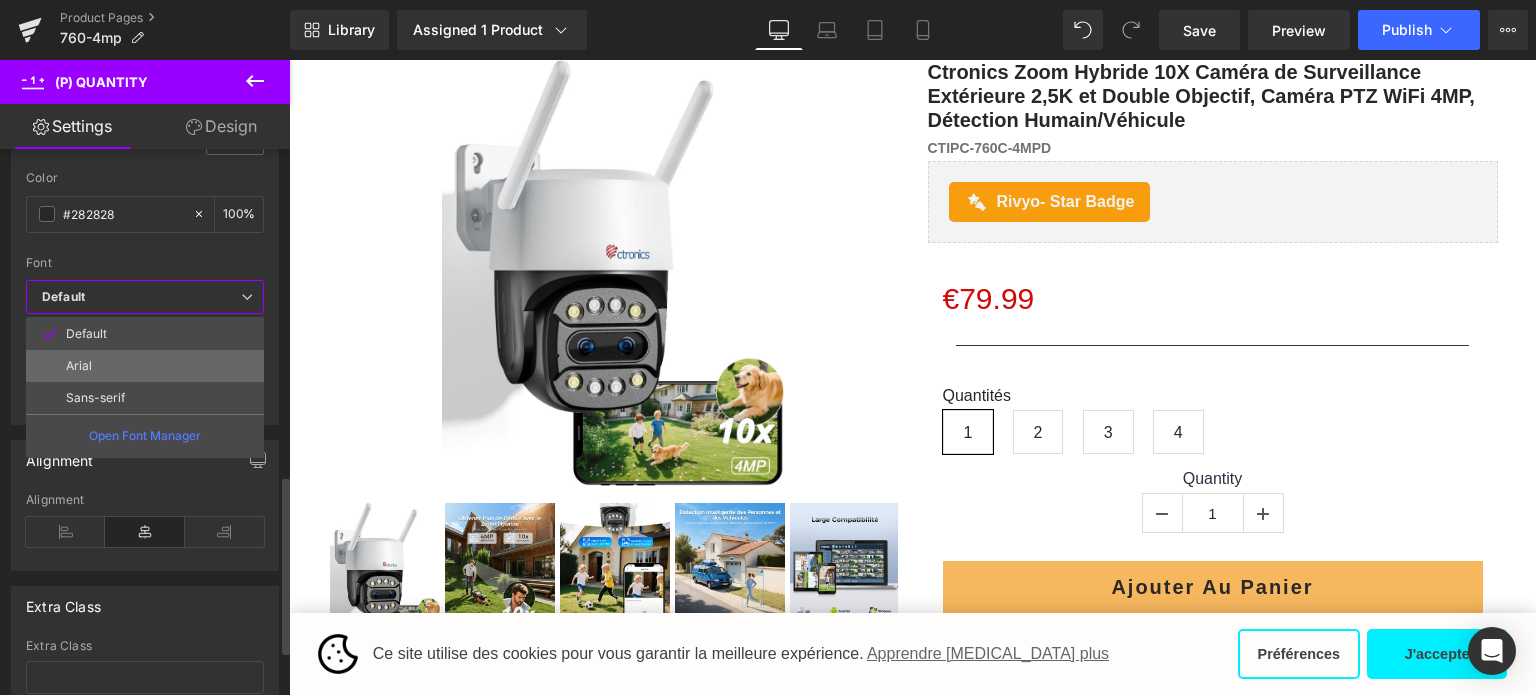click on "Arial" at bounding box center (145, 366) 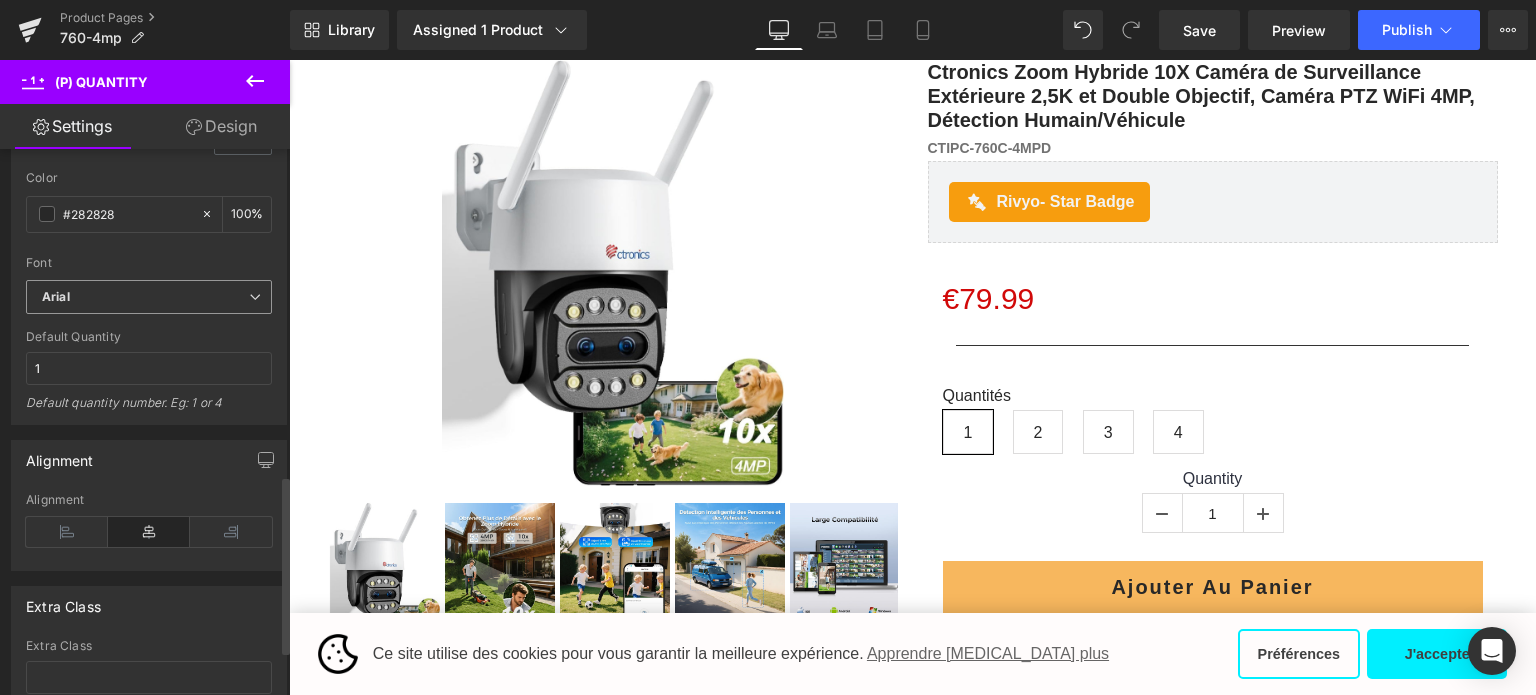 click on "Arial" at bounding box center [145, 297] 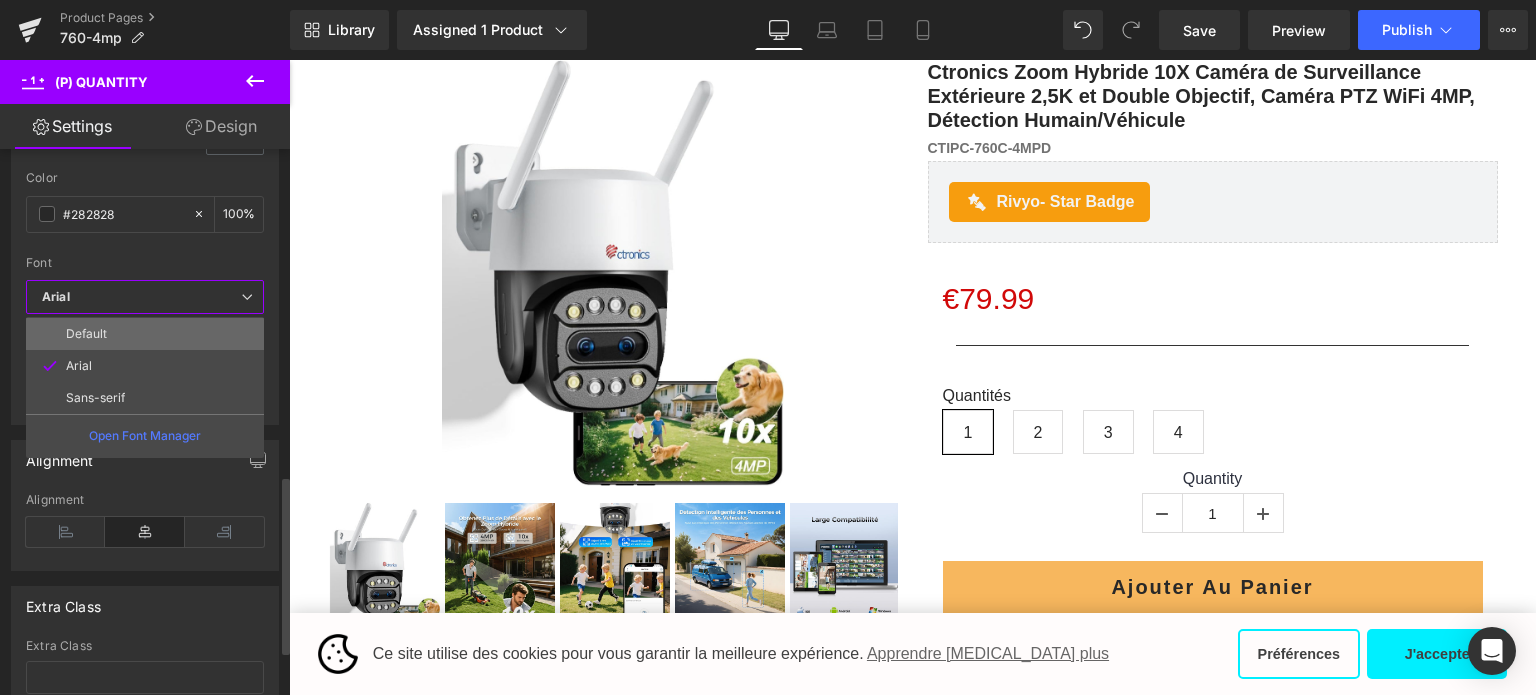 click on "Default" at bounding box center [145, 334] 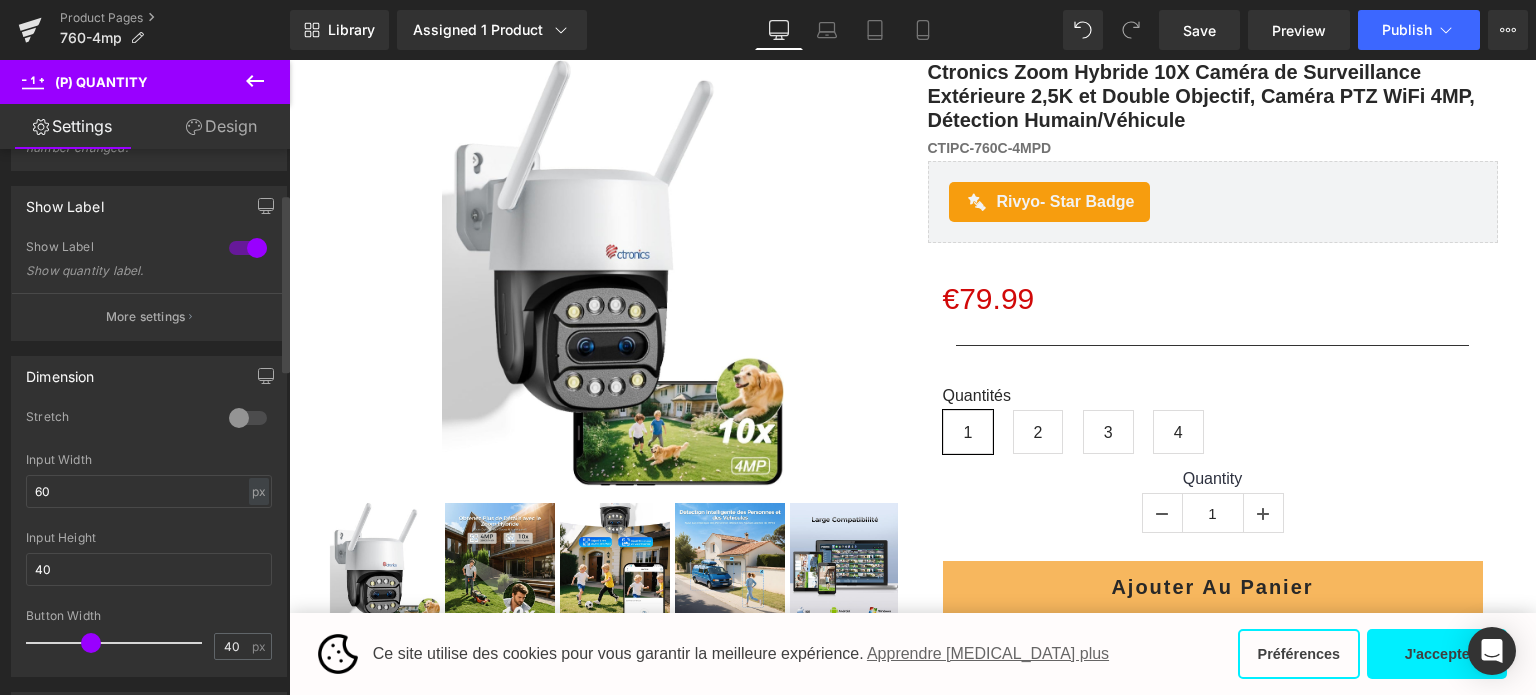 scroll, scrollTop: 0, scrollLeft: 0, axis: both 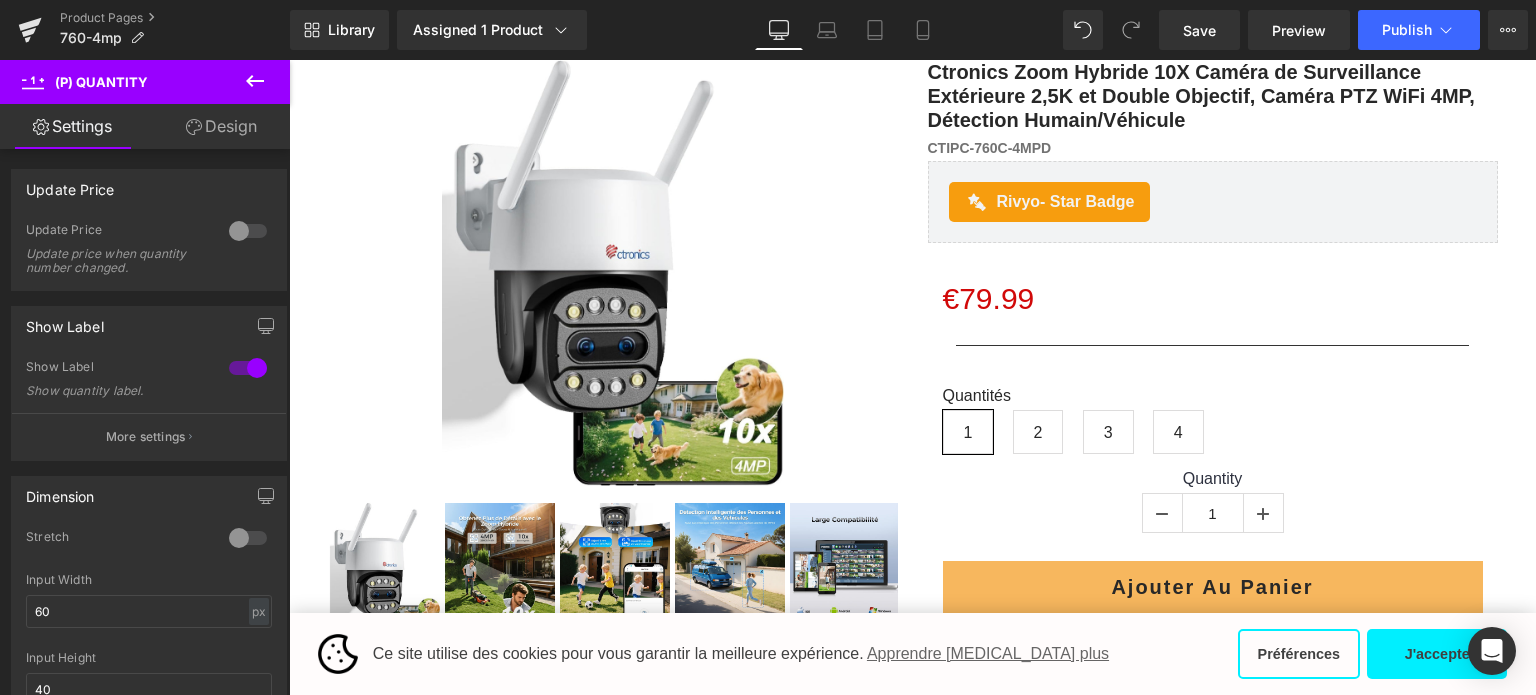 click 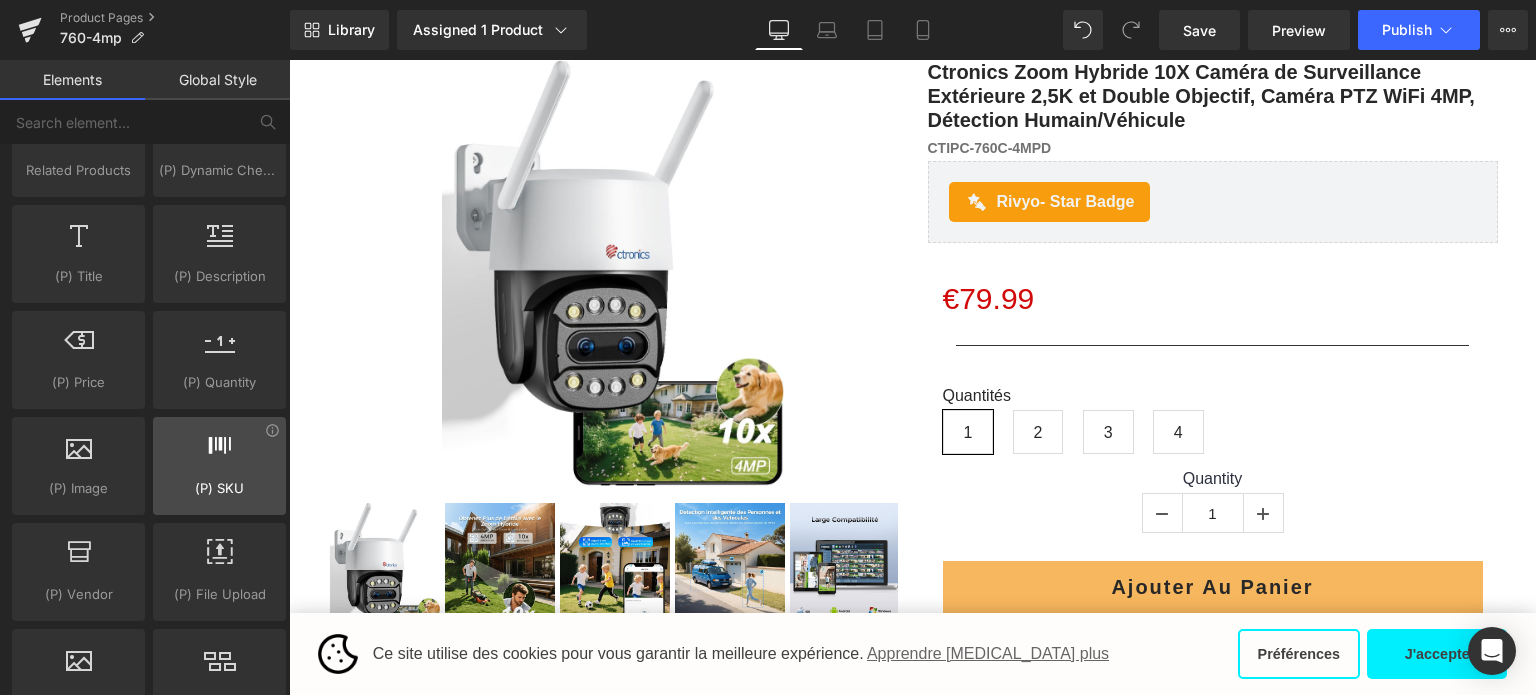 scroll, scrollTop: 1900, scrollLeft: 0, axis: vertical 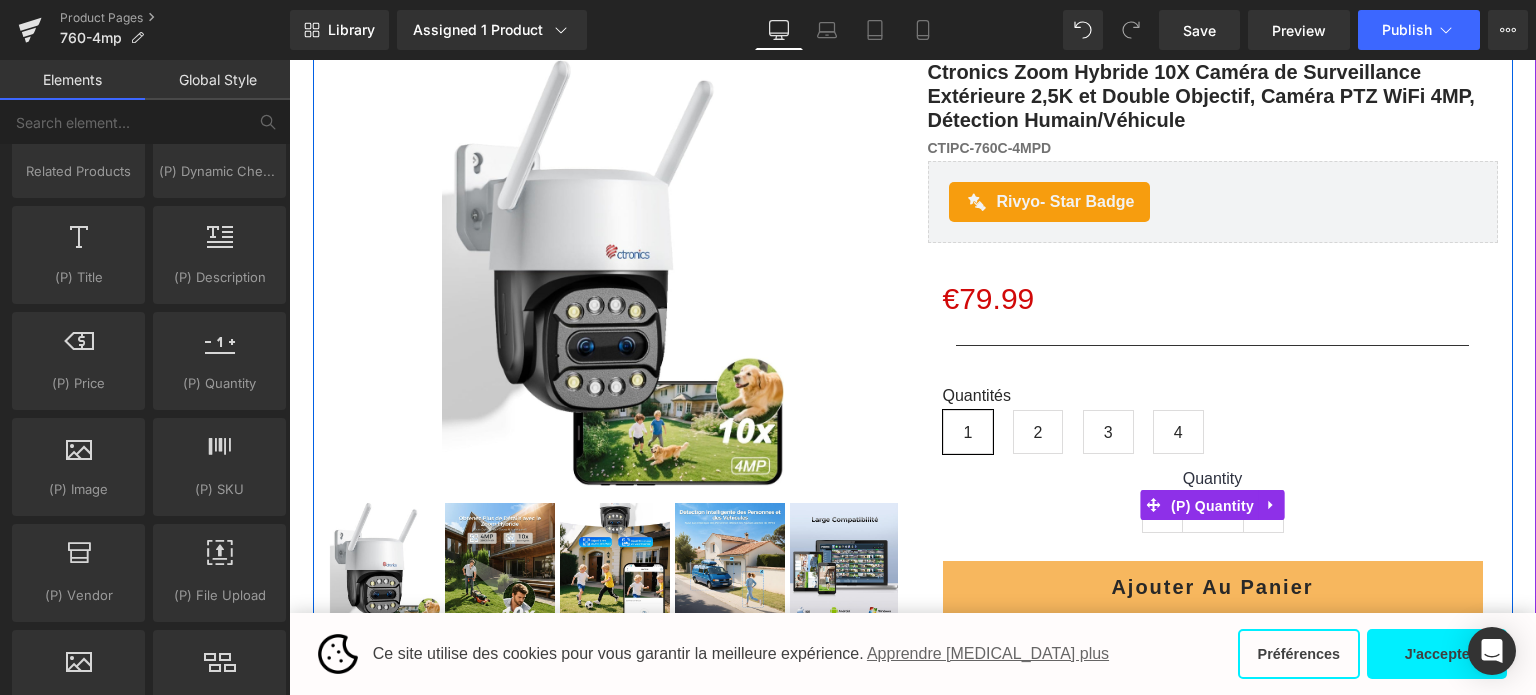click on "(P) Quantity" at bounding box center [1212, 506] 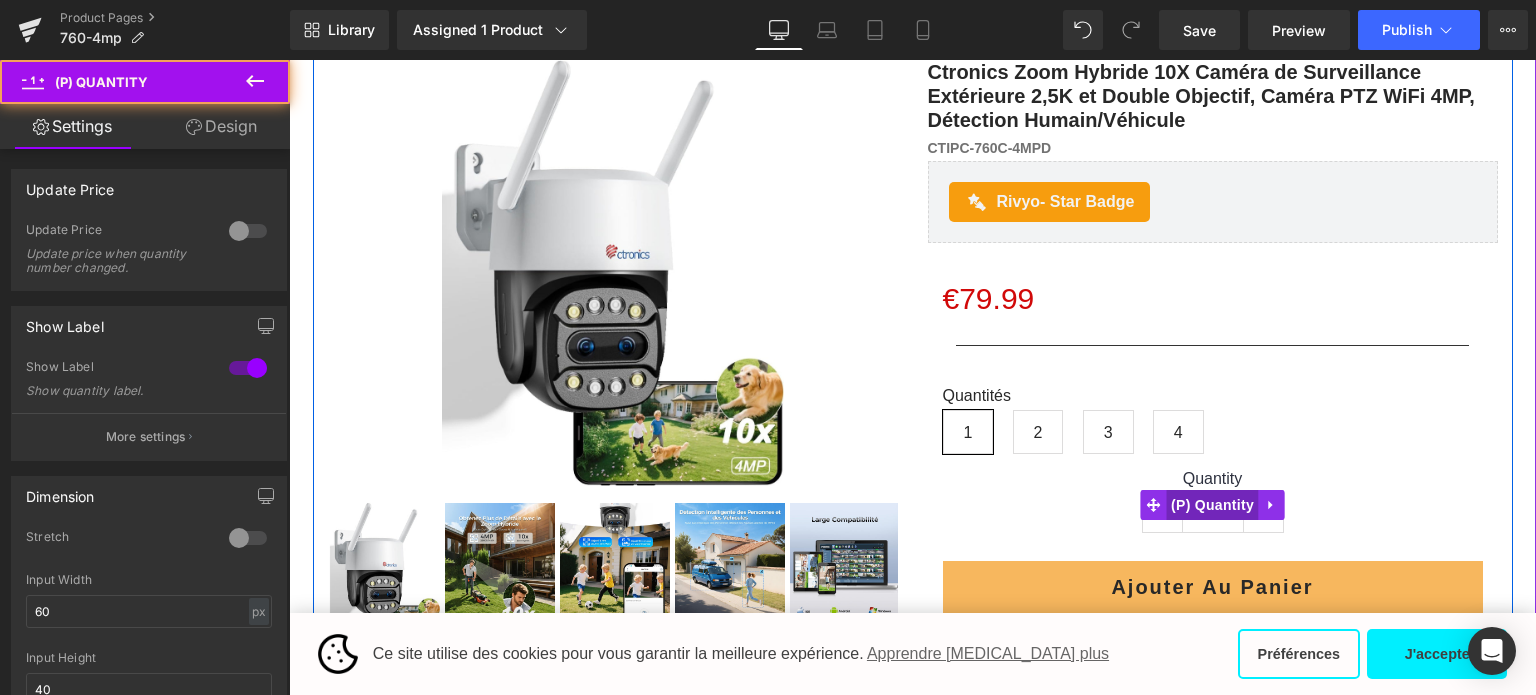 click on "(P) Quantity" at bounding box center [1212, 505] 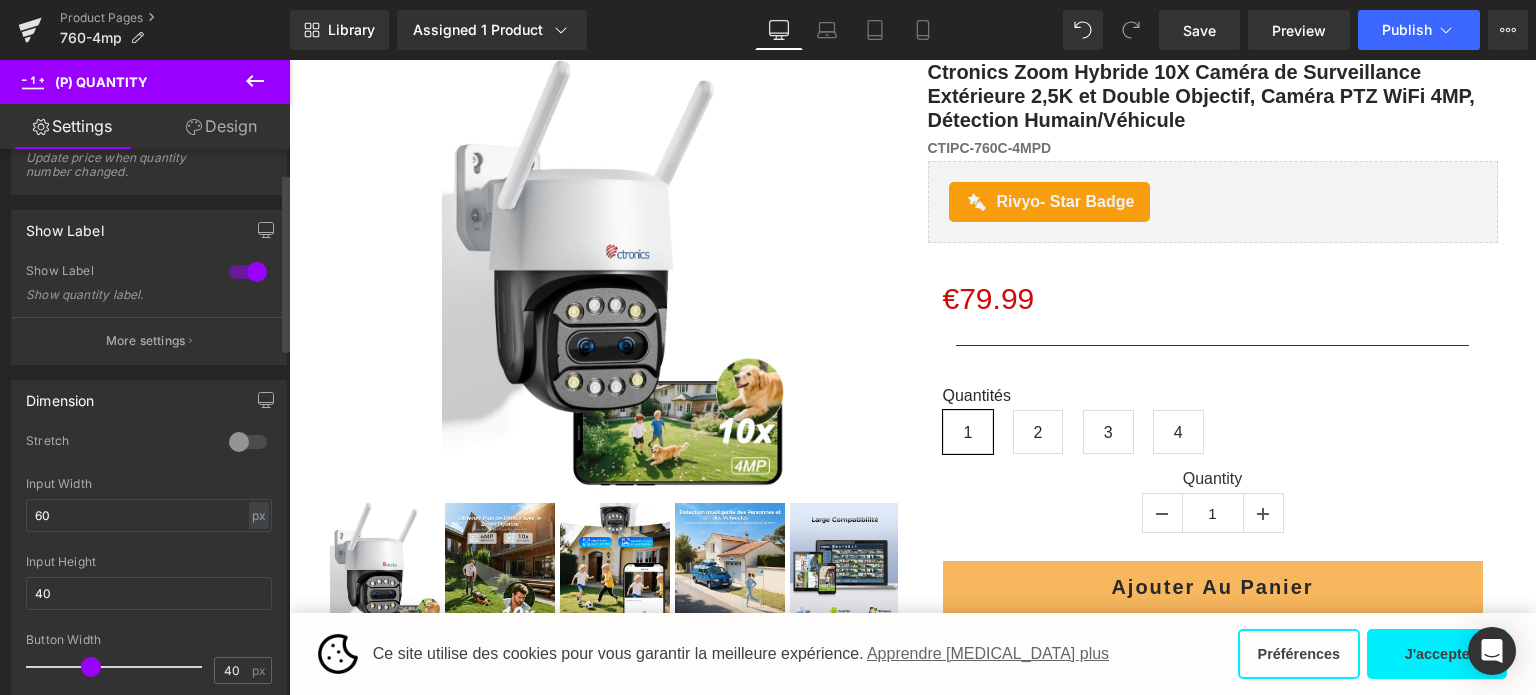 scroll, scrollTop: 100, scrollLeft: 0, axis: vertical 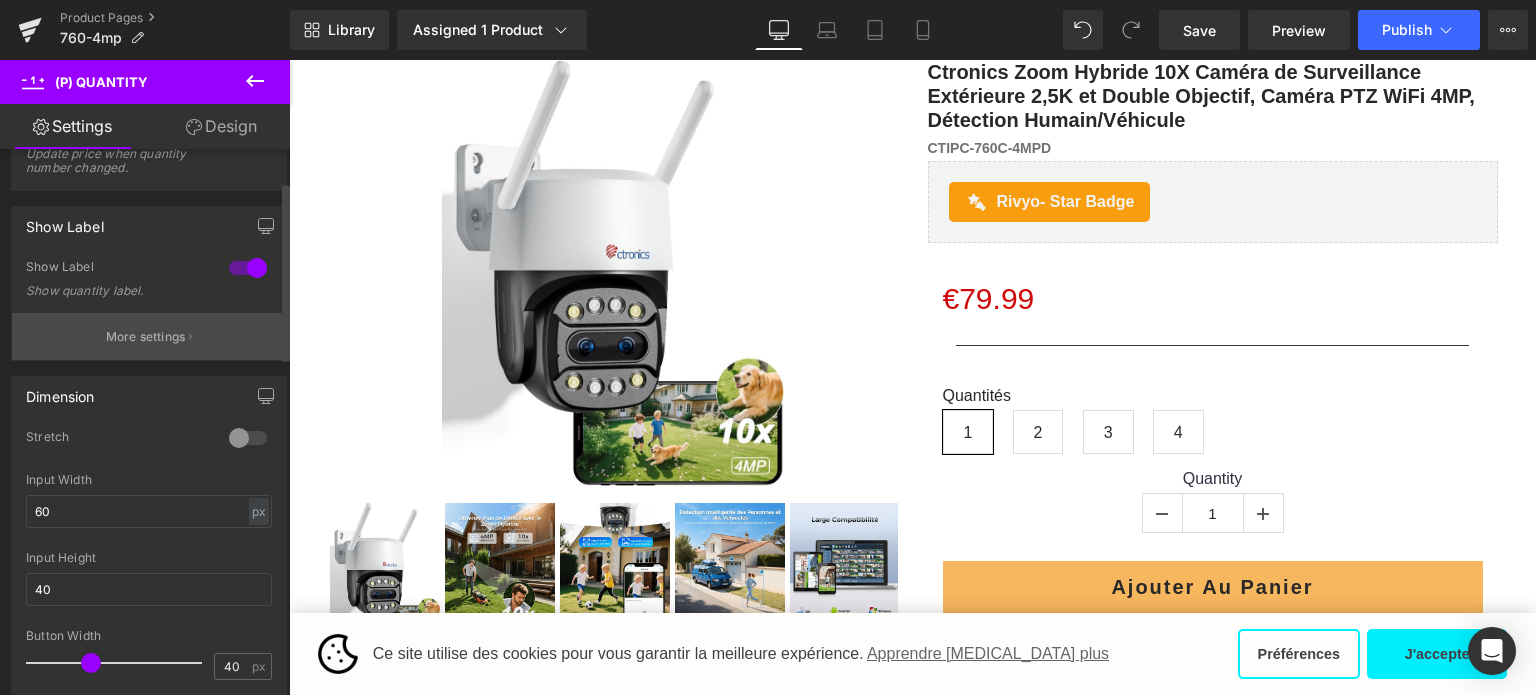 click on "More settings" at bounding box center [146, 337] 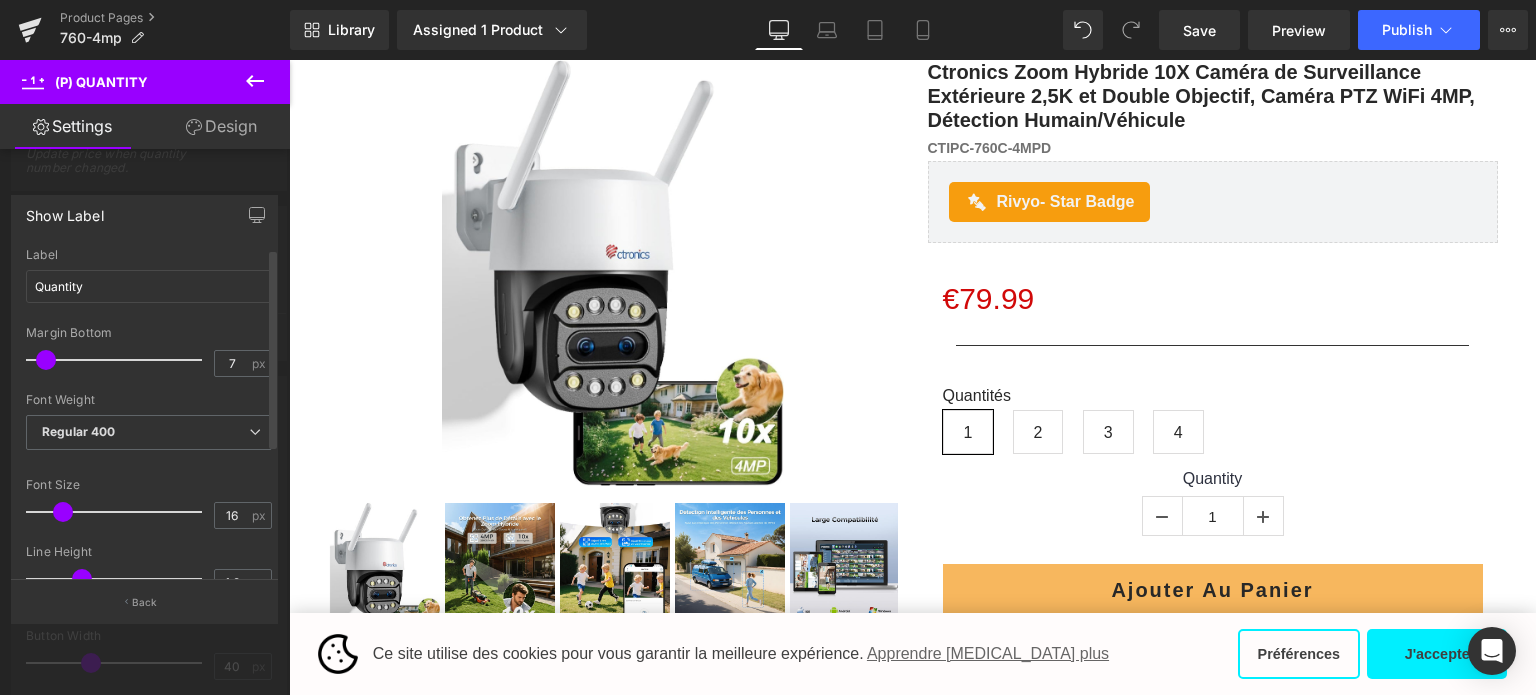 type on "6" 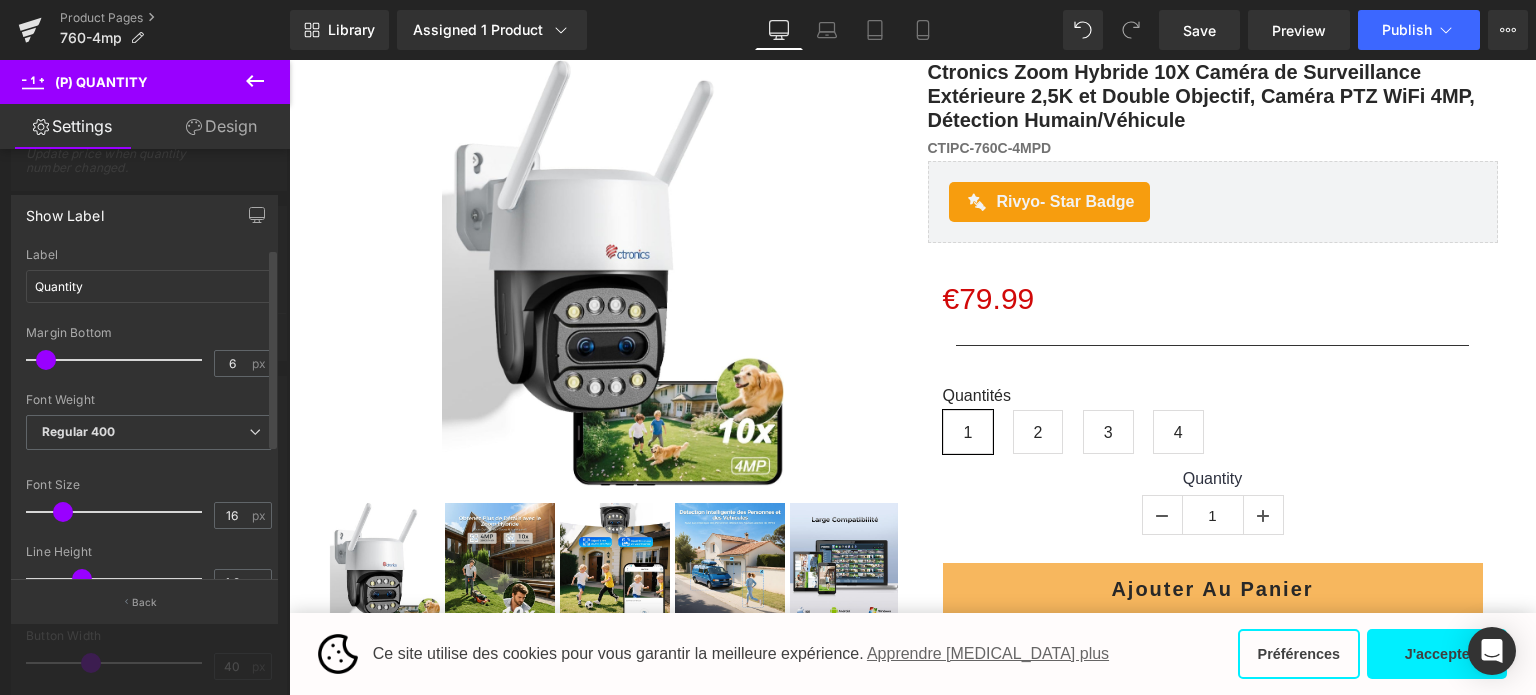 click at bounding box center [46, 360] 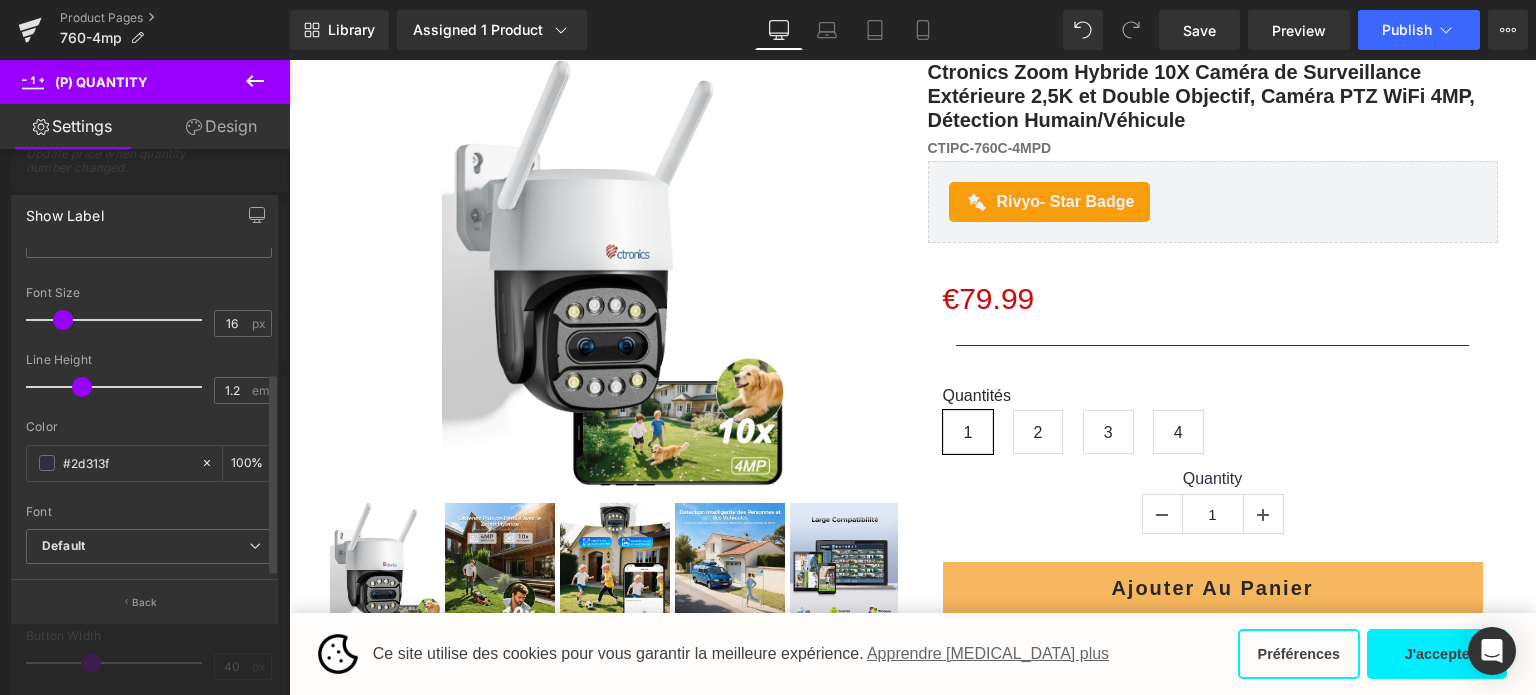 scroll, scrollTop: 204, scrollLeft: 0, axis: vertical 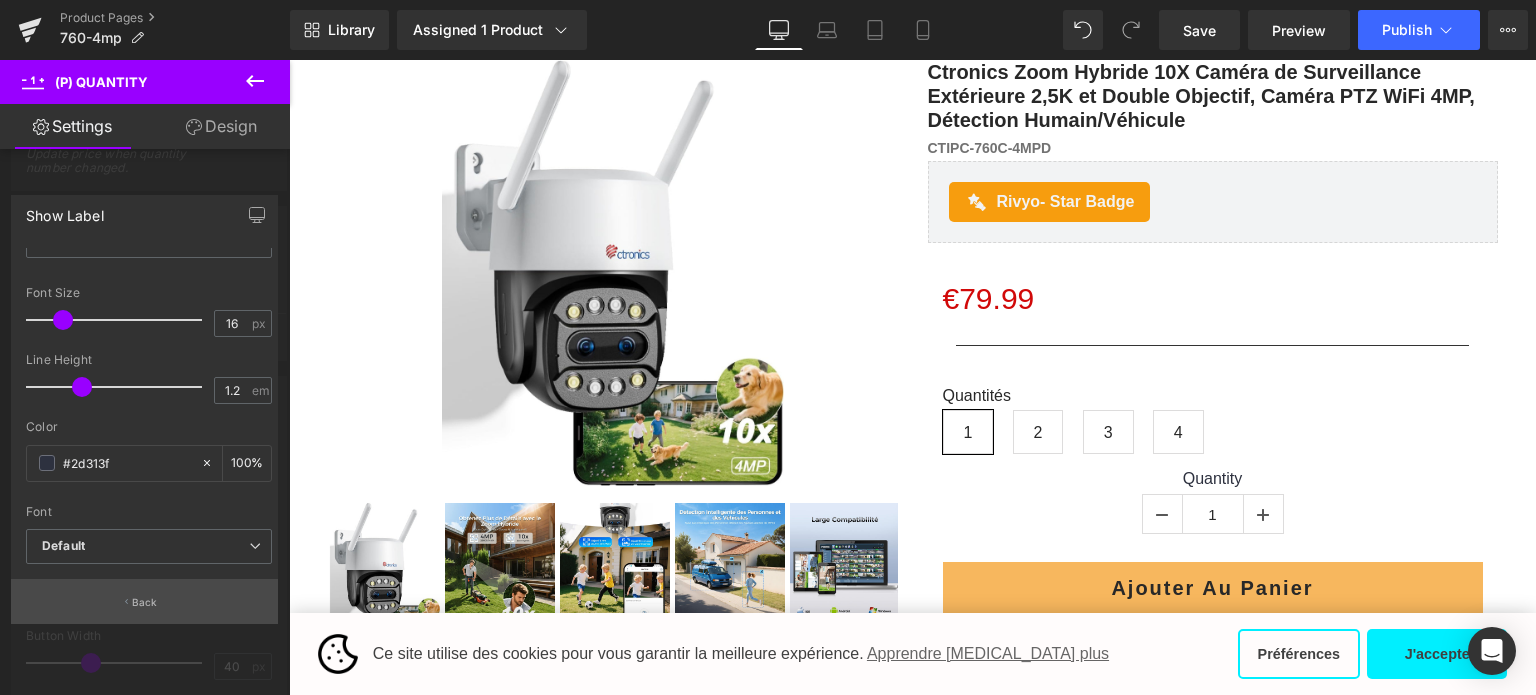 click on "Back" at bounding box center [145, 602] 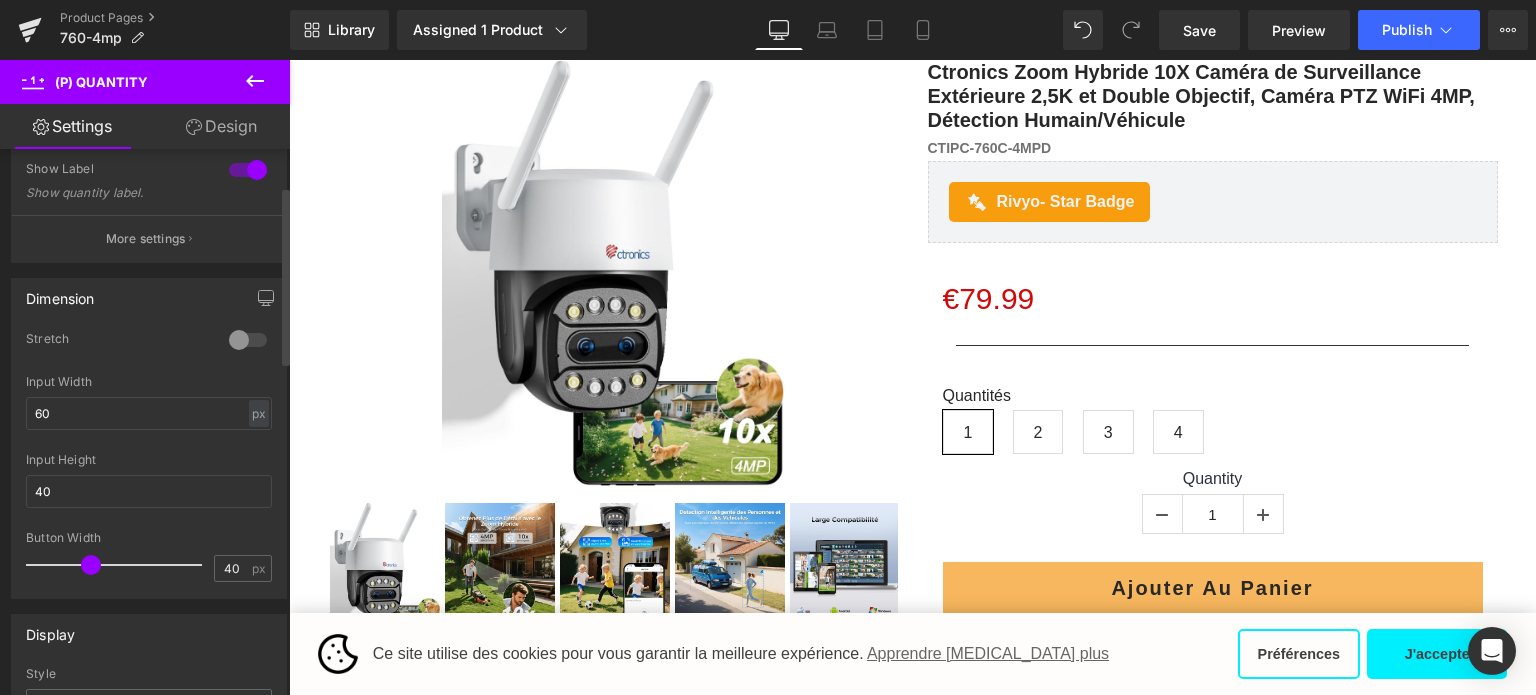 scroll, scrollTop: 200, scrollLeft: 0, axis: vertical 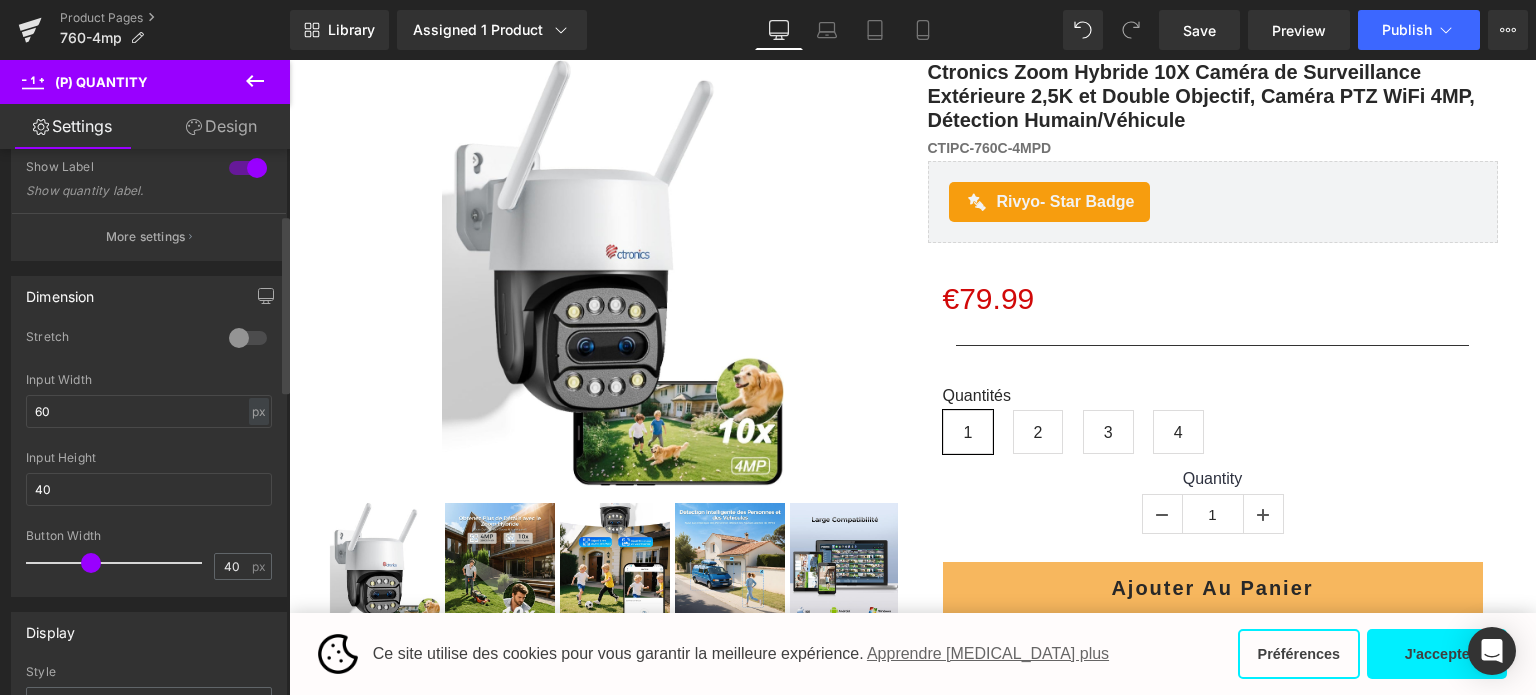 click at bounding box center [248, 338] 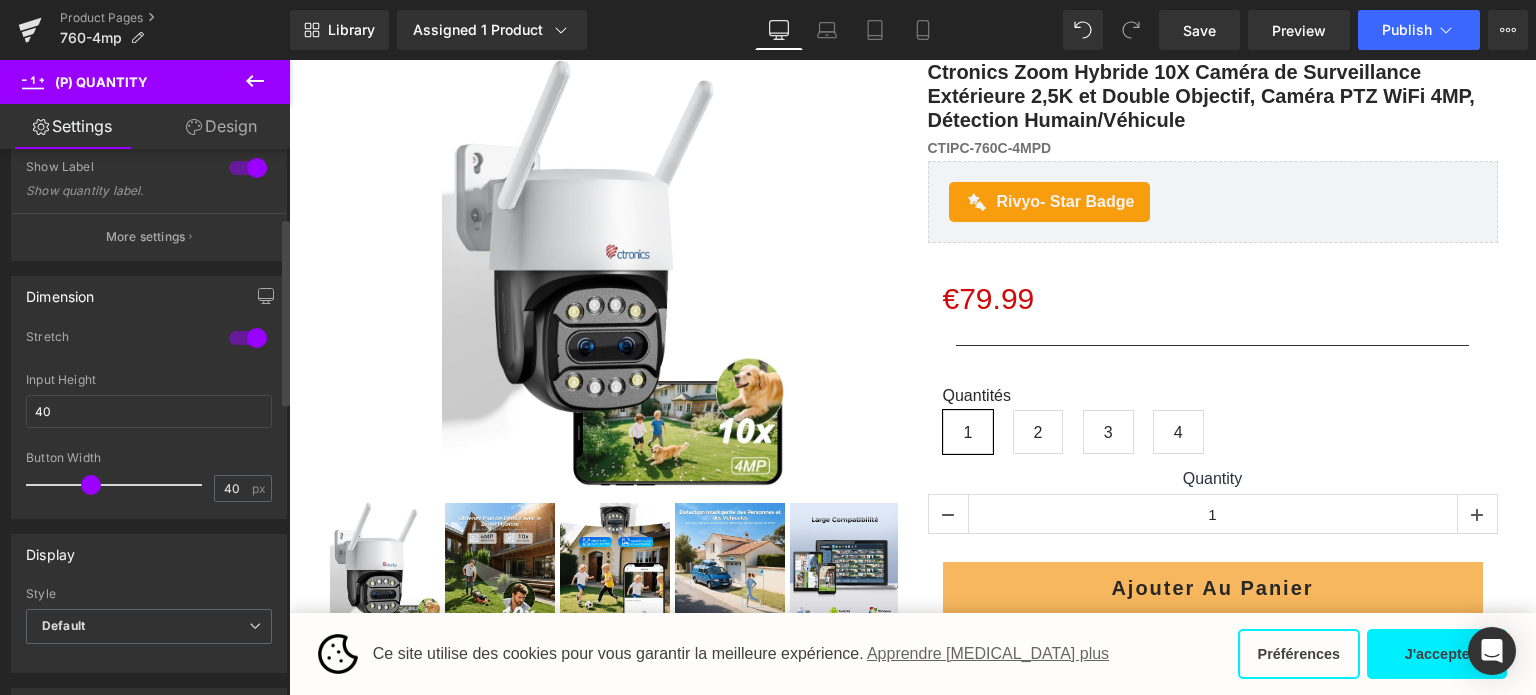 click at bounding box center [248, 338] 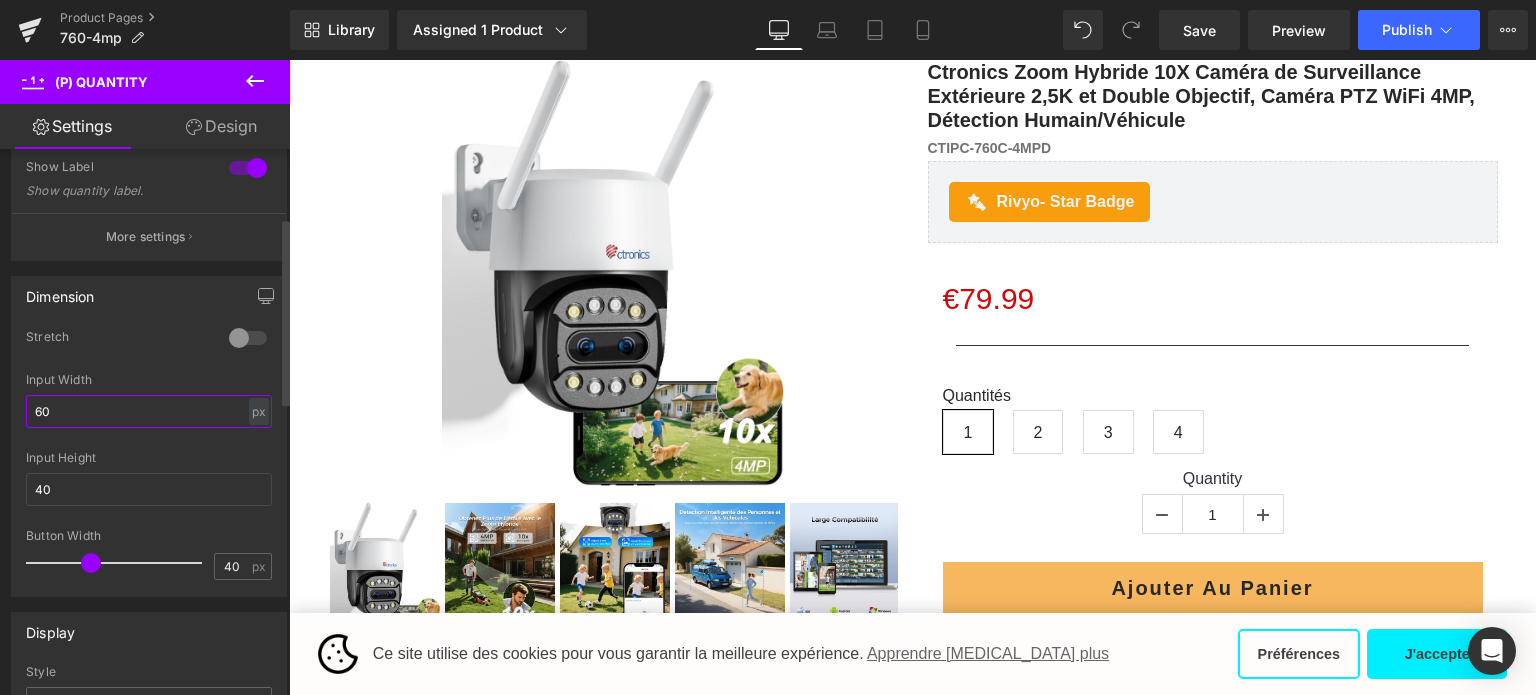 click on "60" at bounding box center (149, 411) 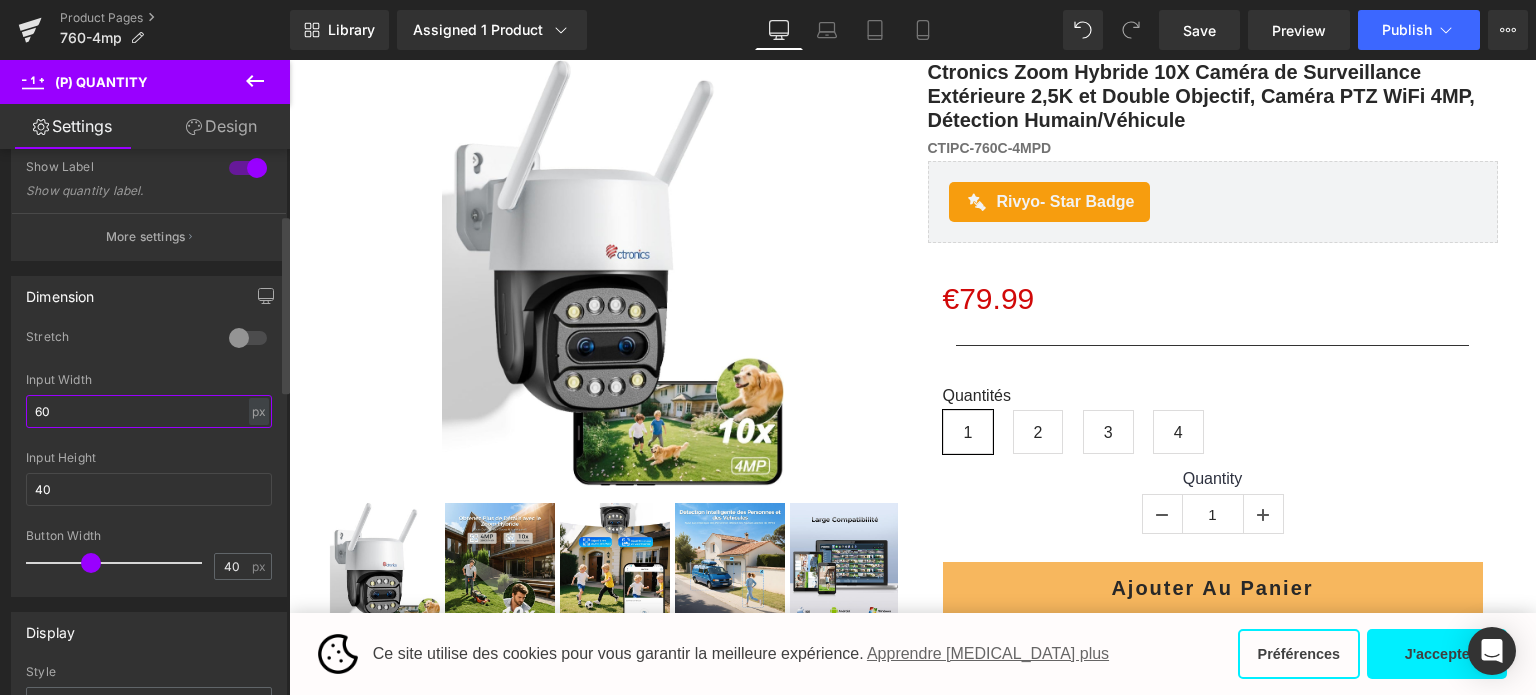 click on "60" at bounding box center [149, 411] 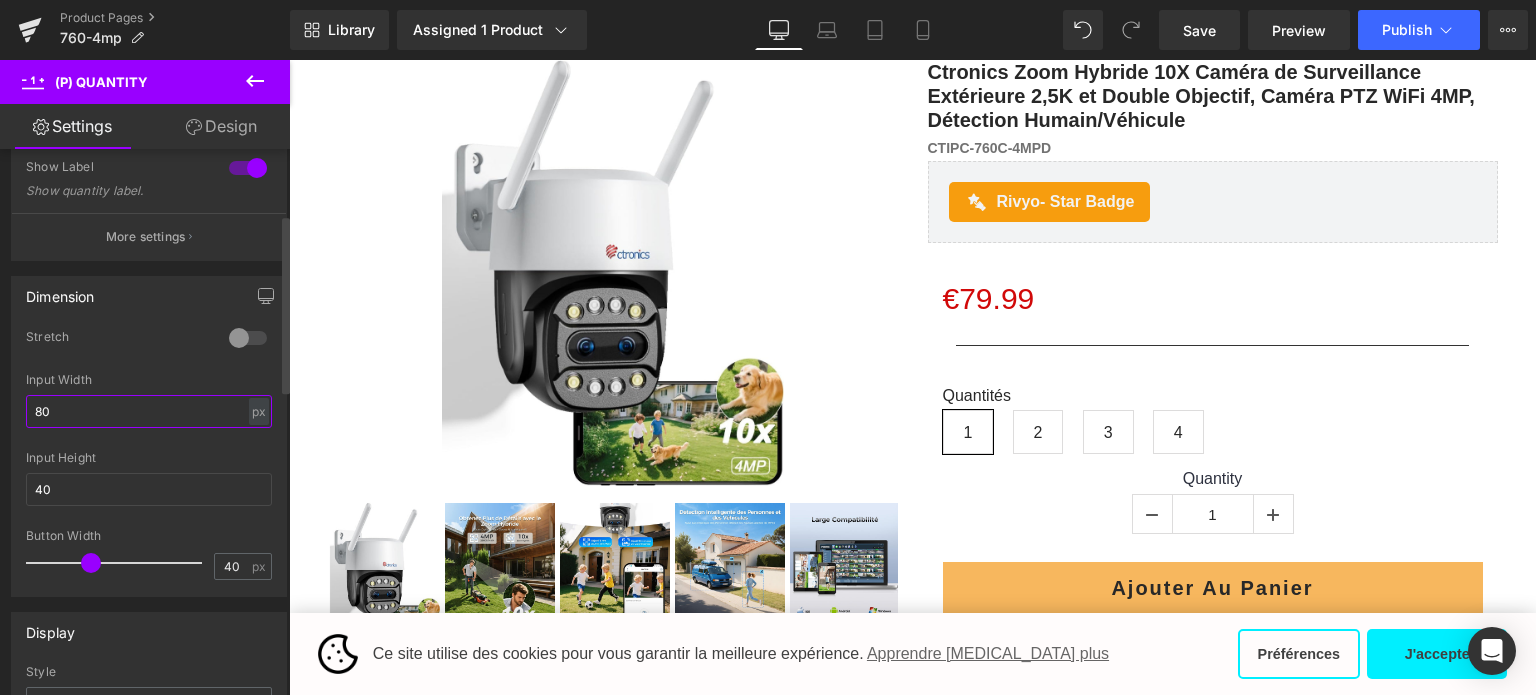 type on "8" 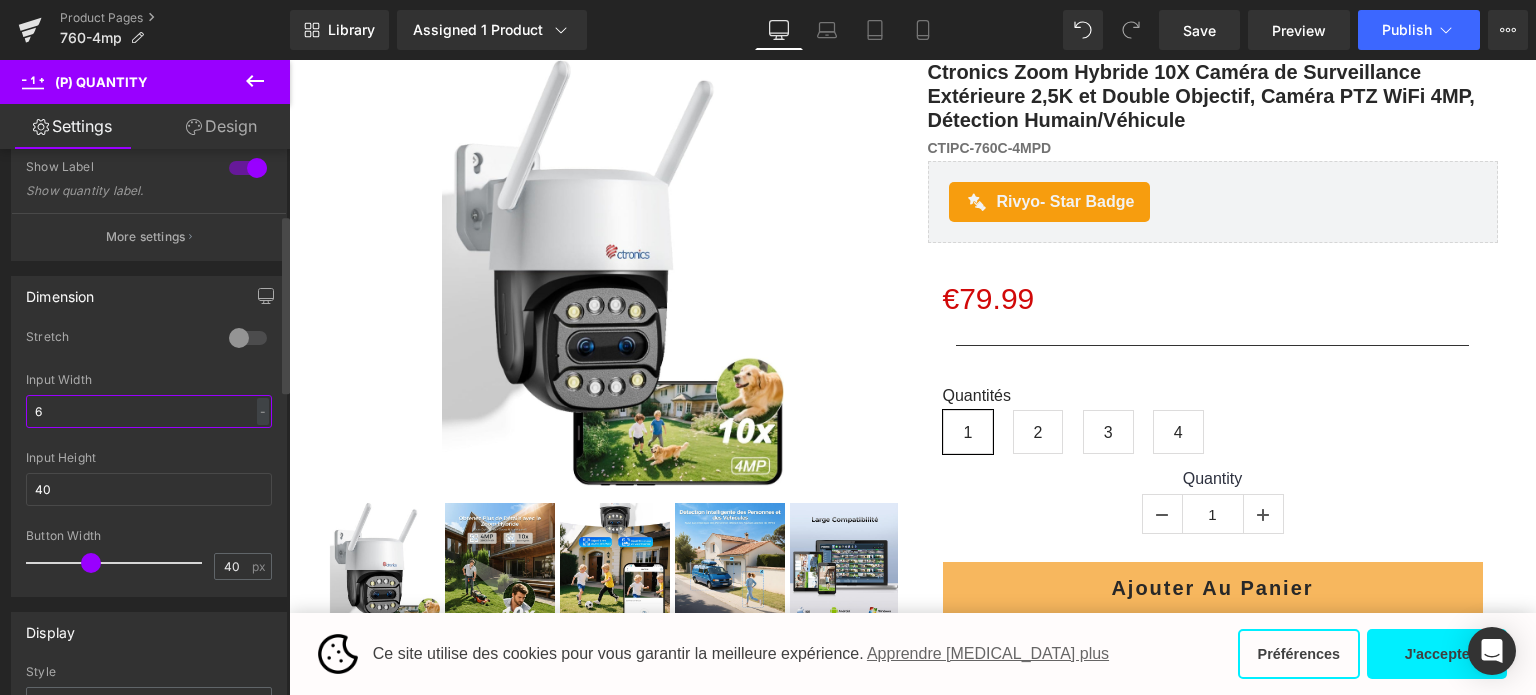 type on "60" 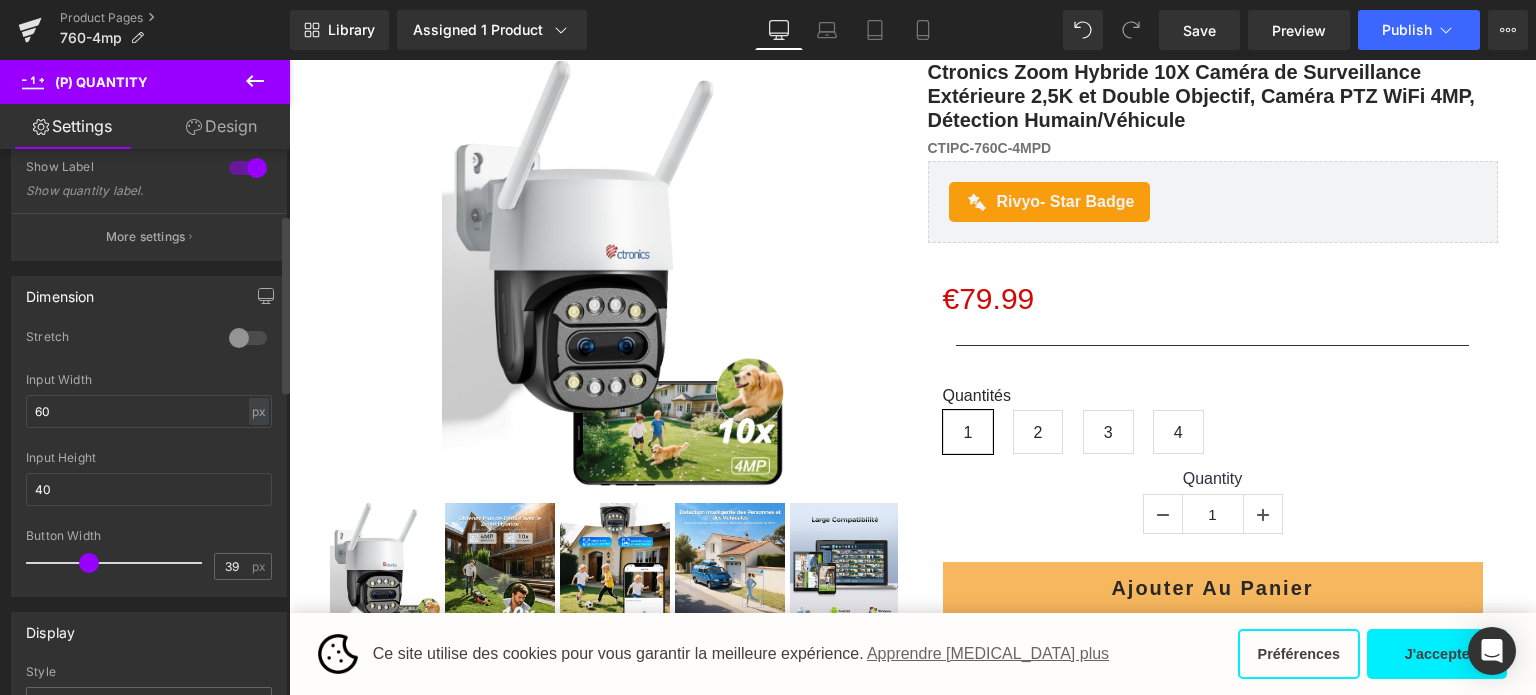 type on "40" 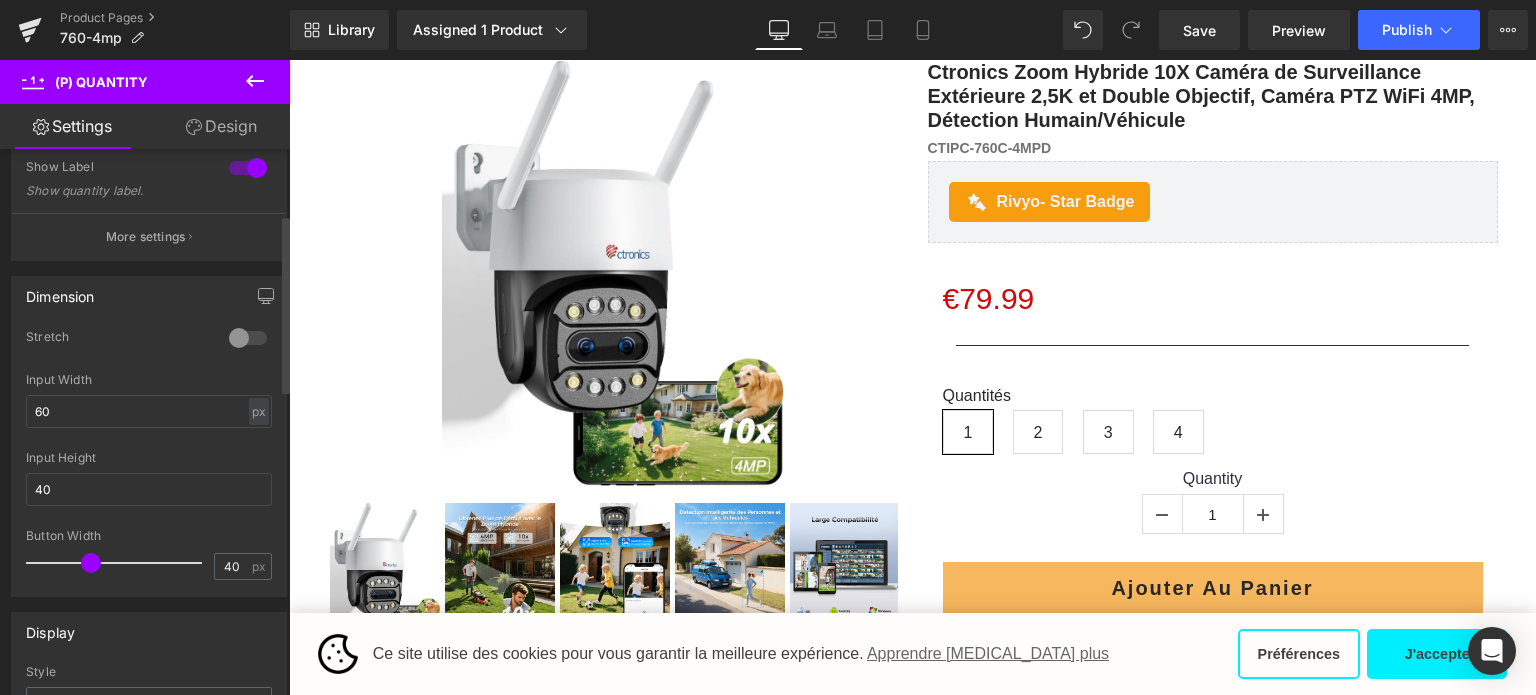 click at bounding box center (91, 563) 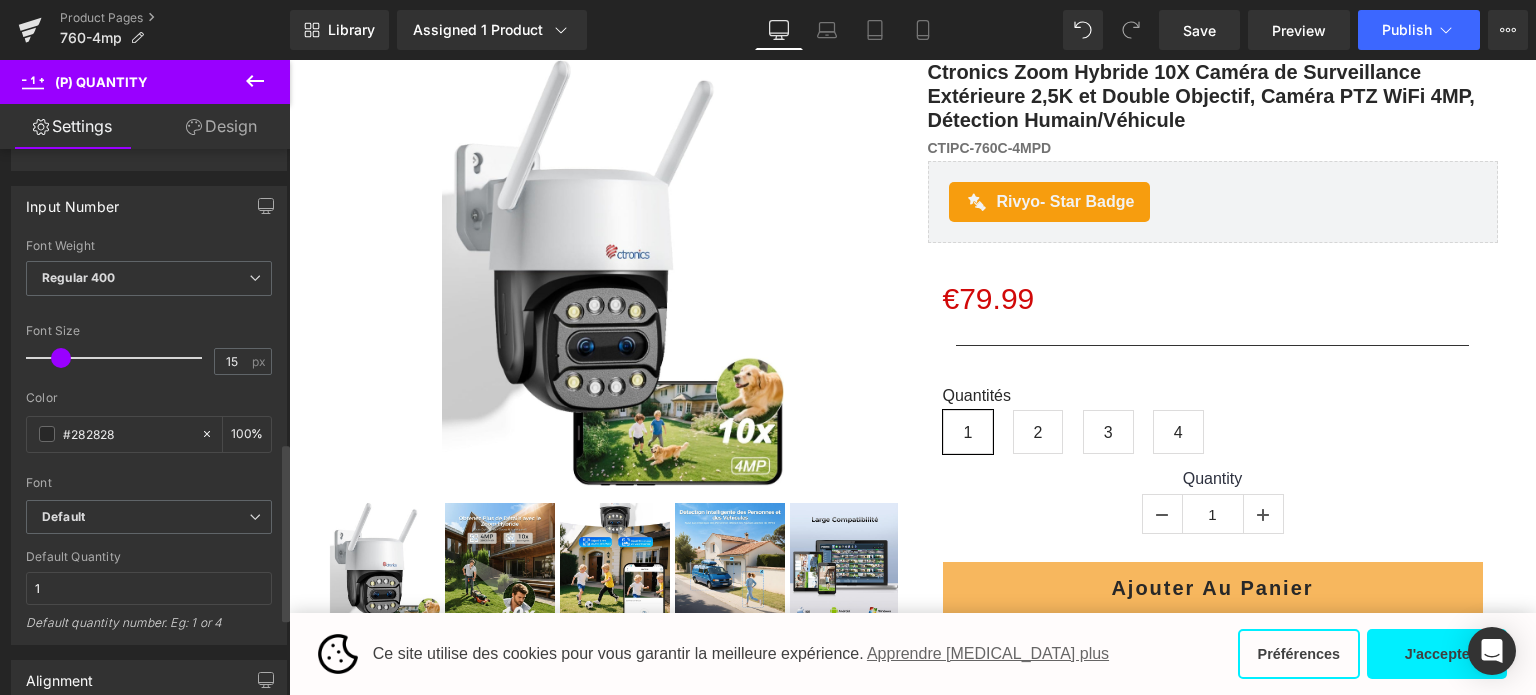 scroll, scrollTop: 600, scrollLeft: 0, axis: vertical 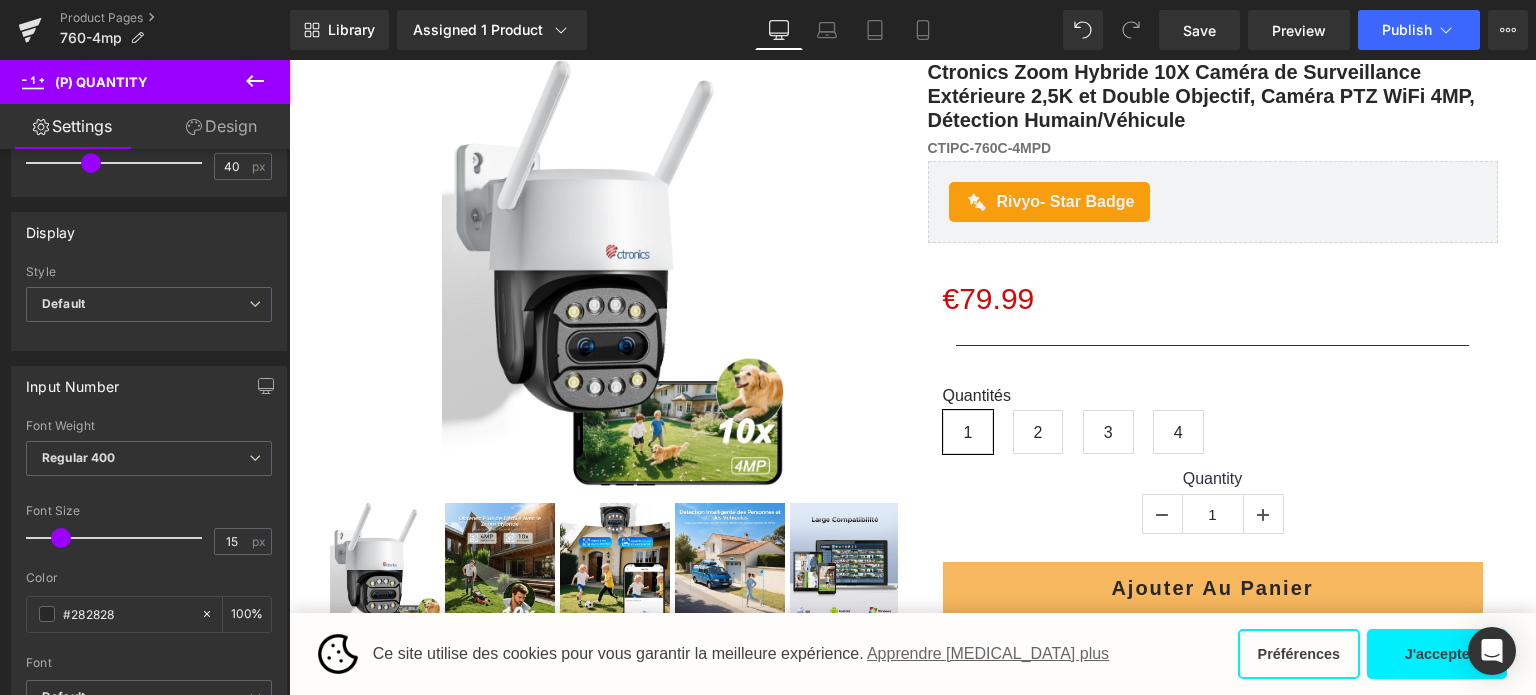 click on "Design" at bounding box center (221, 126) 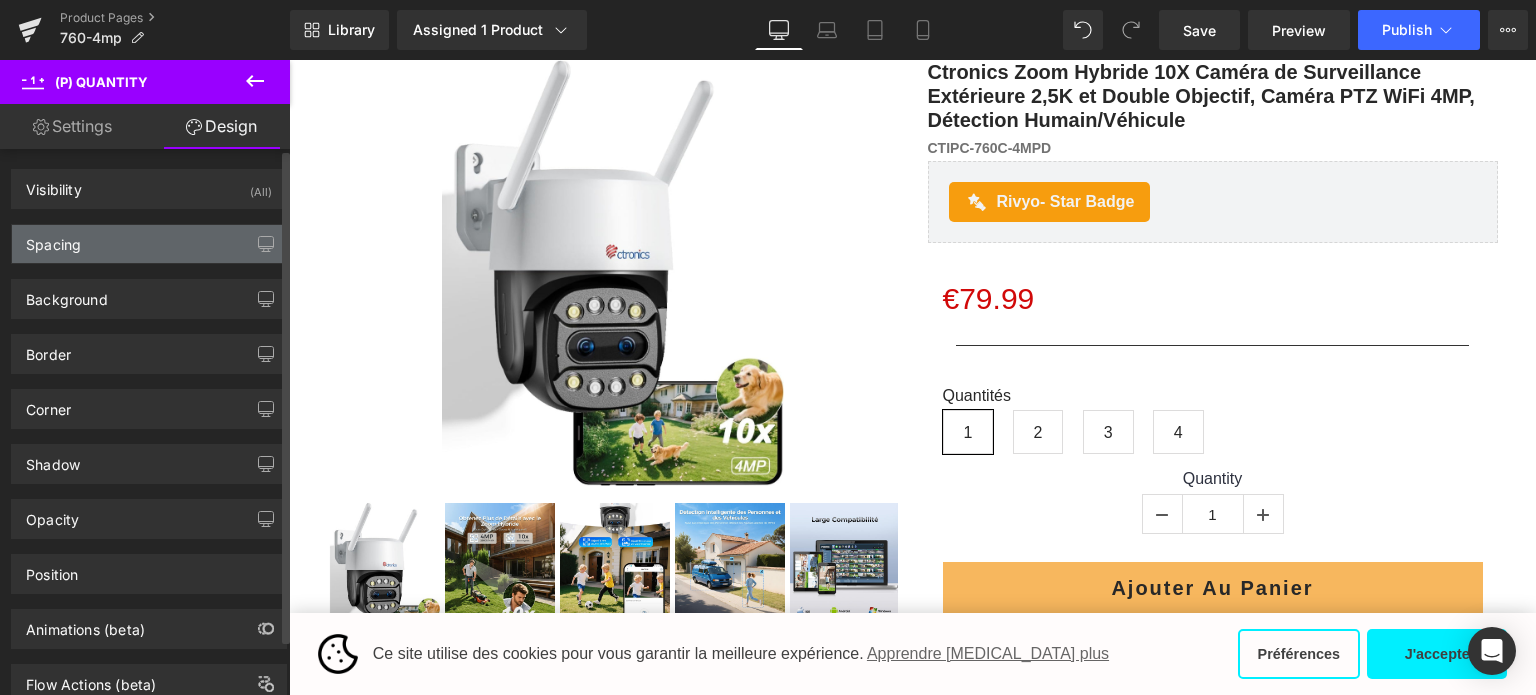 click on "Spacing" at bounding box center (149, 244) 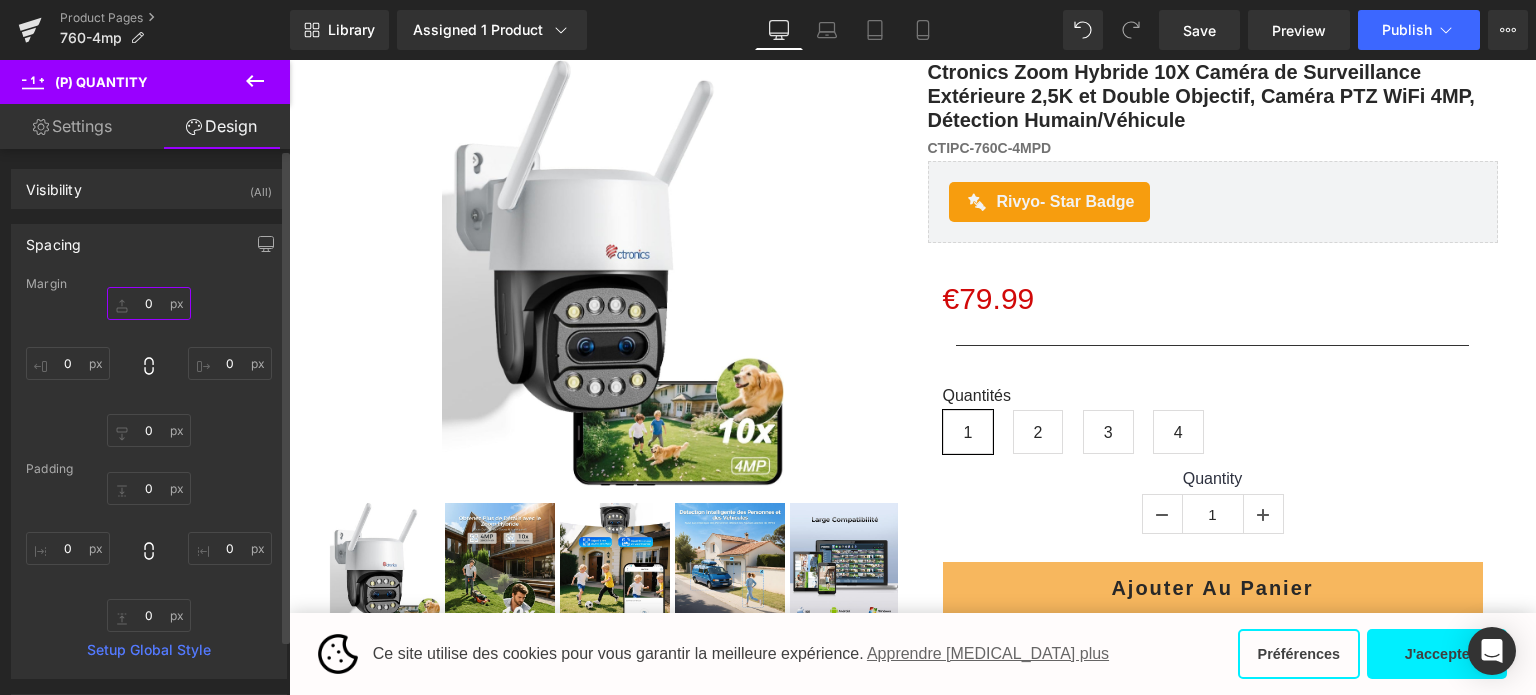 click on "0" at bounding box center (149, 303) 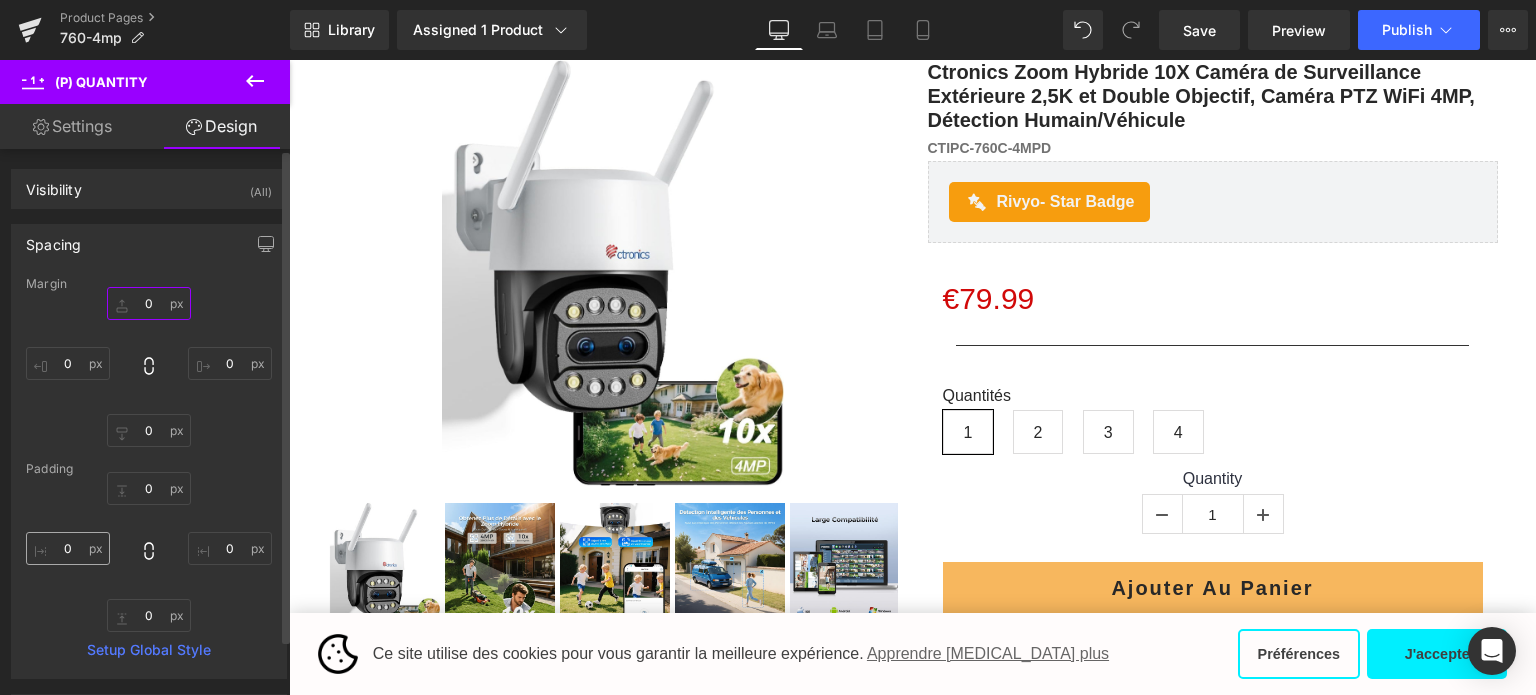 type 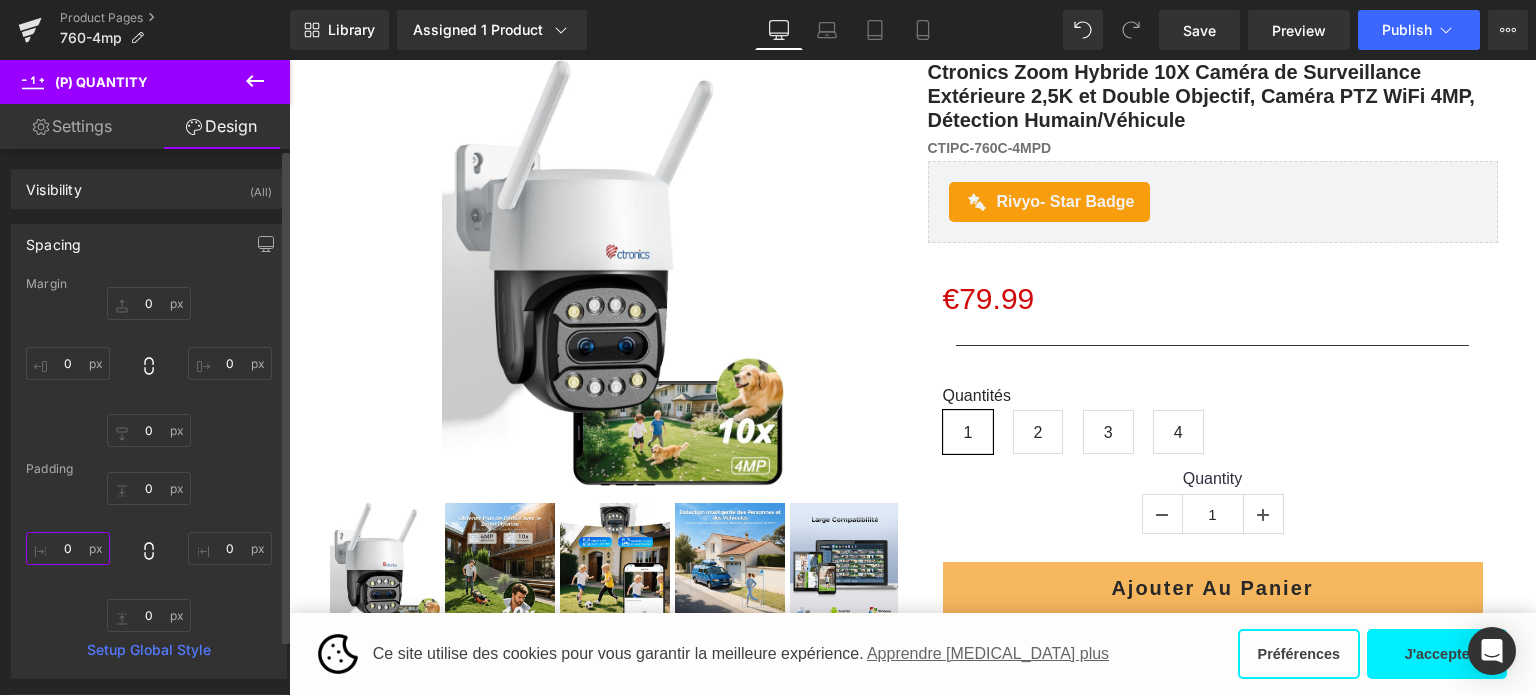click on "0" at bounding box center (68, 548) 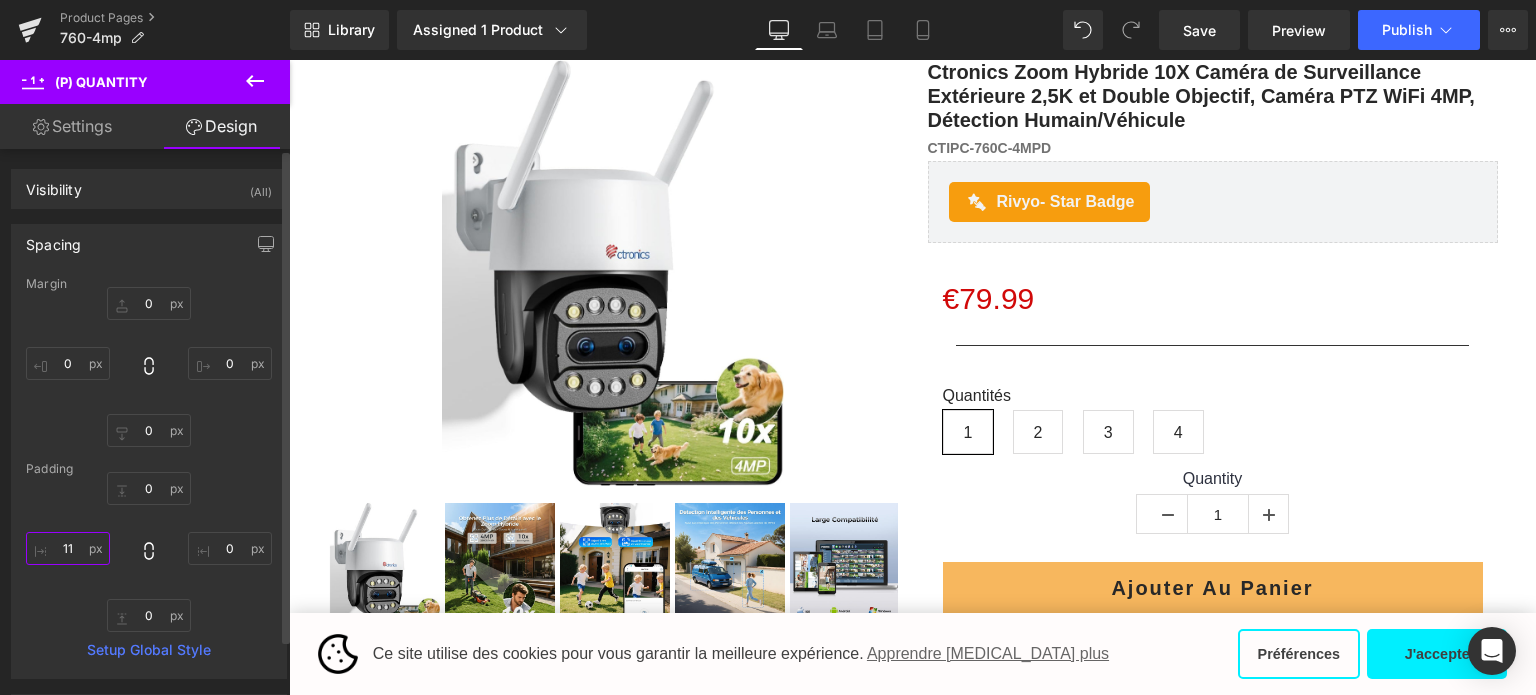 type on "1" 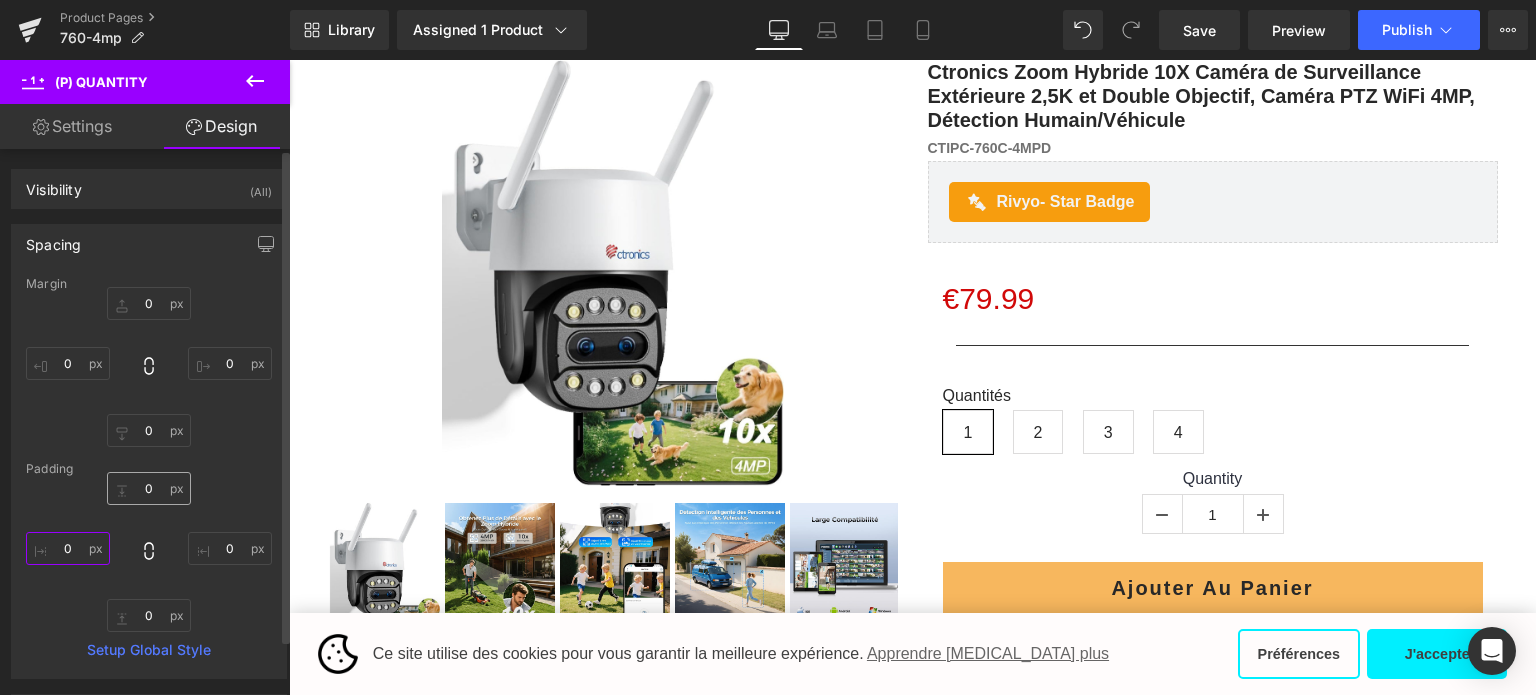 type 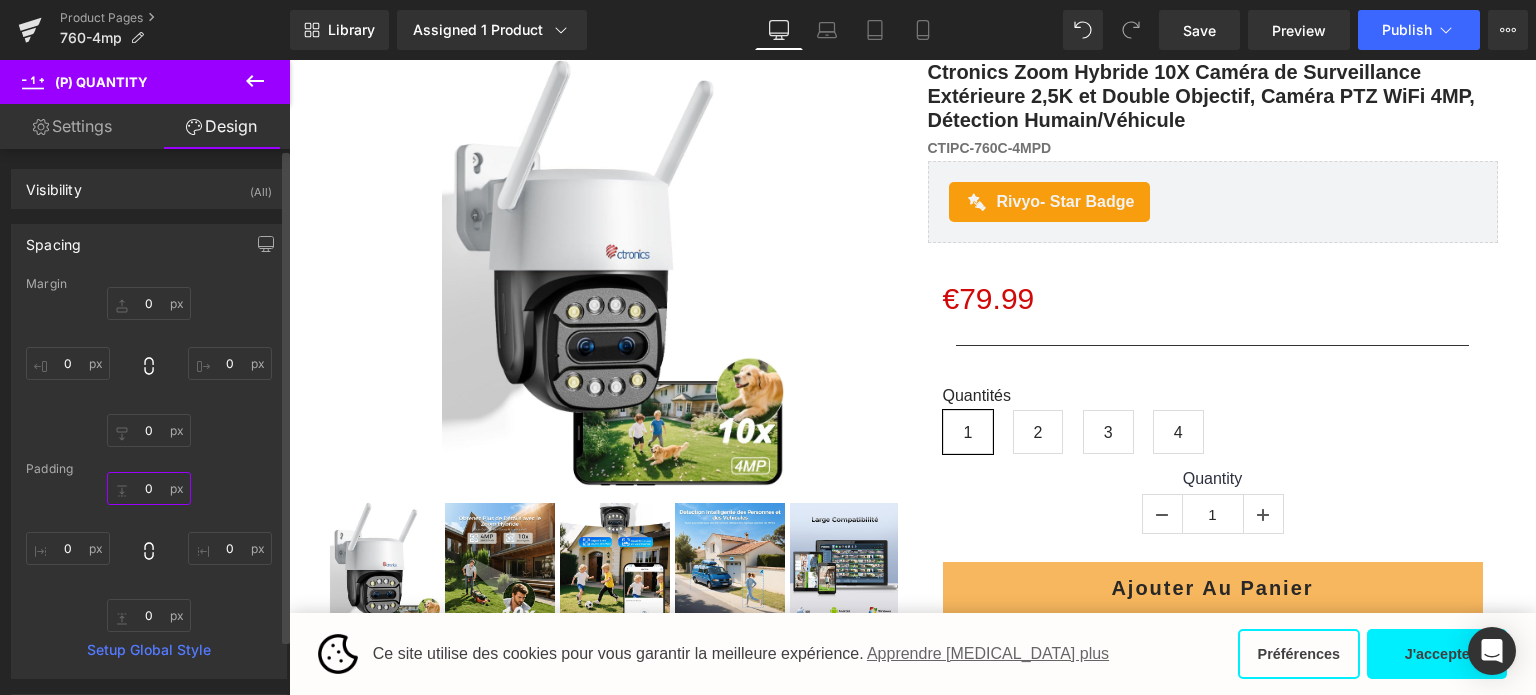 click on "0" at bounding box center [149, 488] 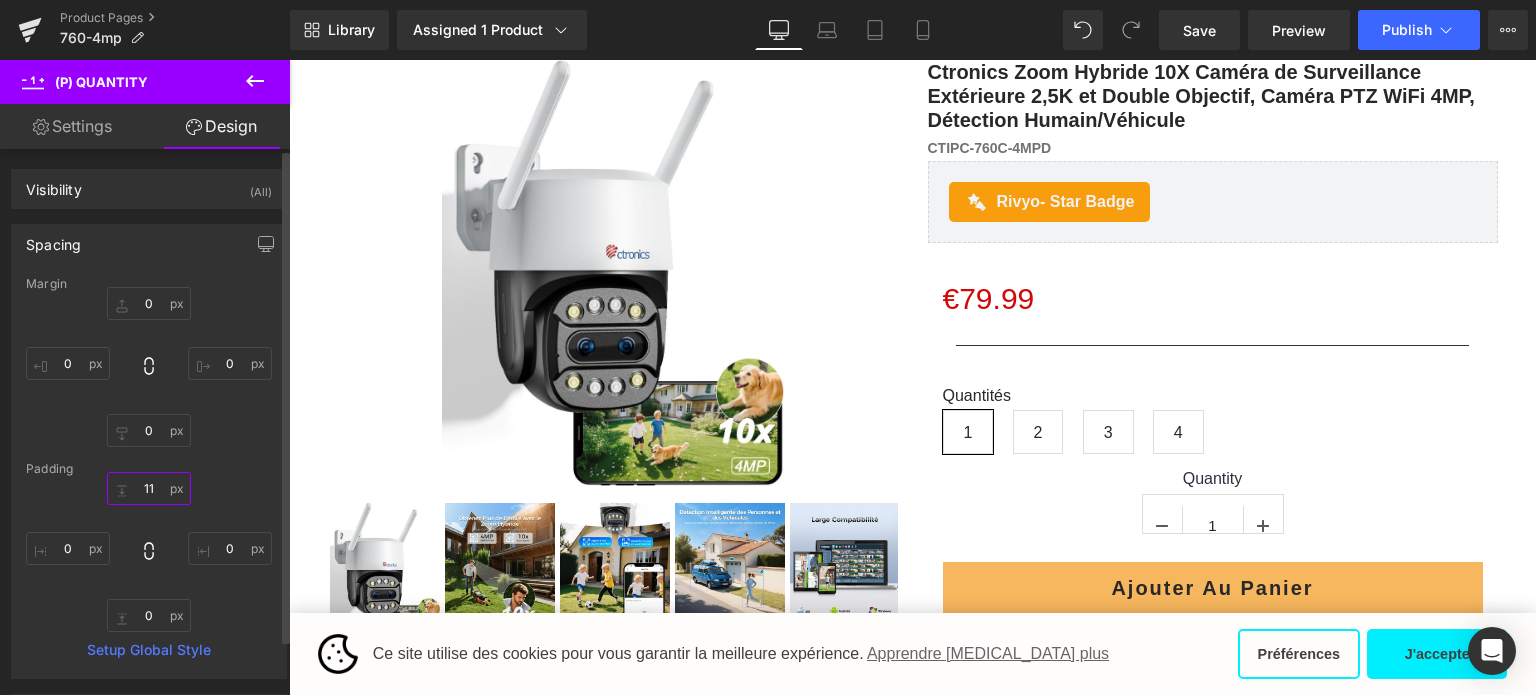 type on "1" 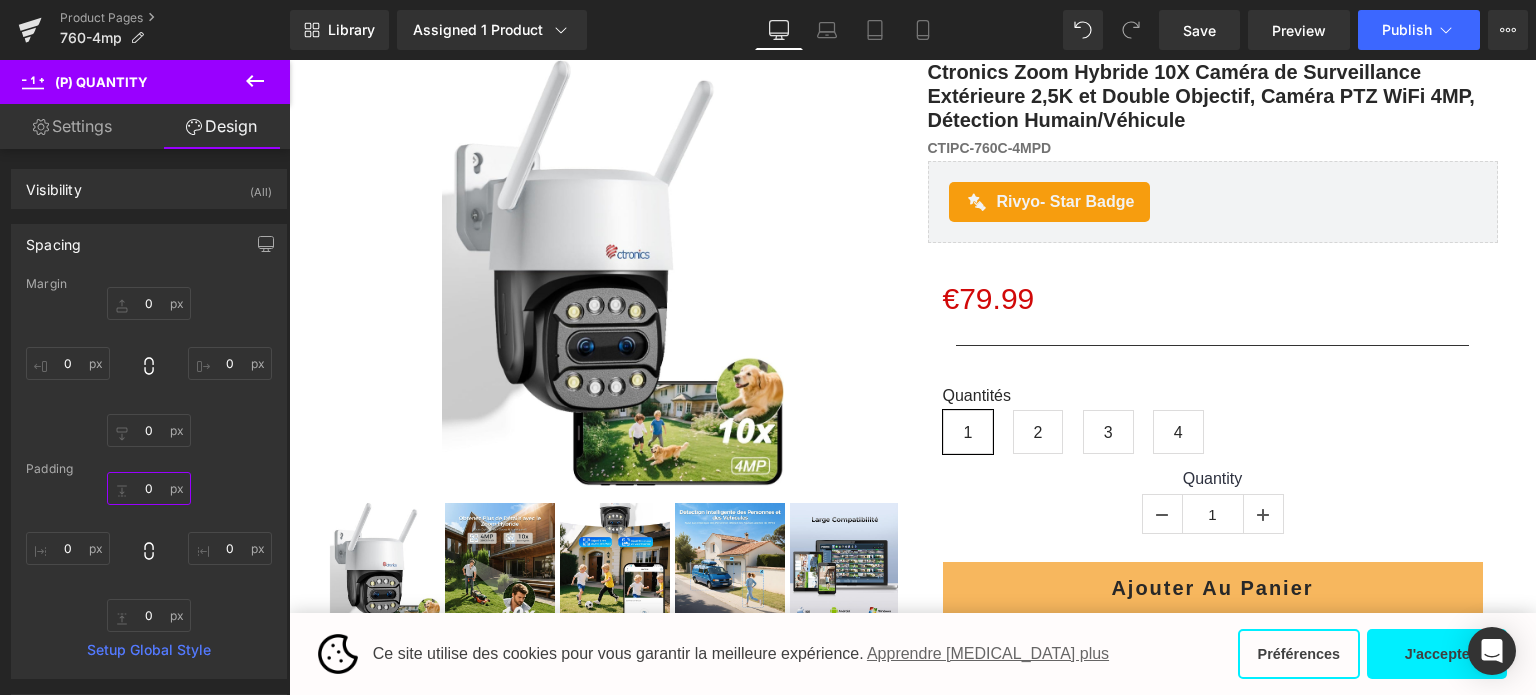 type 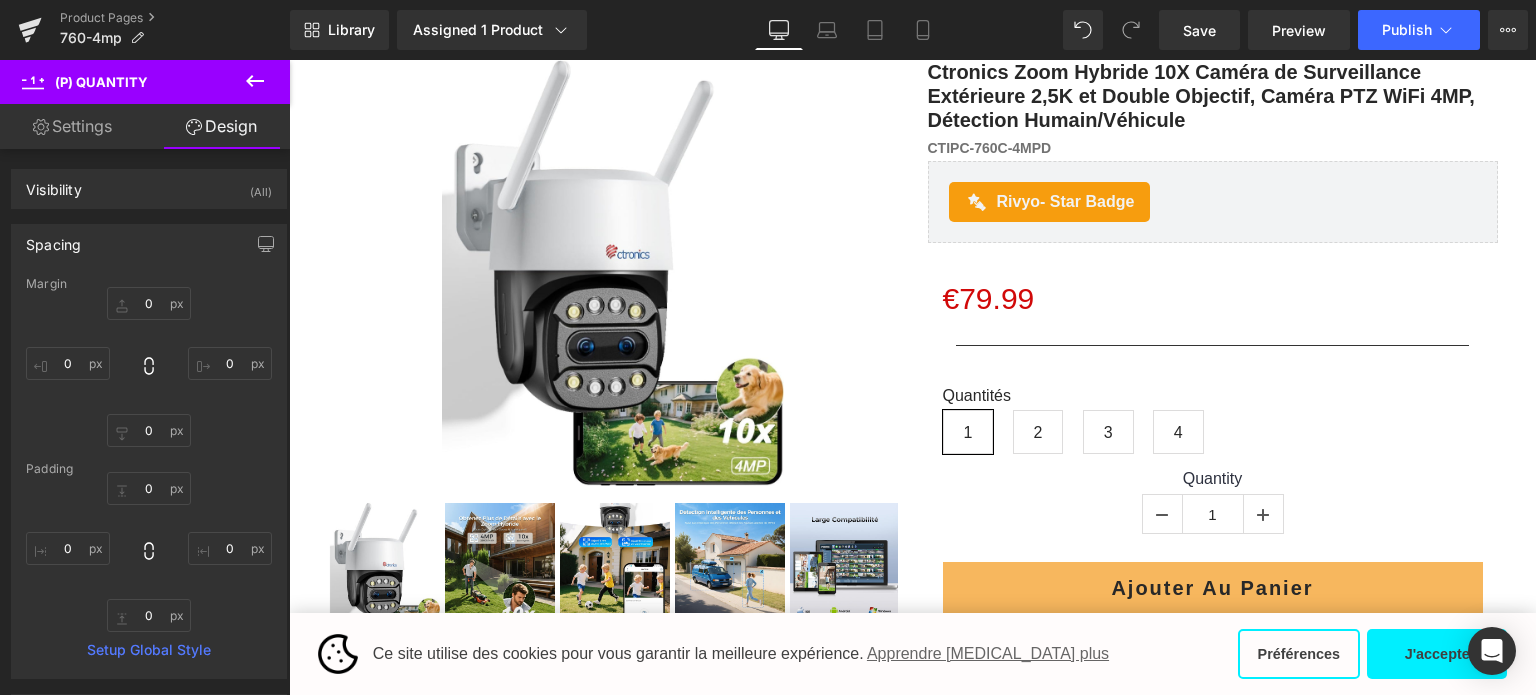 click on "Settings" at bounding box center (72, 126) 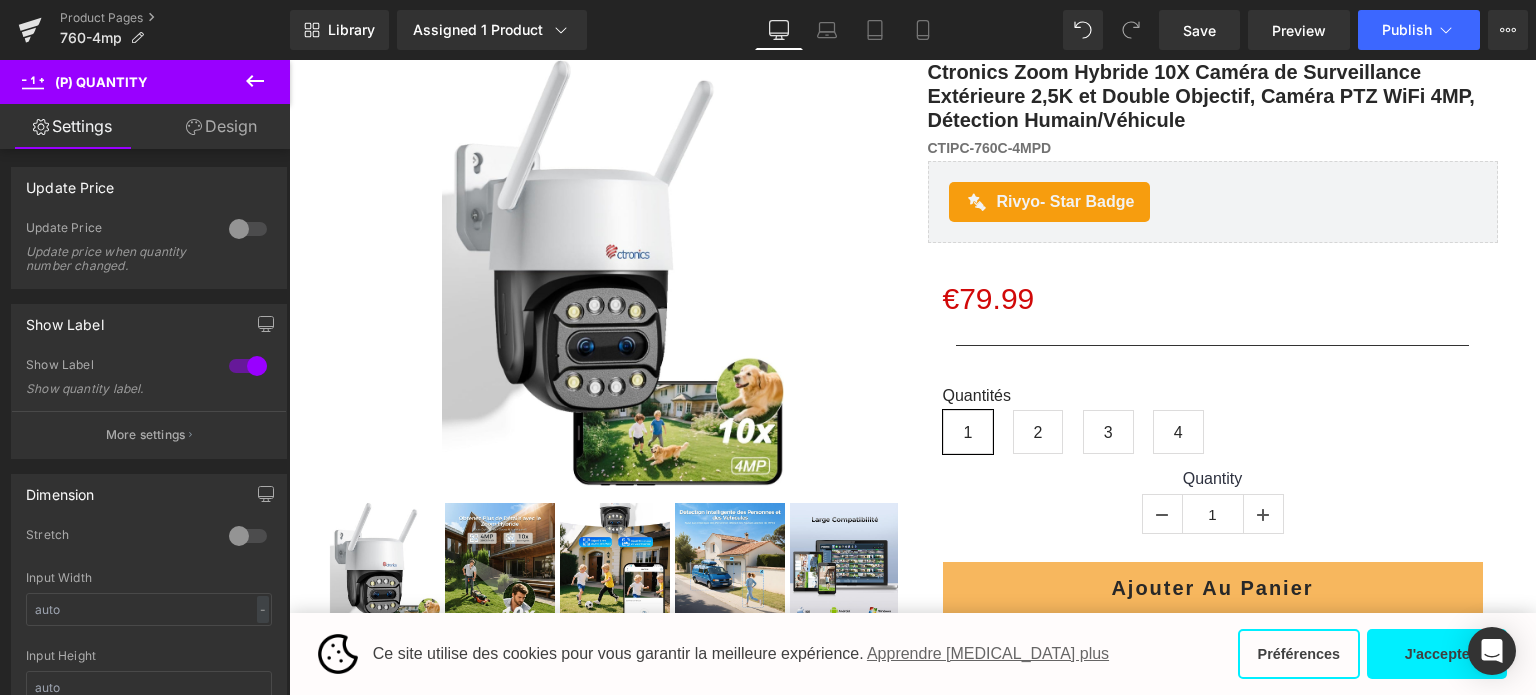 scroll, scrollTop: 0, scrollLeft: 0, axis: both 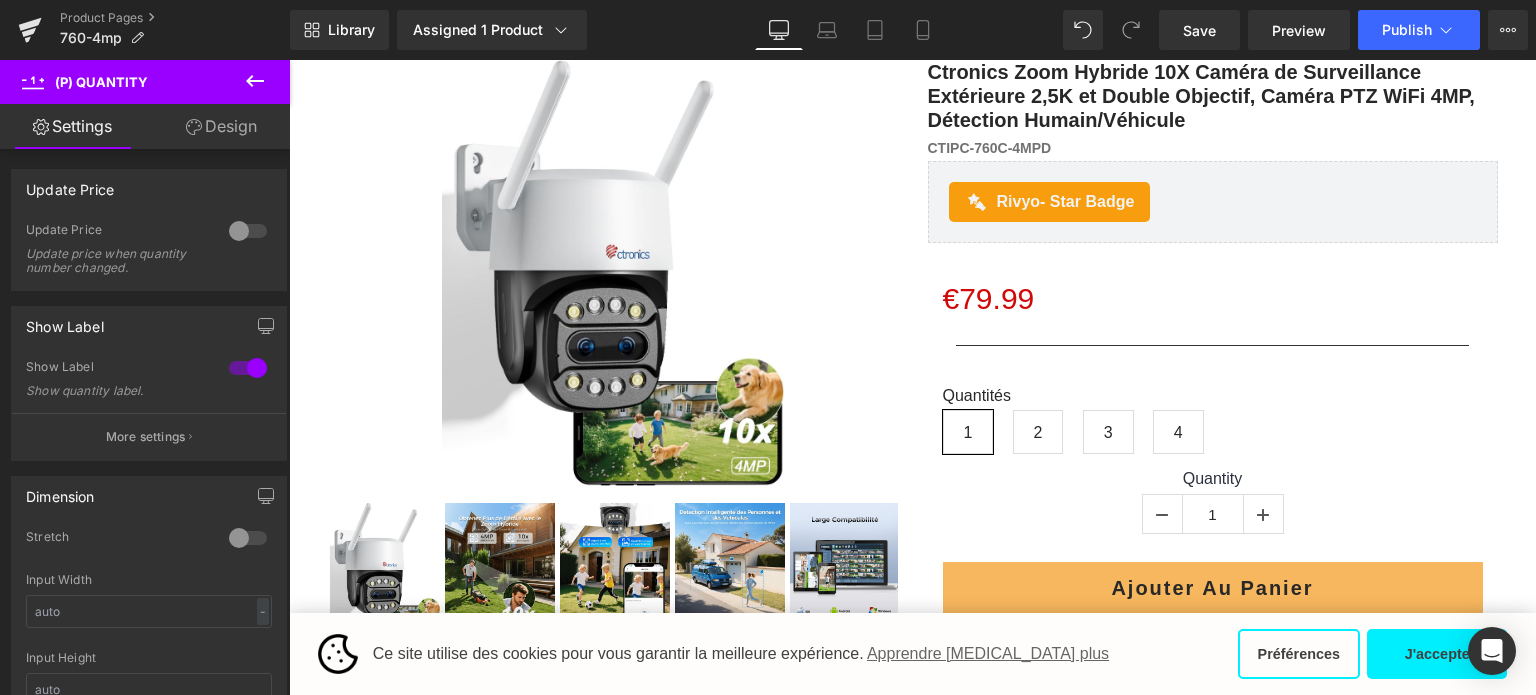 click on "Design" at bounding box center (221, 126) 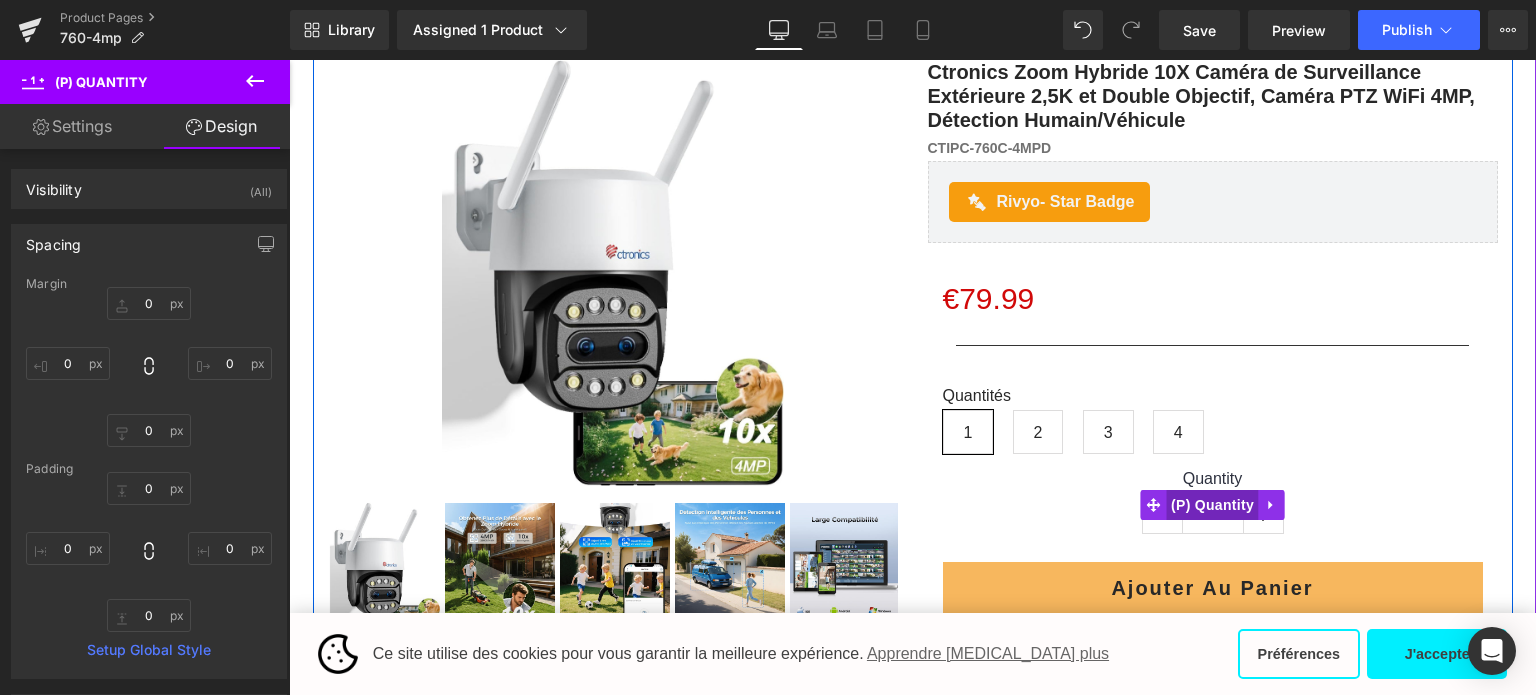 click on "(P) Quantity" at bounding box center [1212, 505] 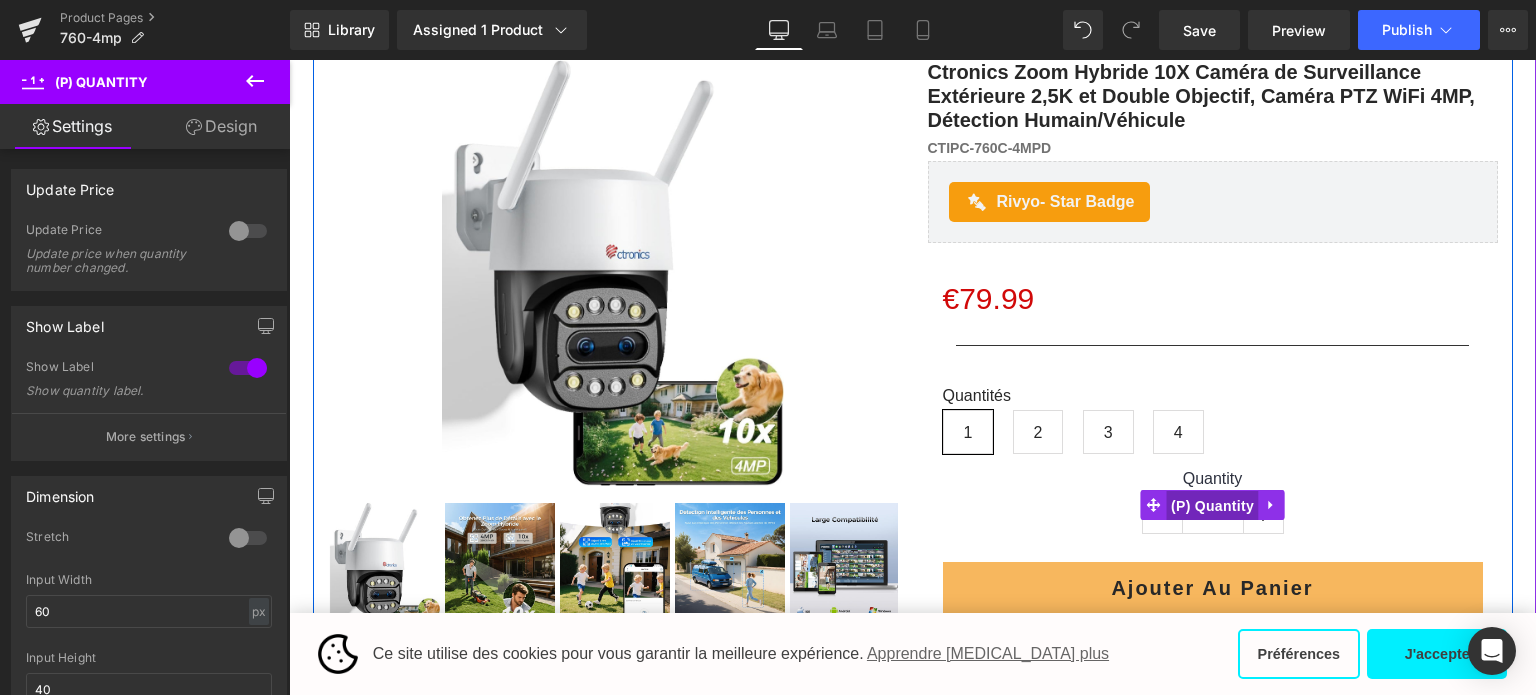 click on "(P) Quantity" at bounding box center [1212, 506] 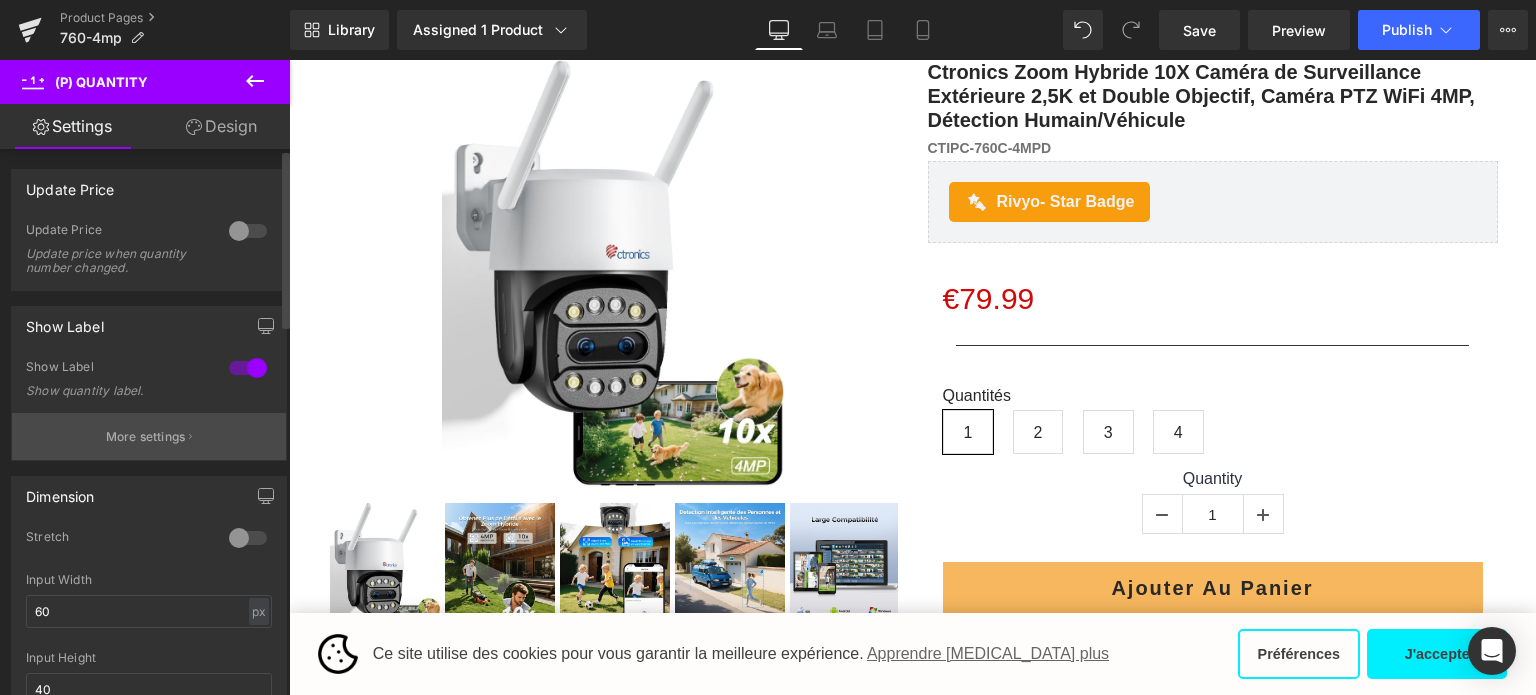 click on "More settings" at bounding box center (149, 436) 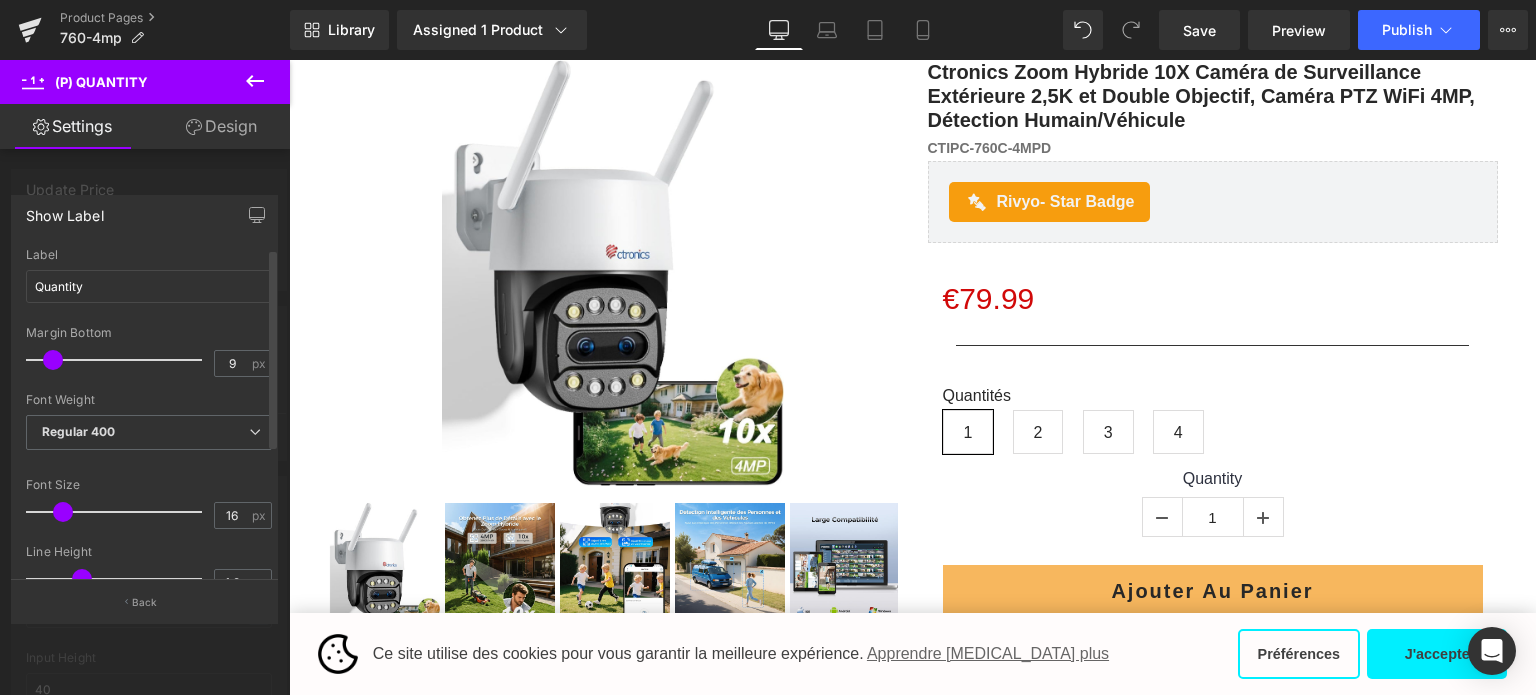 type on "7" 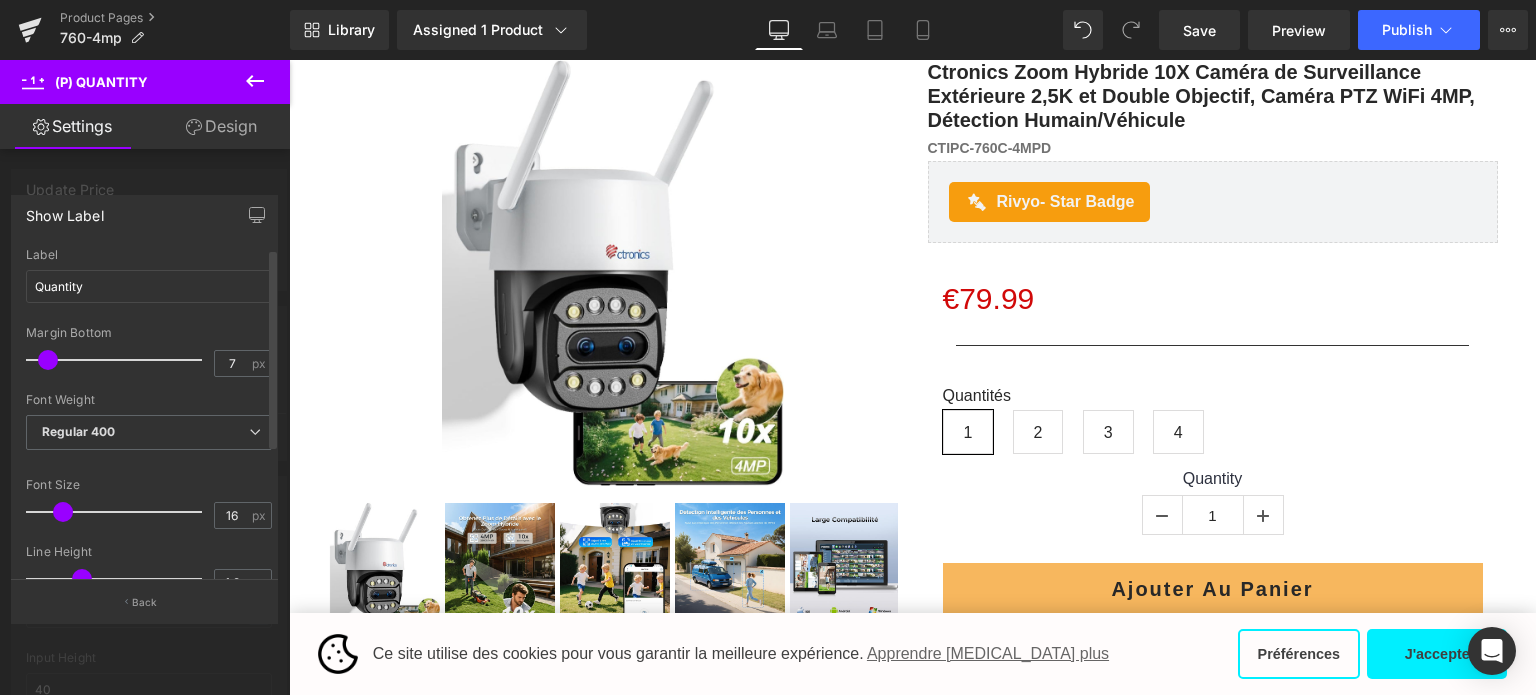 click at bounding box center [48, 360] 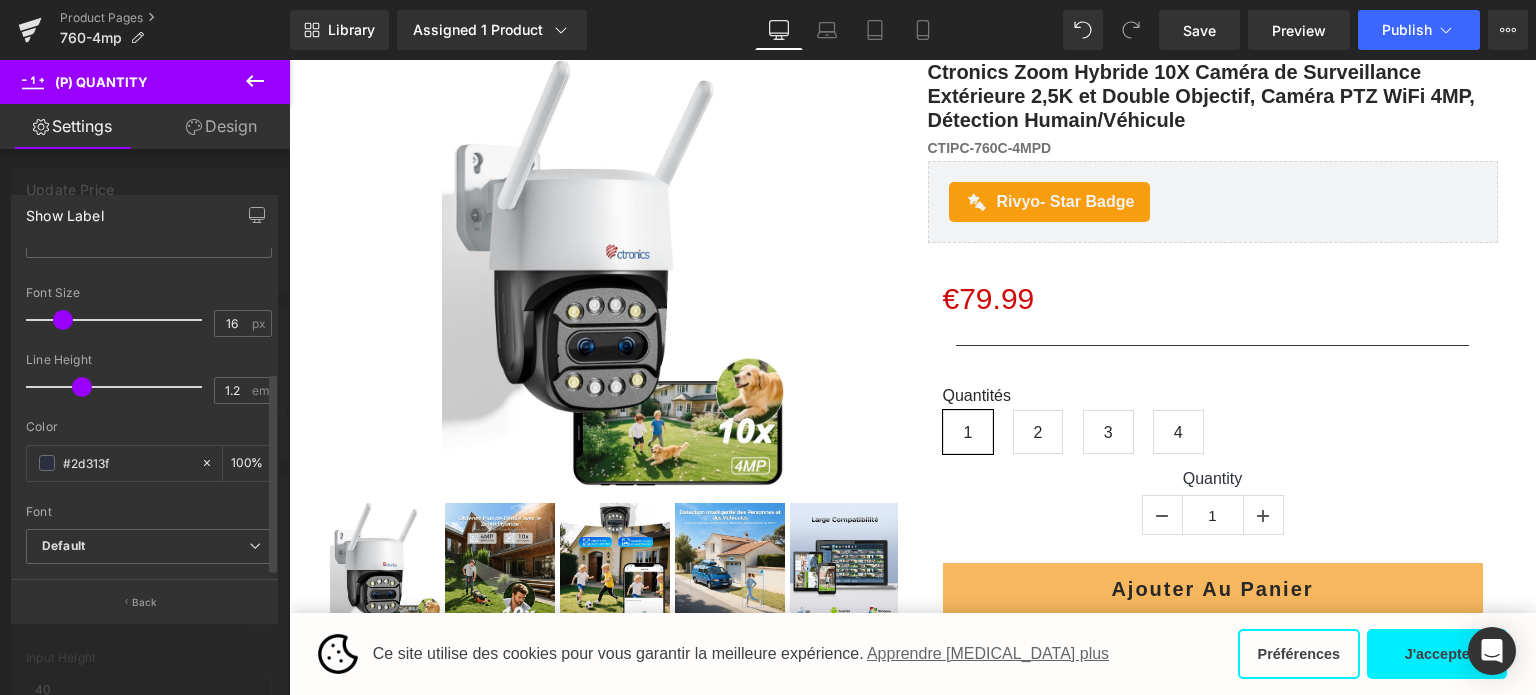 scroll, scrollTop: 200, scrollLeft: 0, axis: vertical 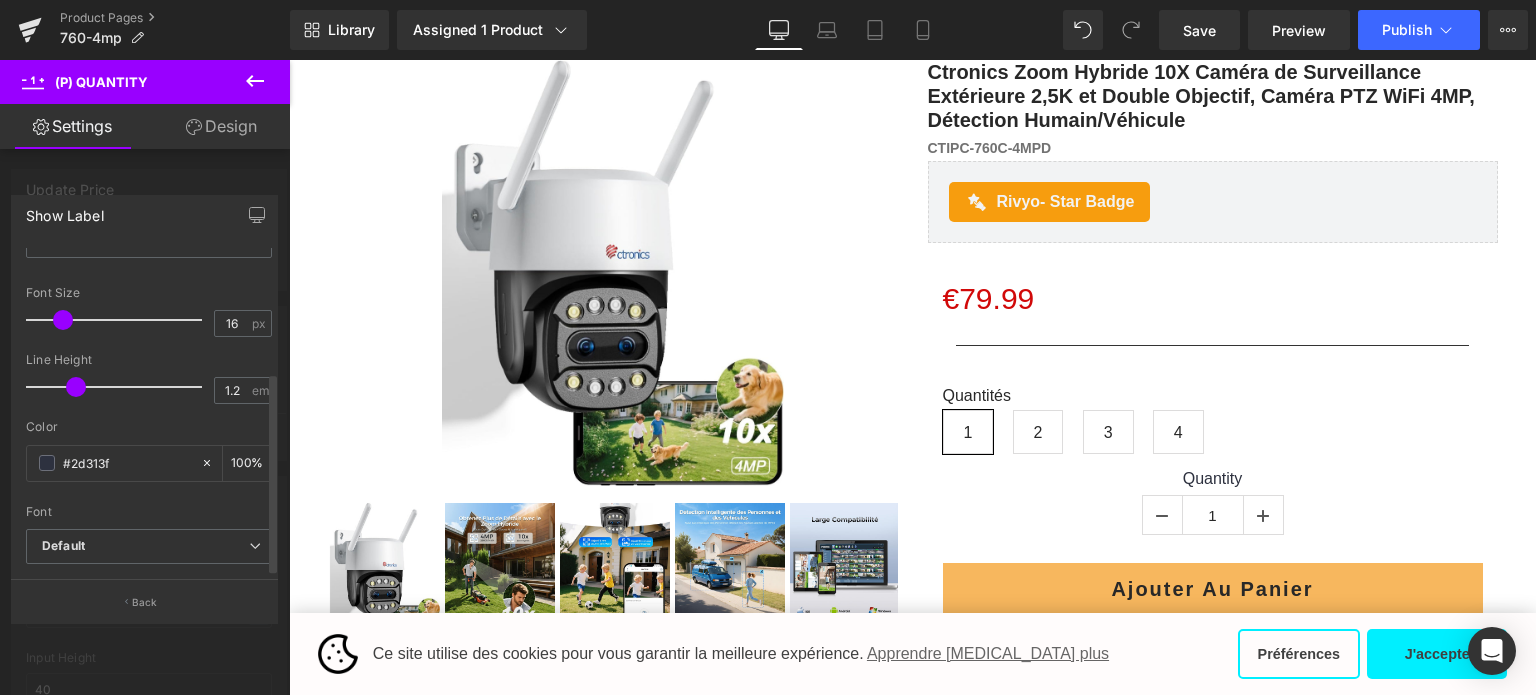 type on "1.1" 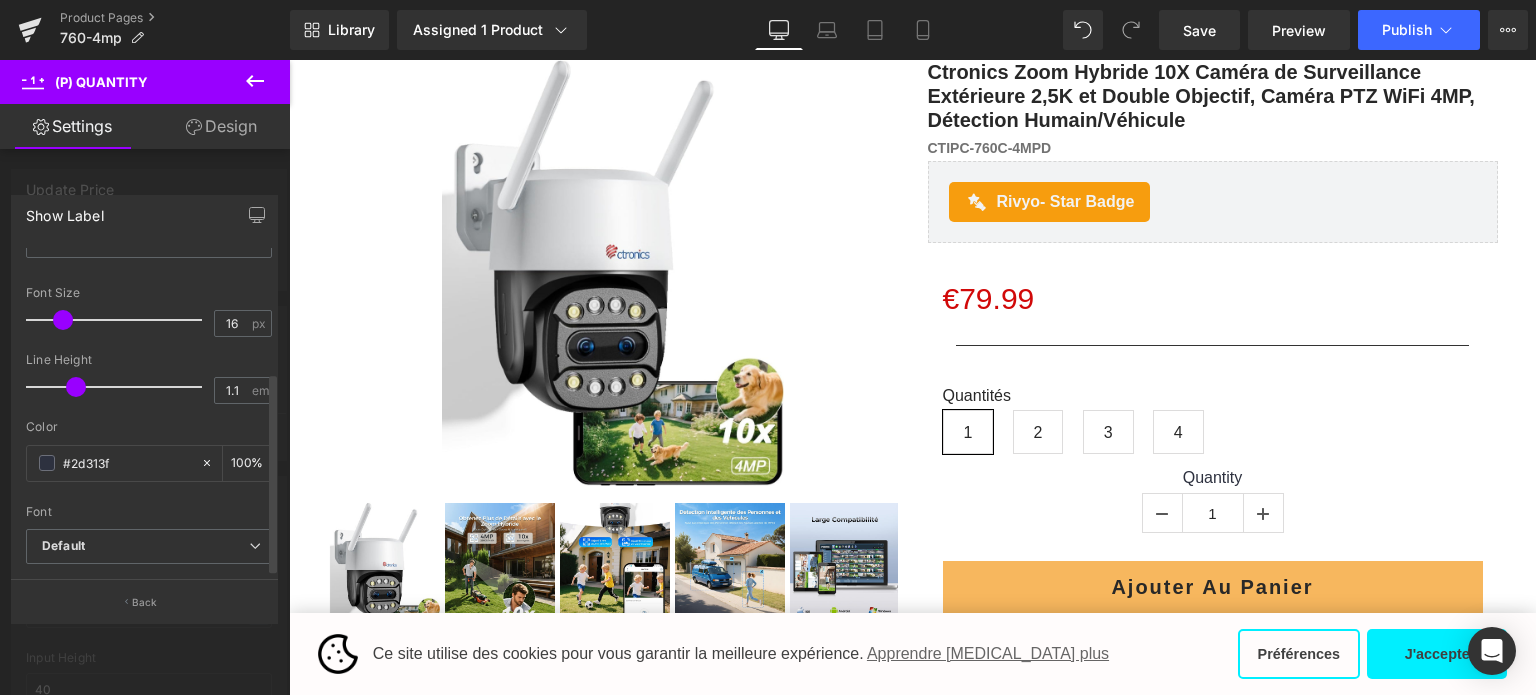 click at bounding box center (76, 387) 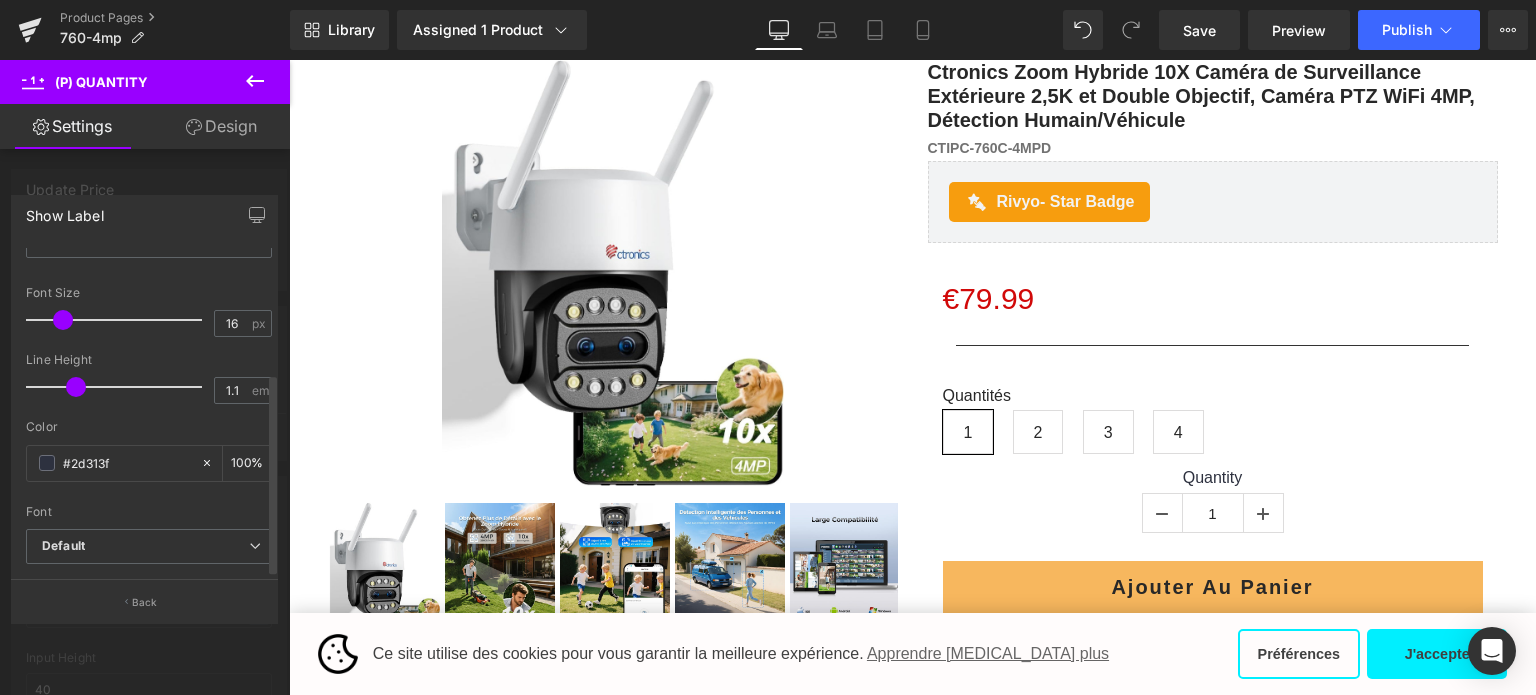 scroll, scrollTop: 204, scrollLeft: 0, axis: vertical 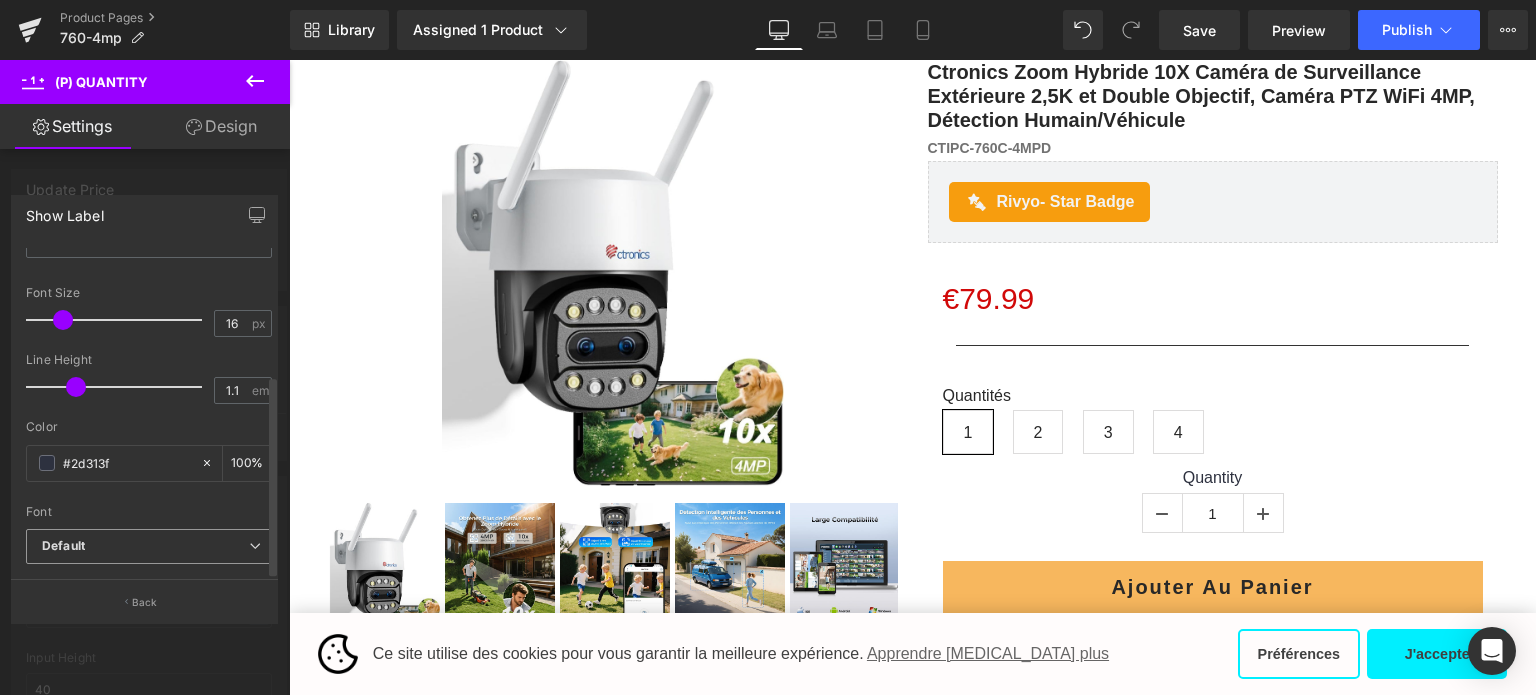 click on "Default" at bounding box center (149, 546) 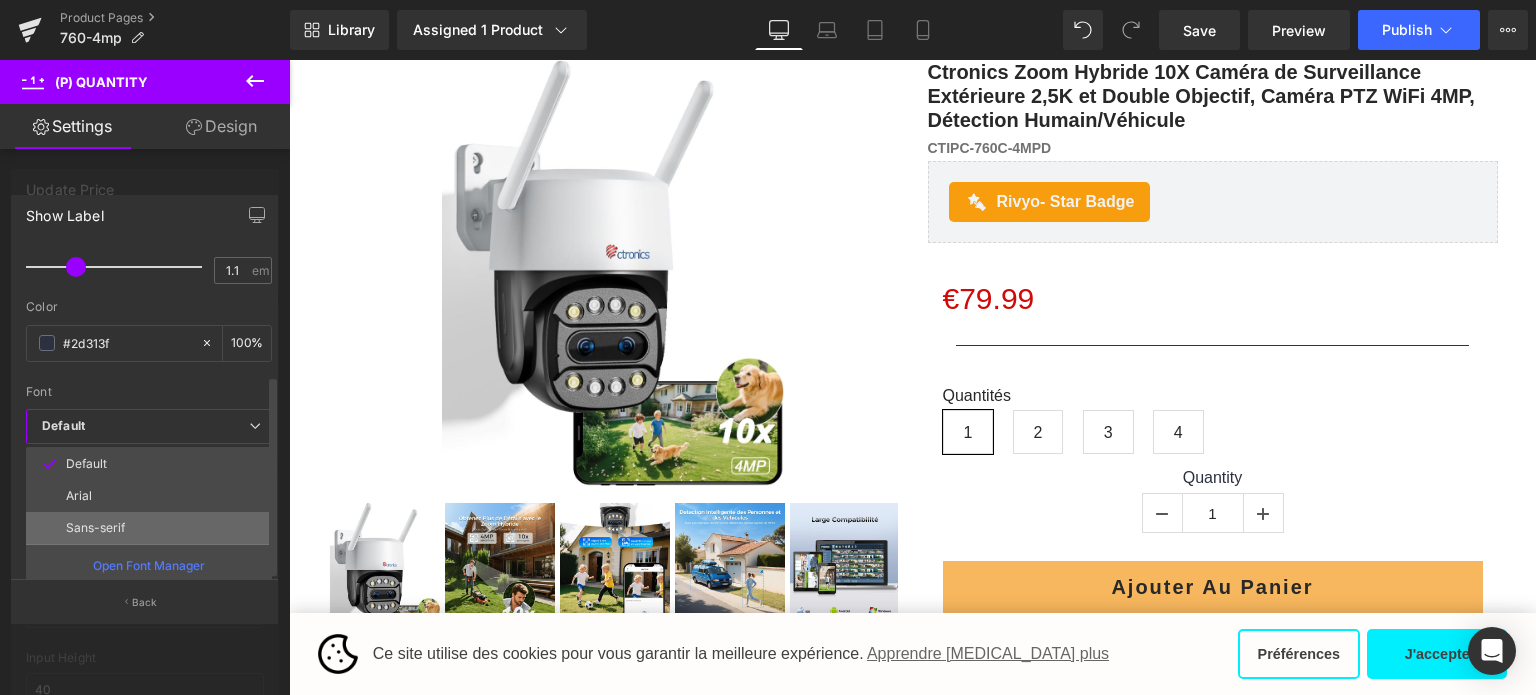 scroll, scrollTop: 332, scrollLeft: 0, axis: vertical 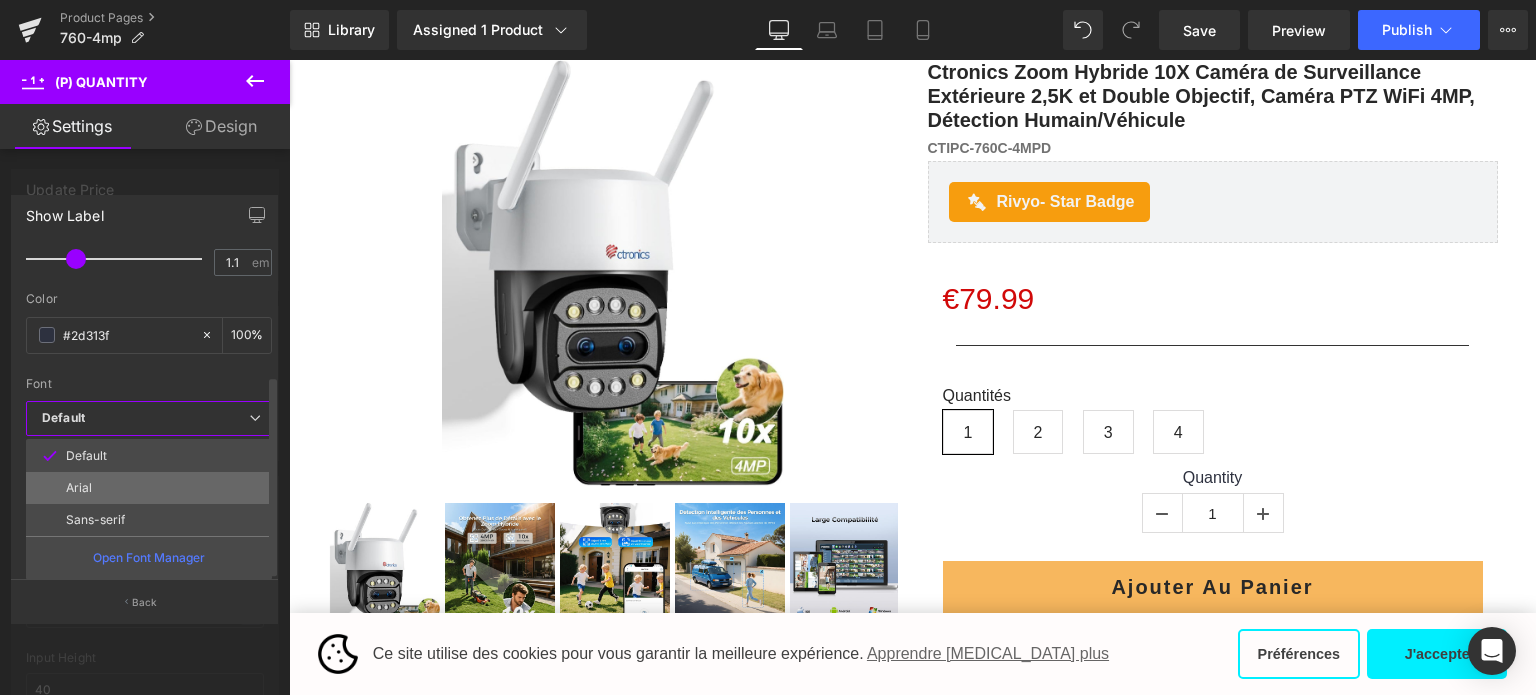 click on "Arial" at bounding box center (149, 488) 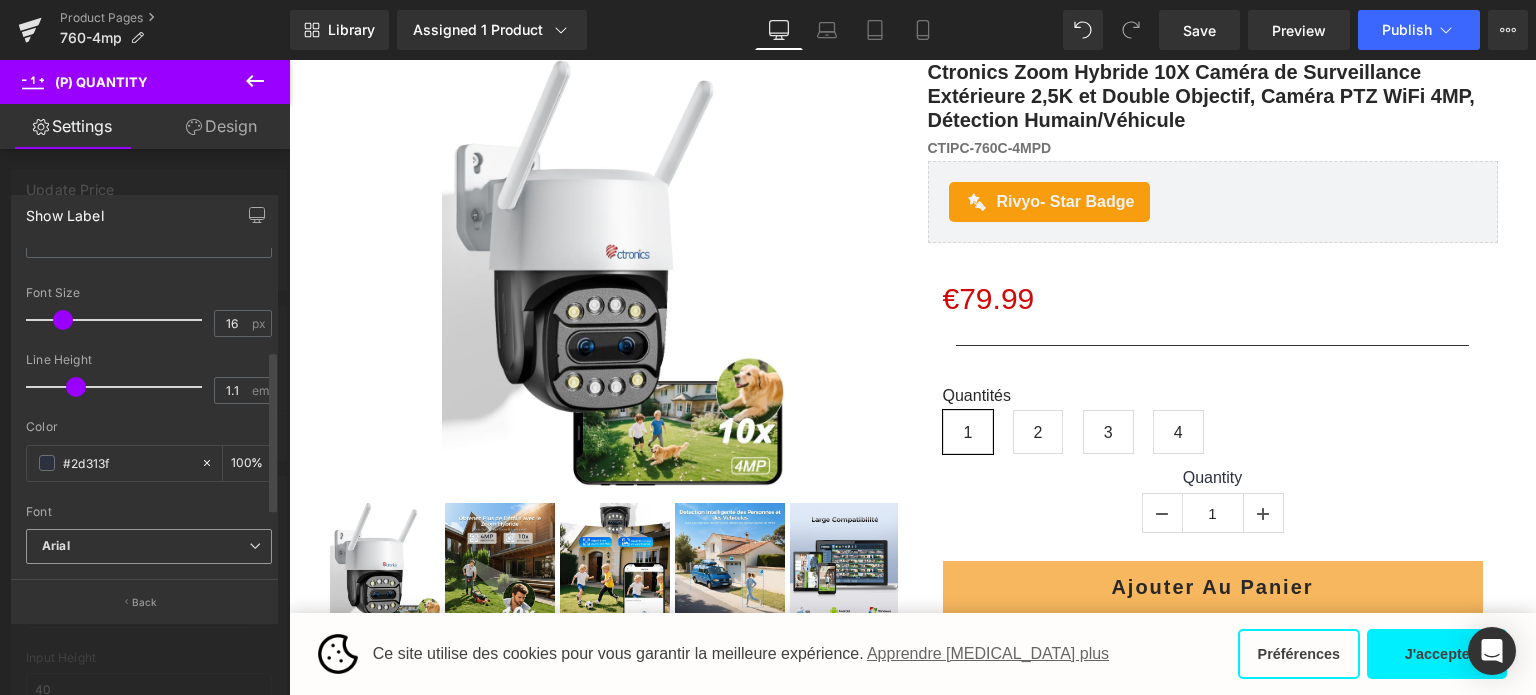 scroll, scrollTop: 204, scrollLeft: 0, axis: vertical 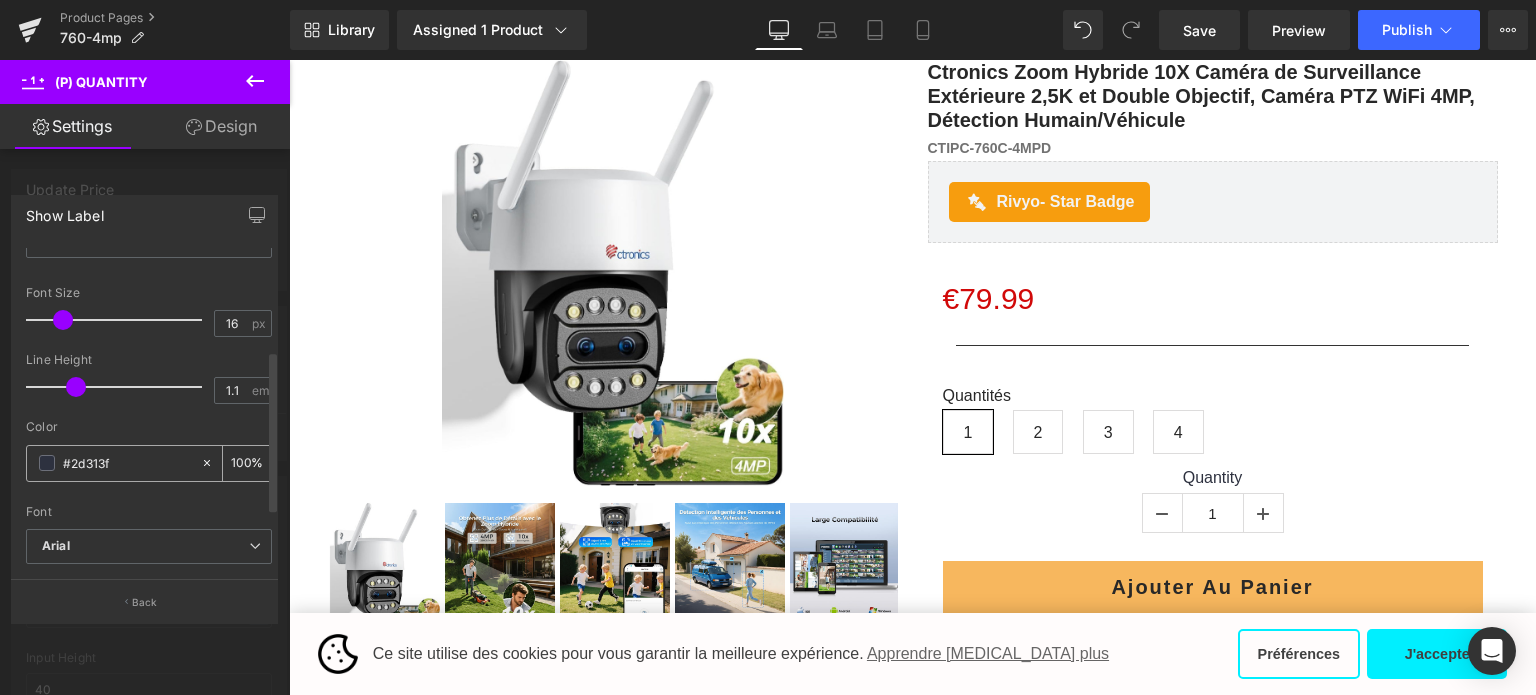 click on "#2d313f" at bounding box center [113, 463] 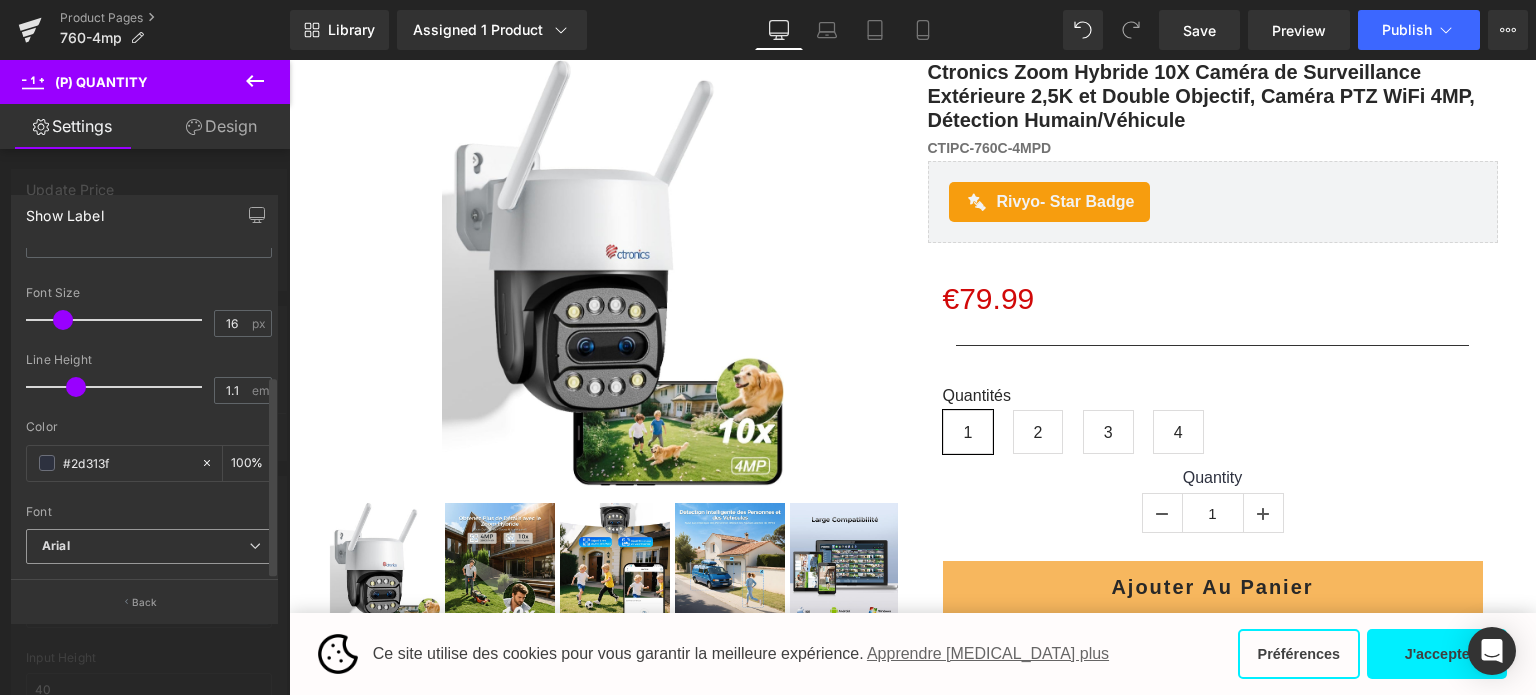 click on "Arial" at bounding box center (149, 546) 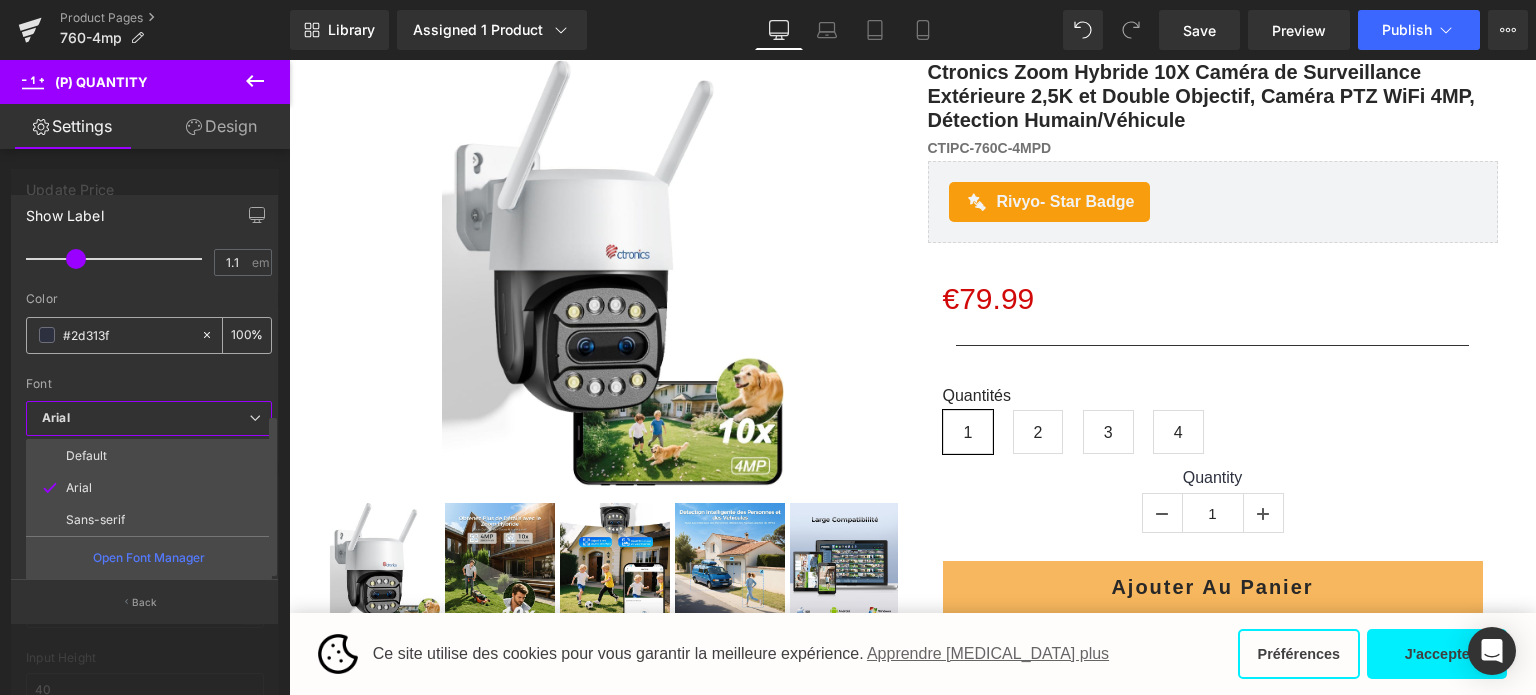 click on "Default" at bounding box center (149, 456) 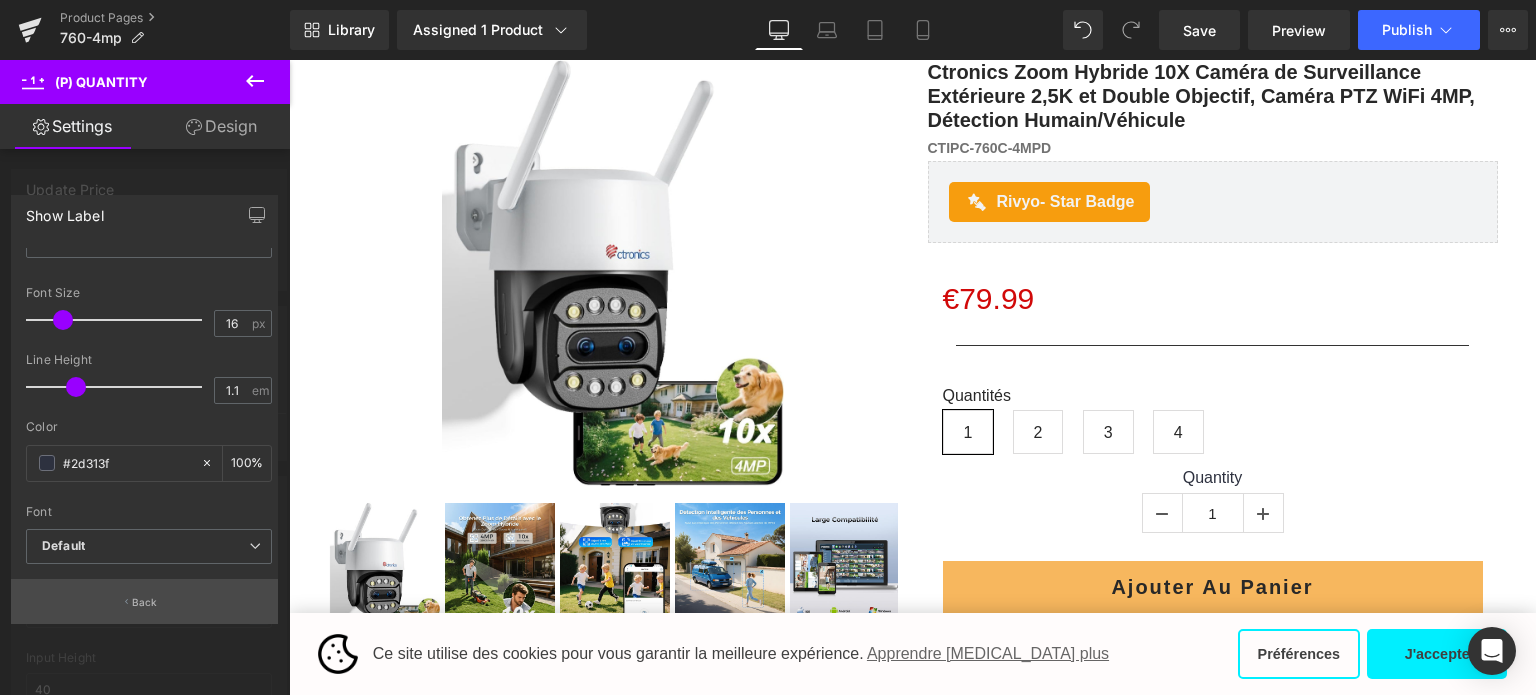 scroll, scrollTop: 204, scrollLeft: 0, axis: vertical 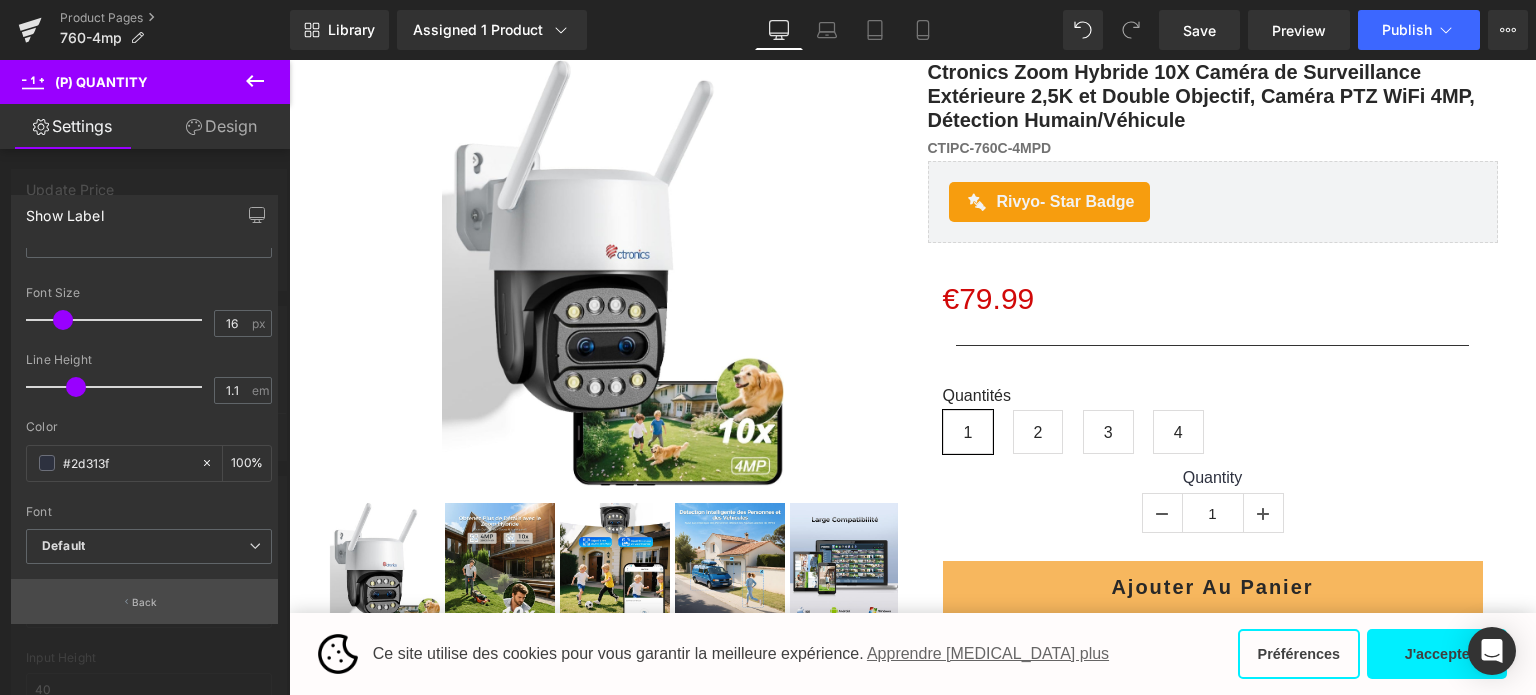 click on "Back" at bounding box center (145, 602) 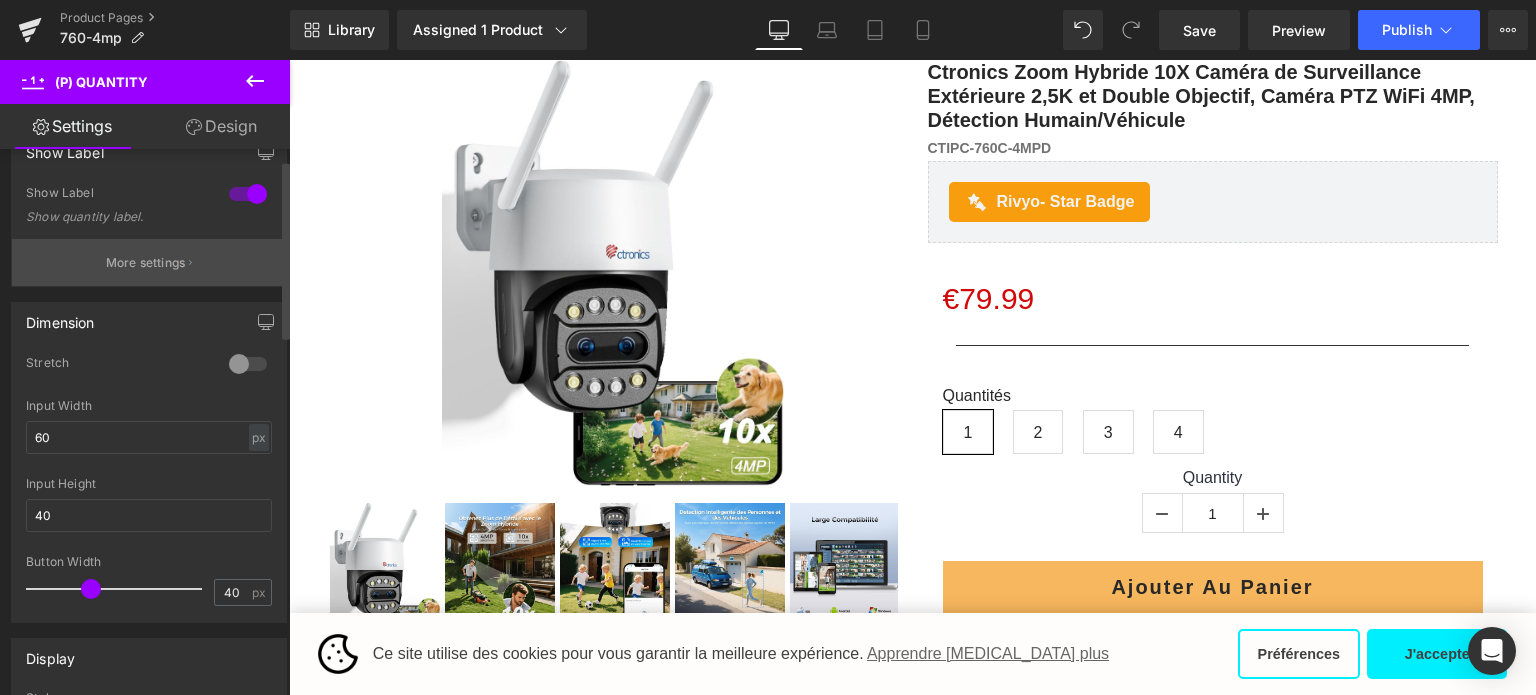 scroll, scrollTop: 200, scrollLeft: 0, axis: vertical 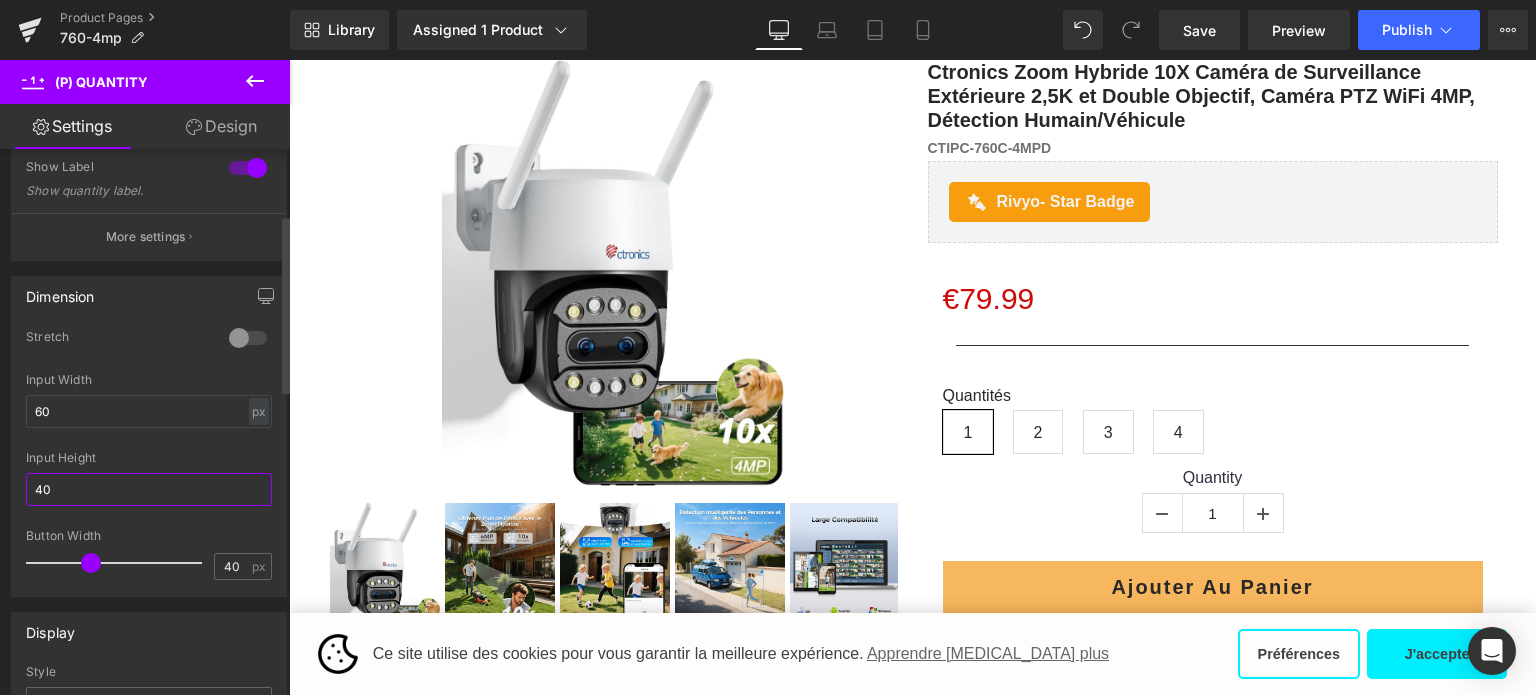 click on "40" at bounding box center [149, 489] 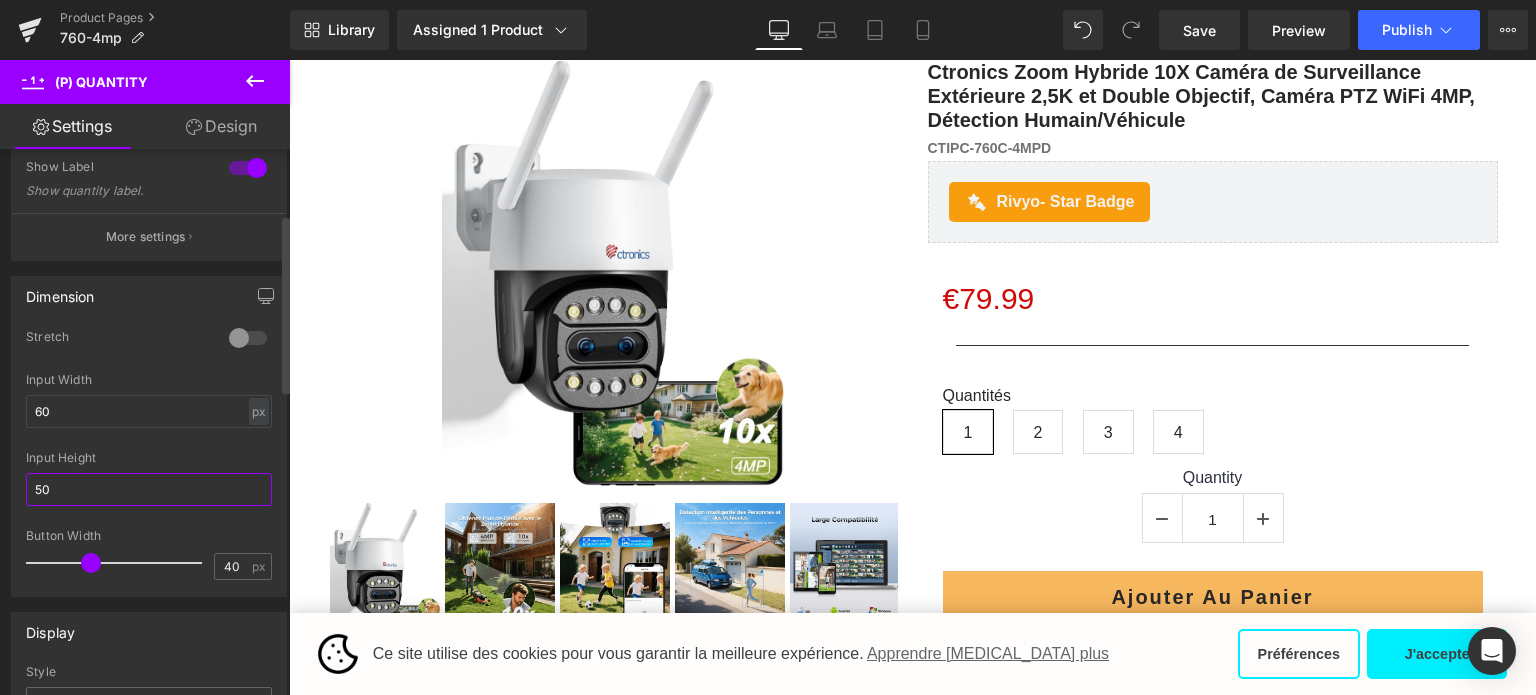 type on "5" 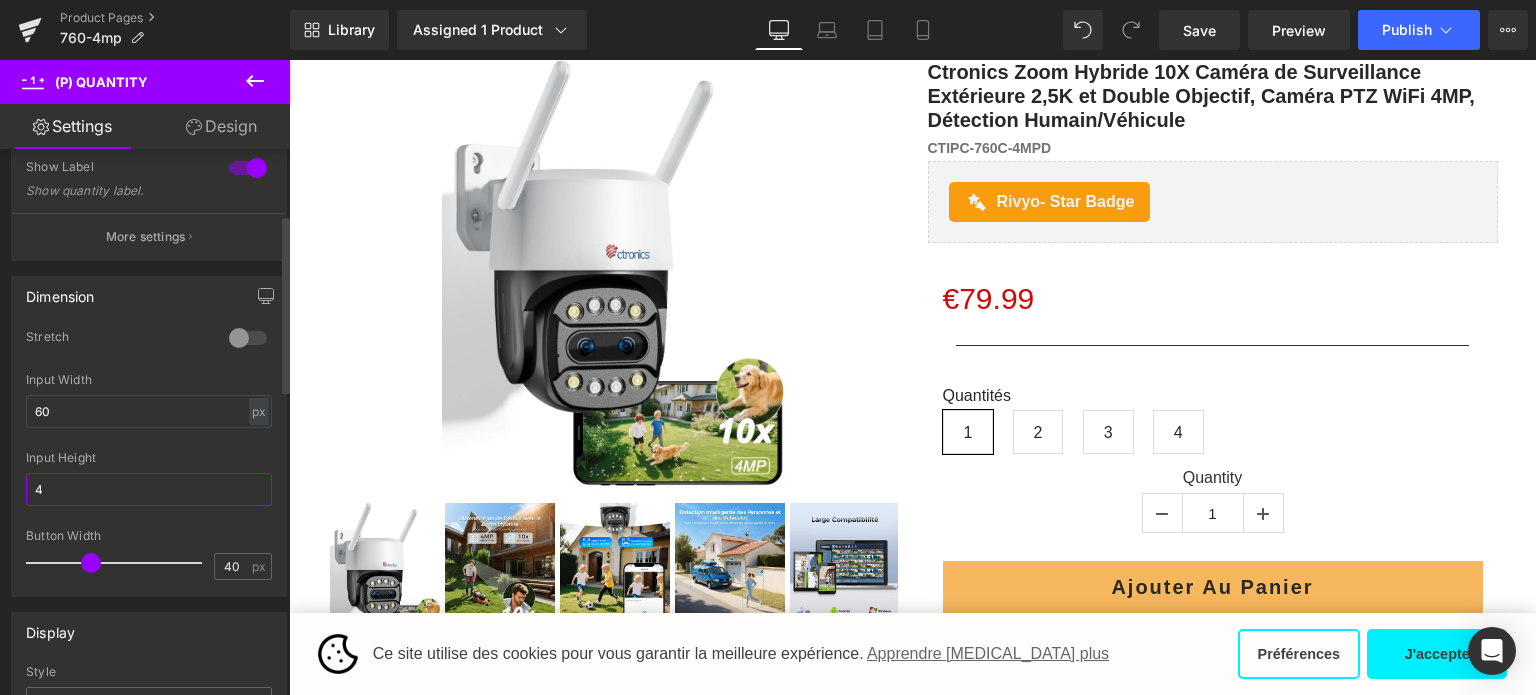 type on "40" 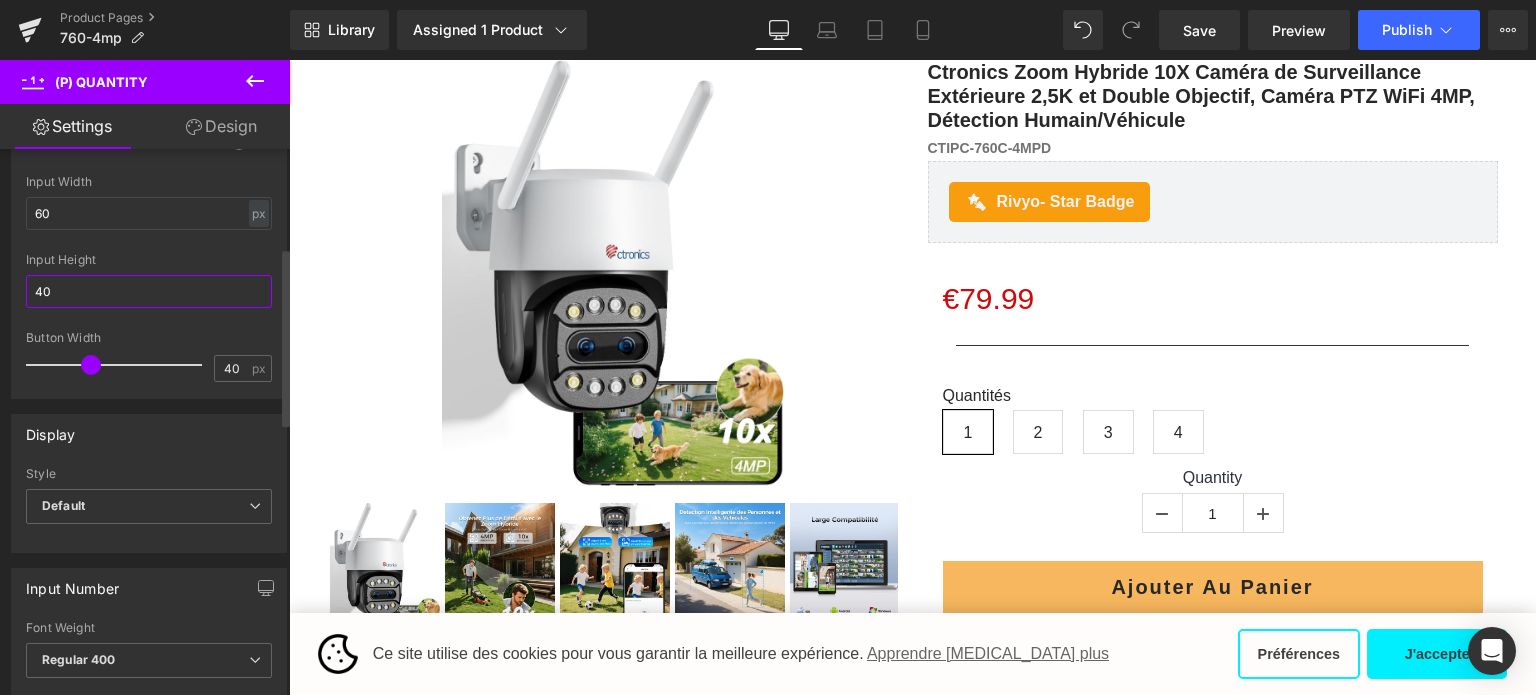 scroll, scrollTop: 400, scrollLeft: 0, axis: vertical 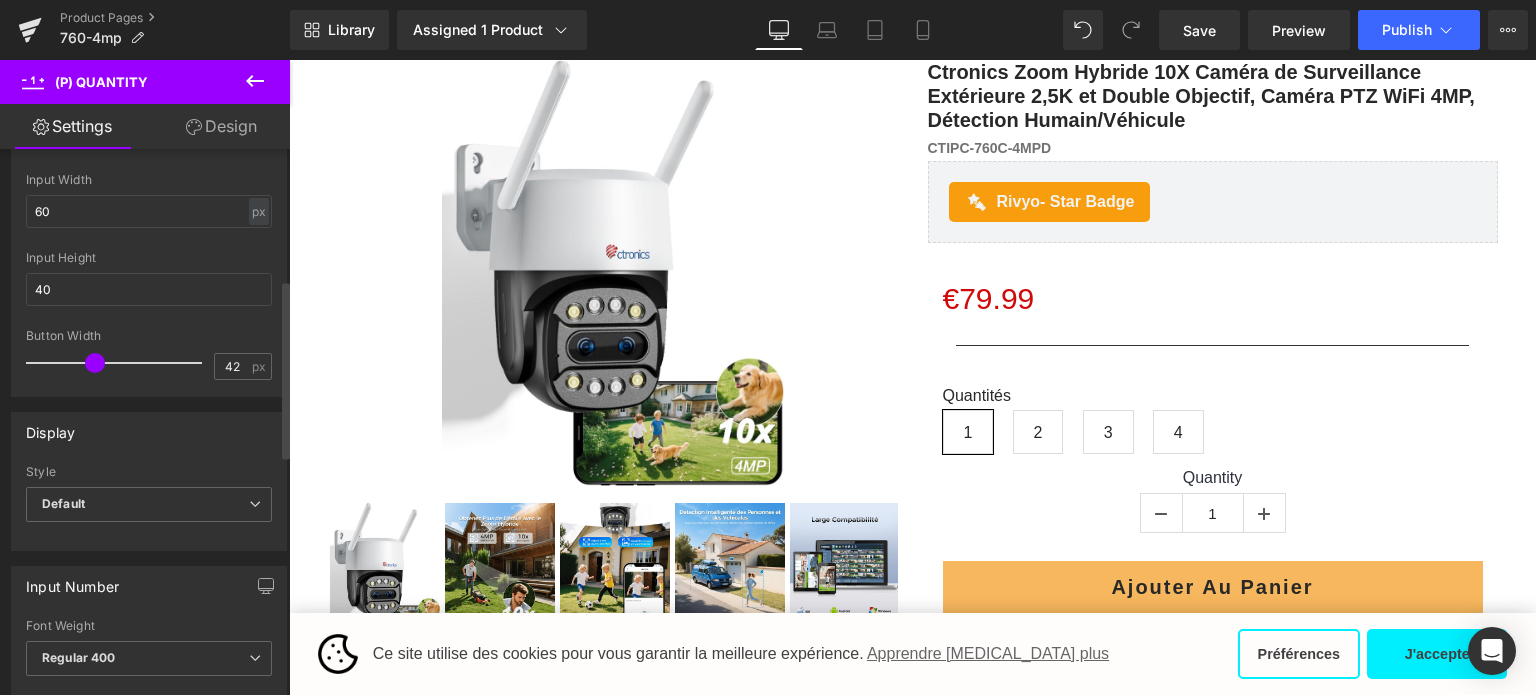 type on "41" 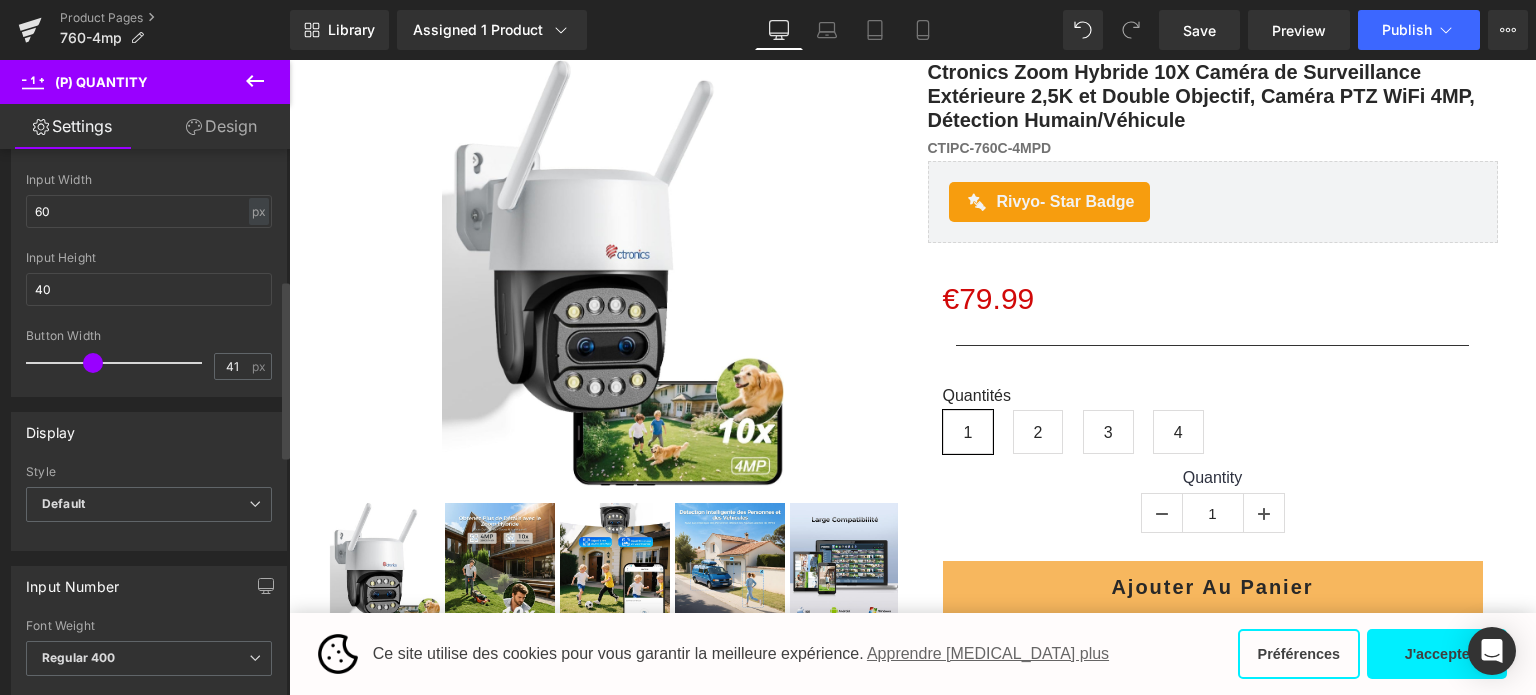 click at bounding box center [93, 363] 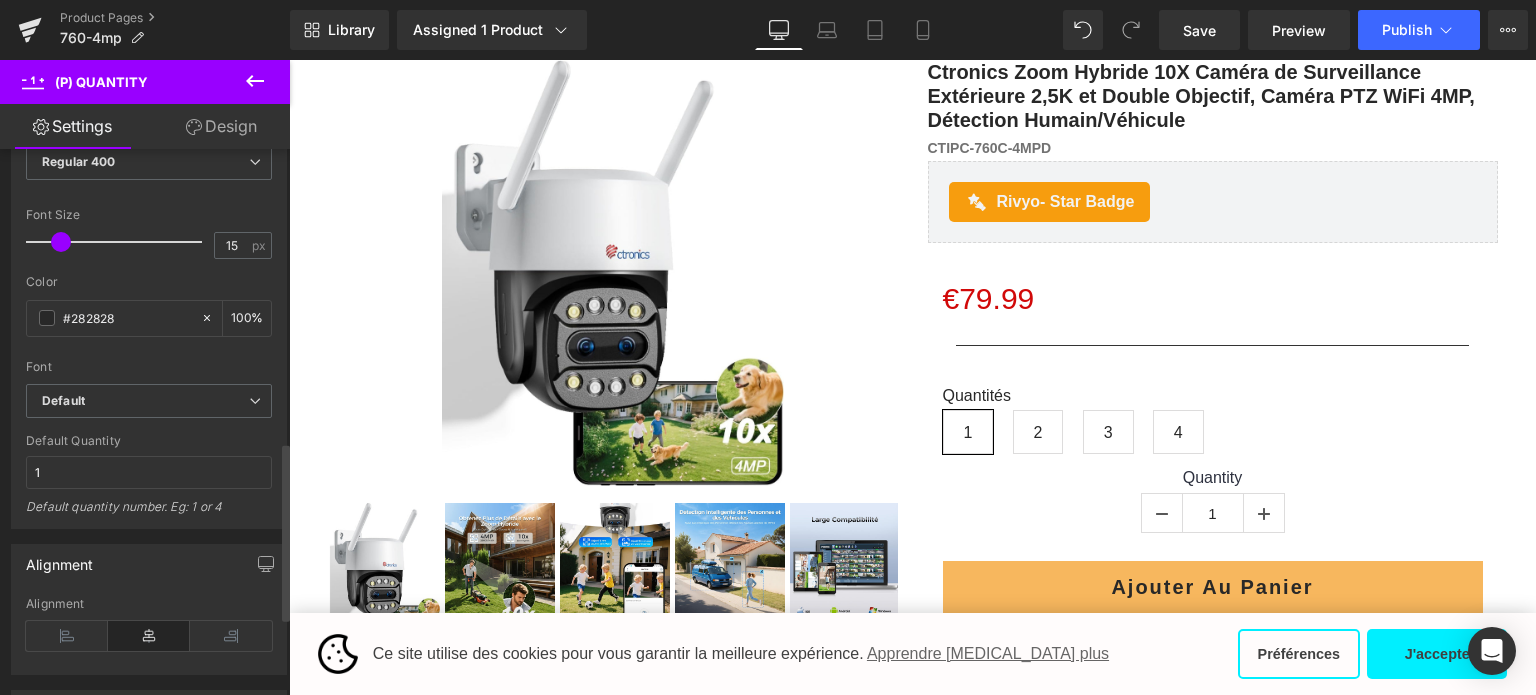 scroll, scrollTop: 900, scrollLeft: 0, axis: vertical 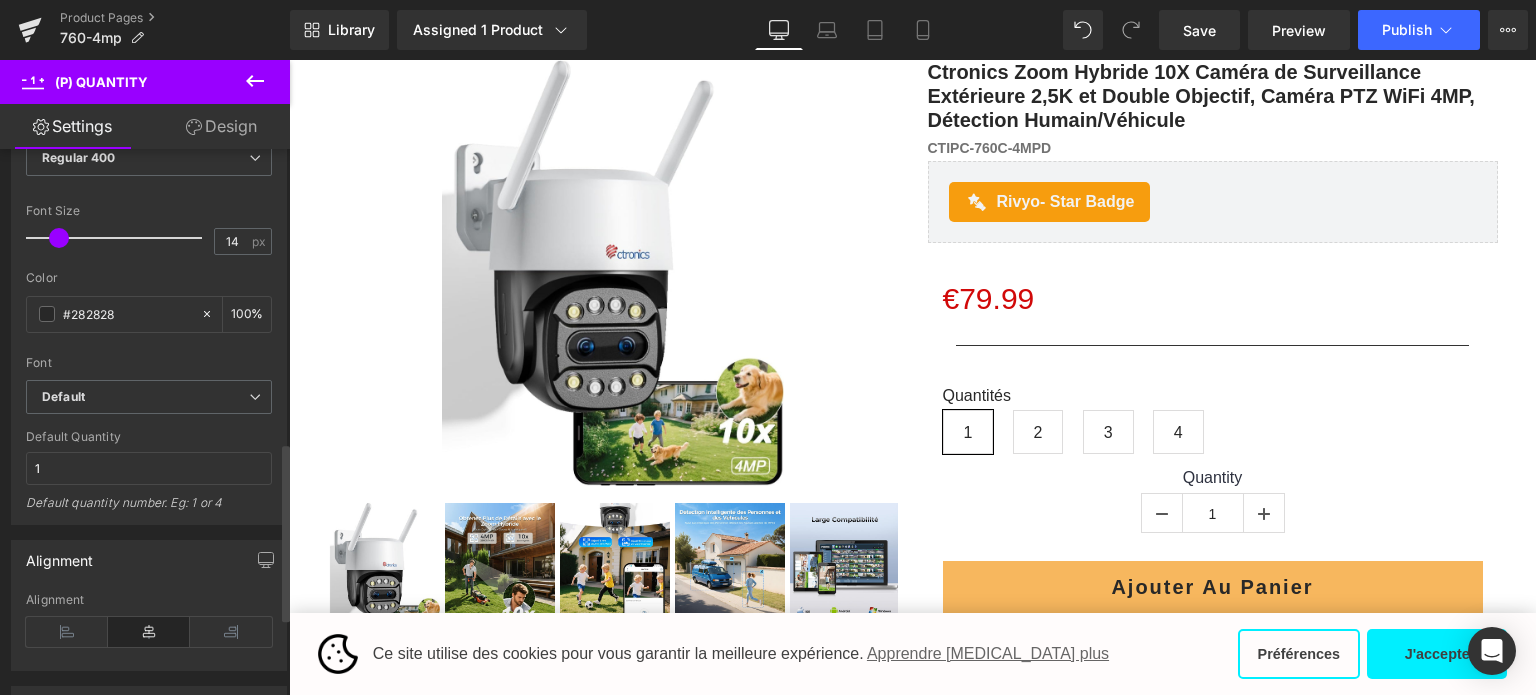 type on "15" 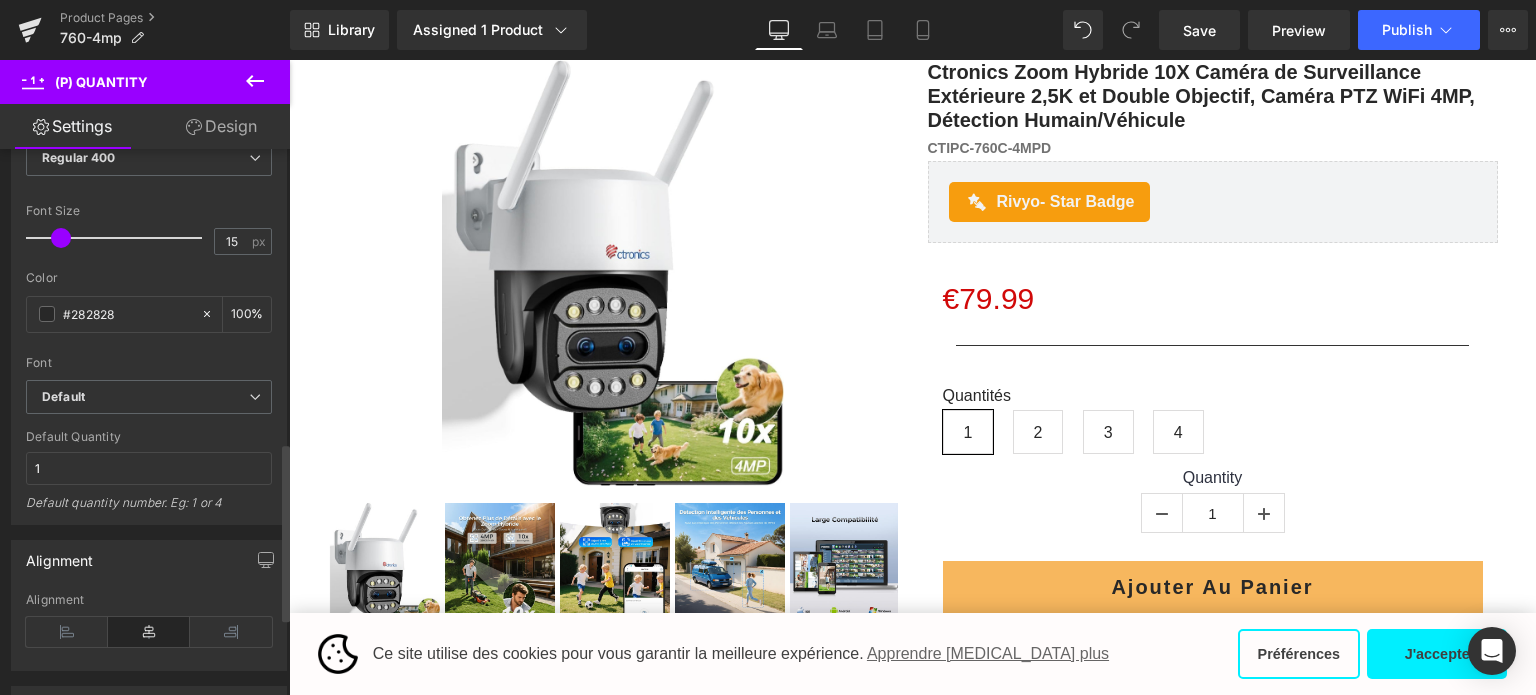click at bounding box center (61, 238) 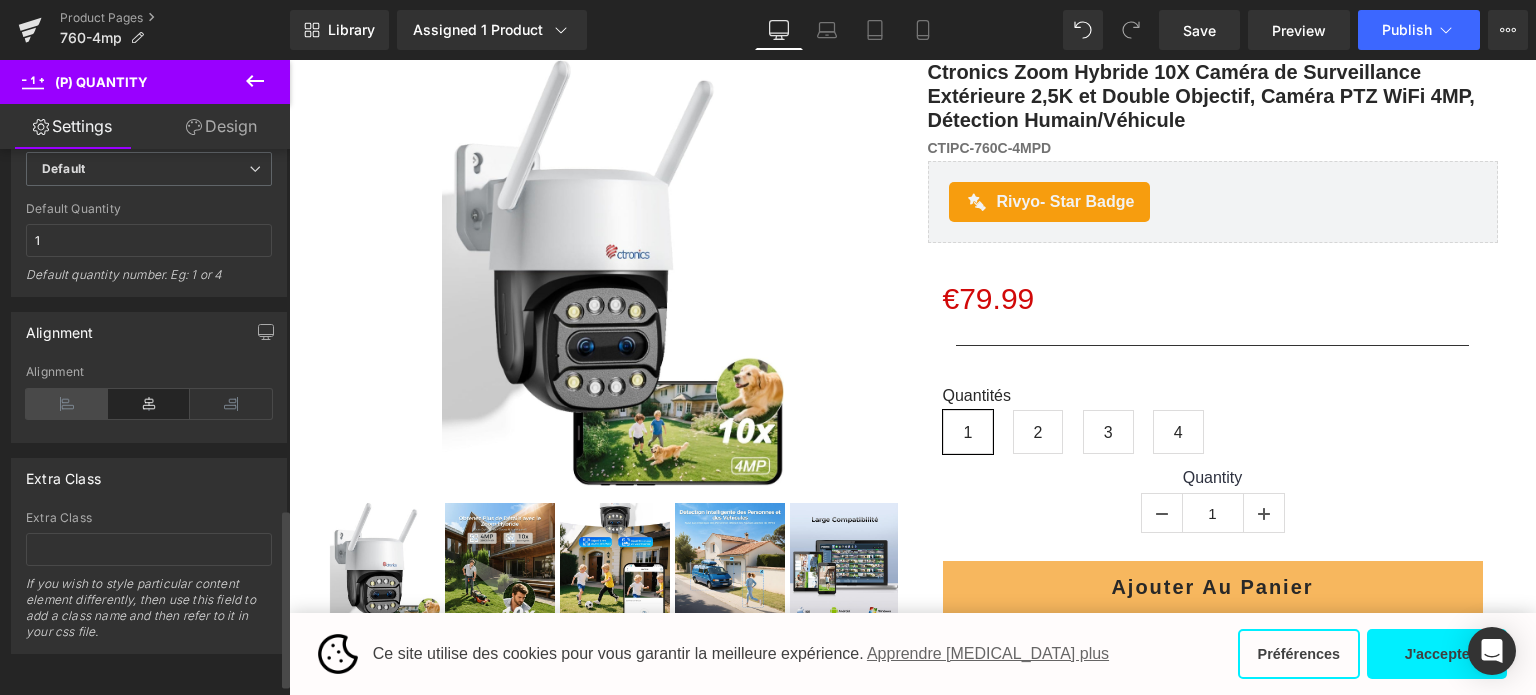 scroll, scrollTop: 1138, scrollLeft: 0, axis: vertical 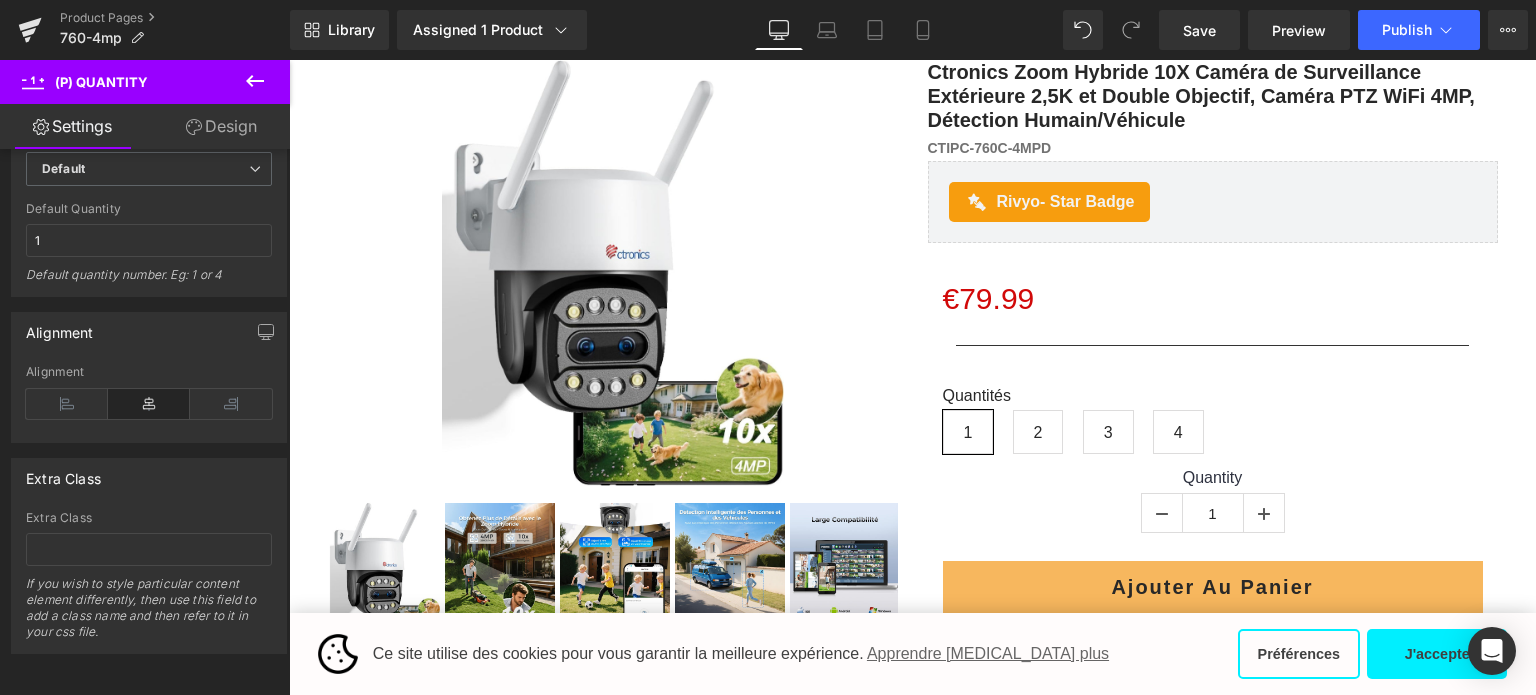 click on "Design" at bounding box center (221, 126) 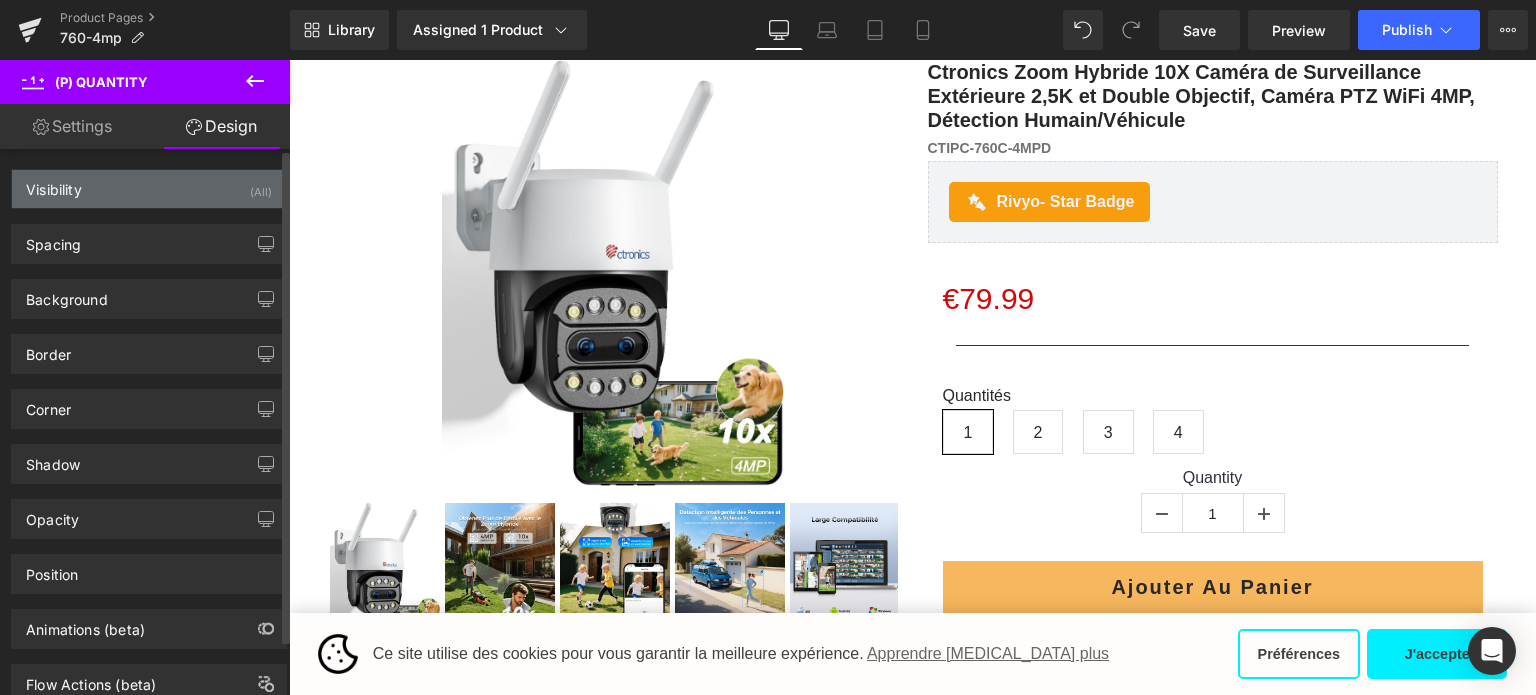 click on "Visibility
(All)" at bounding box center [149, 189] 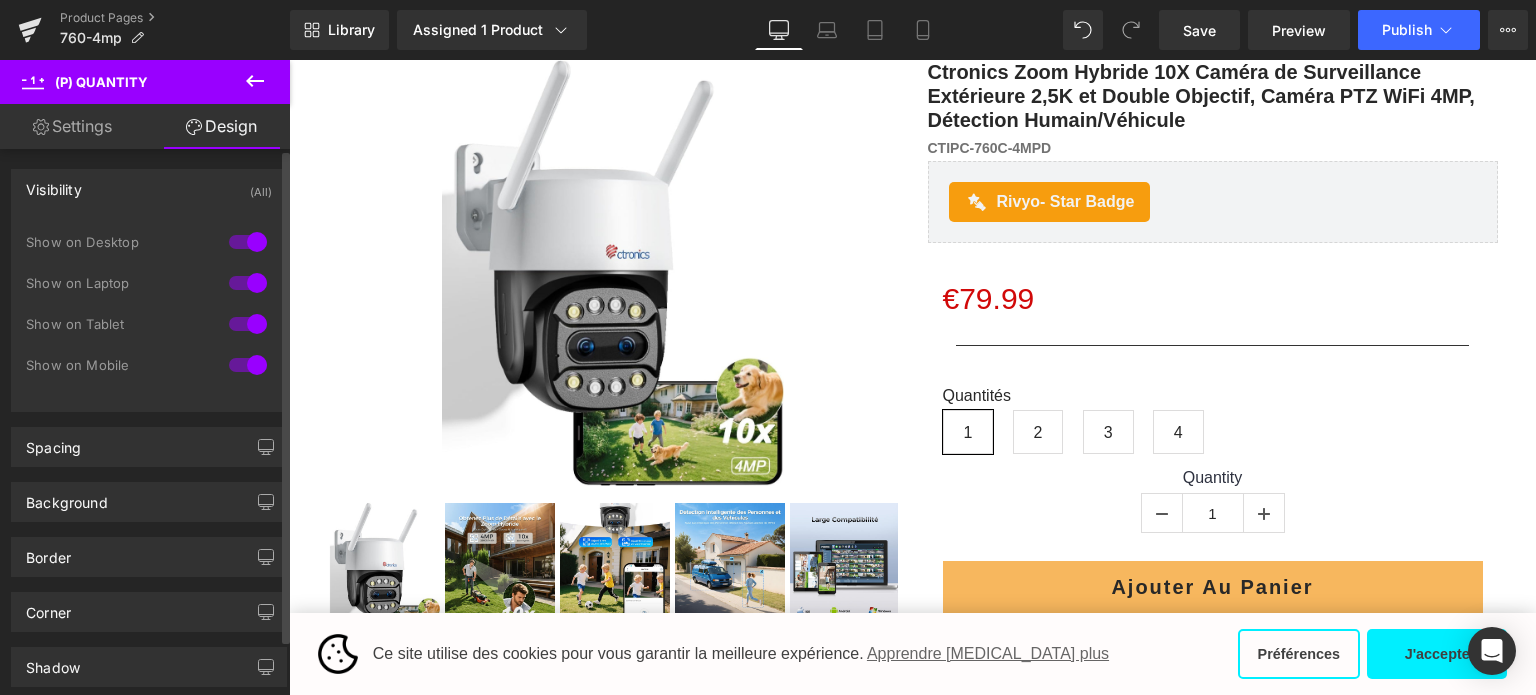 click on "Visibility
(All)" at bounding box center (149, 189) 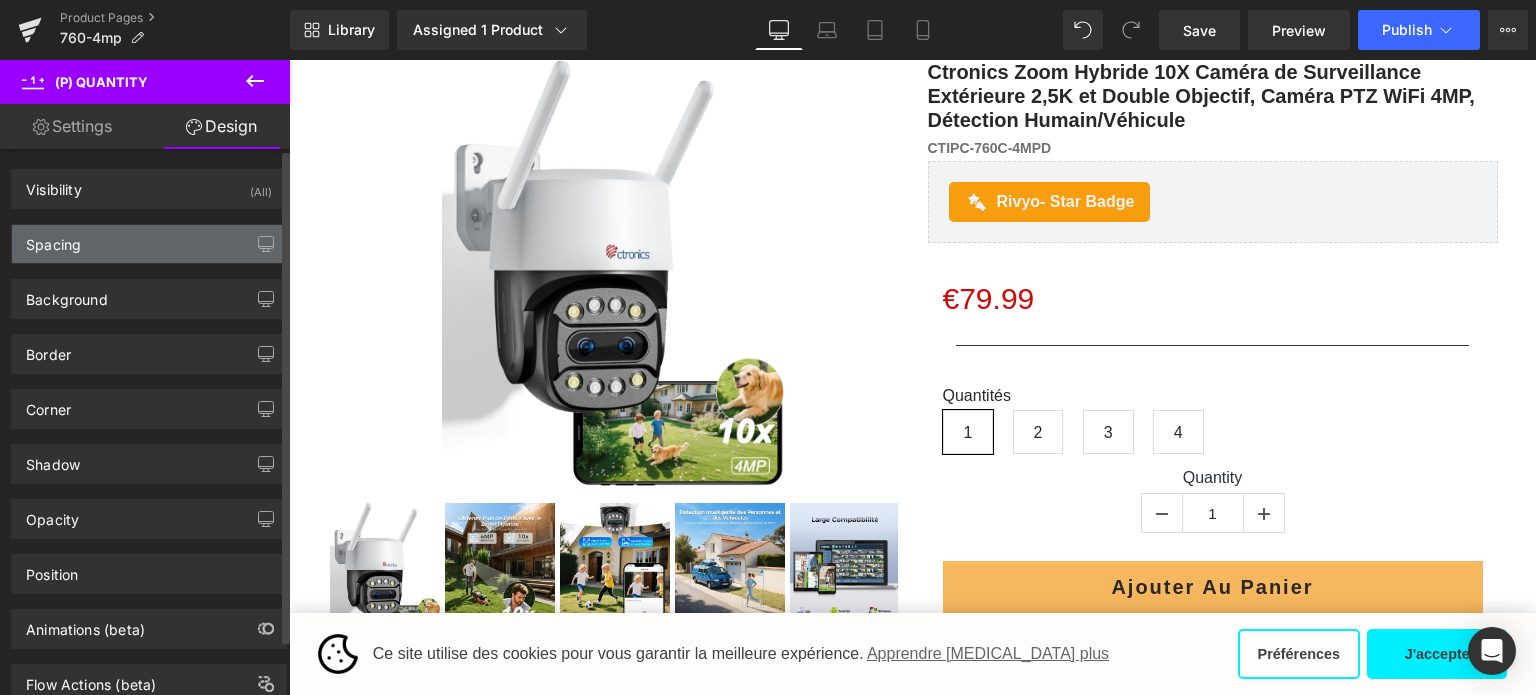 click on "Spacing" at bounding box center [149, 244] 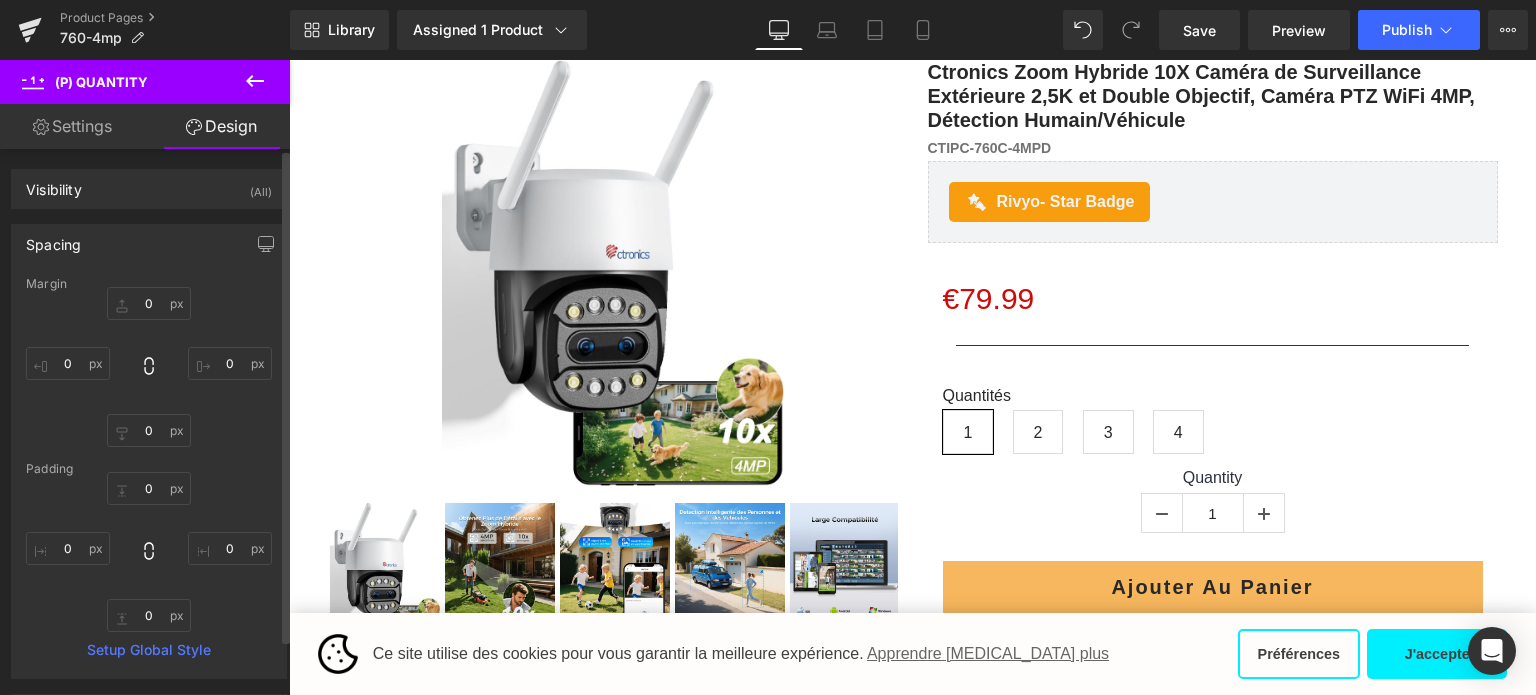 click on "Spacing" at bounding box center [149, 244] 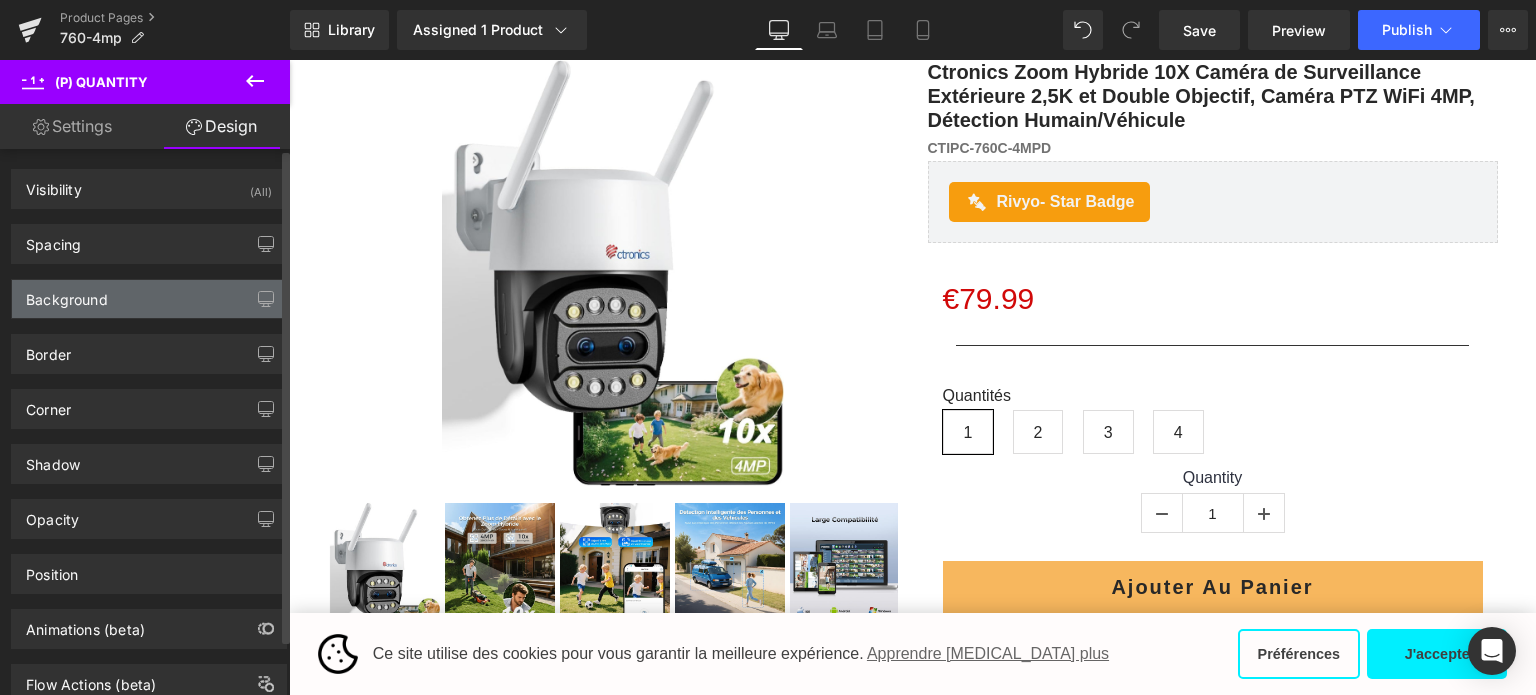 click on "Background" at bounding box center (67, 294) 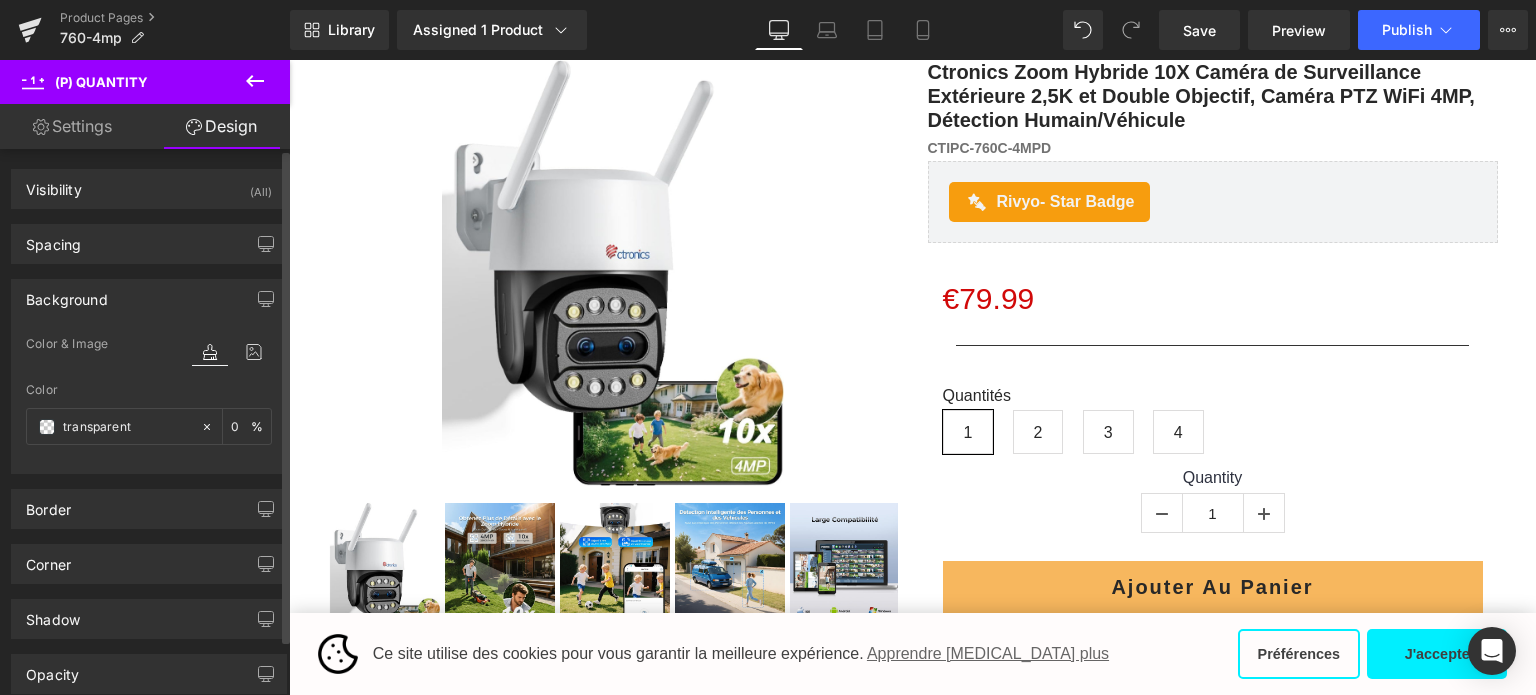 click on "Background" at bounding box center (67, 294) 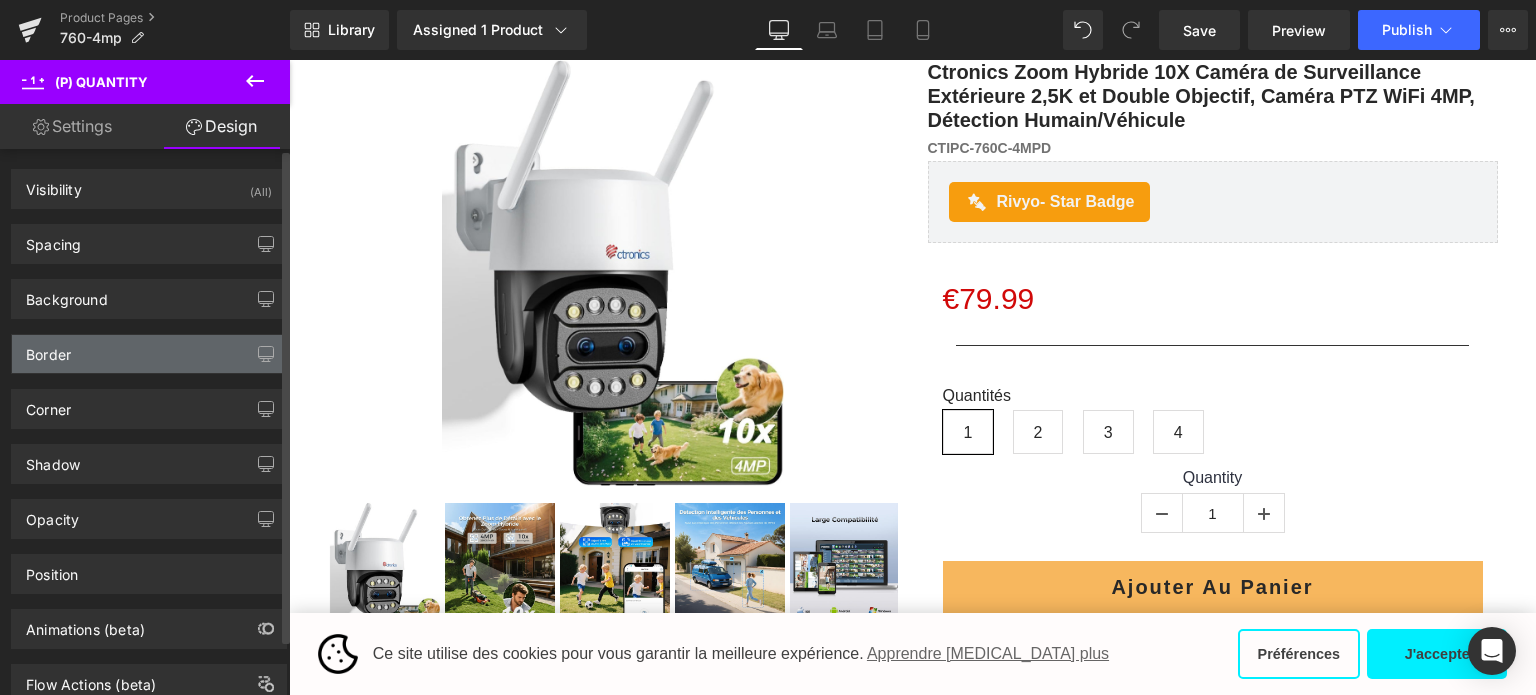 click on "Border" at bounding box center (149, 354) 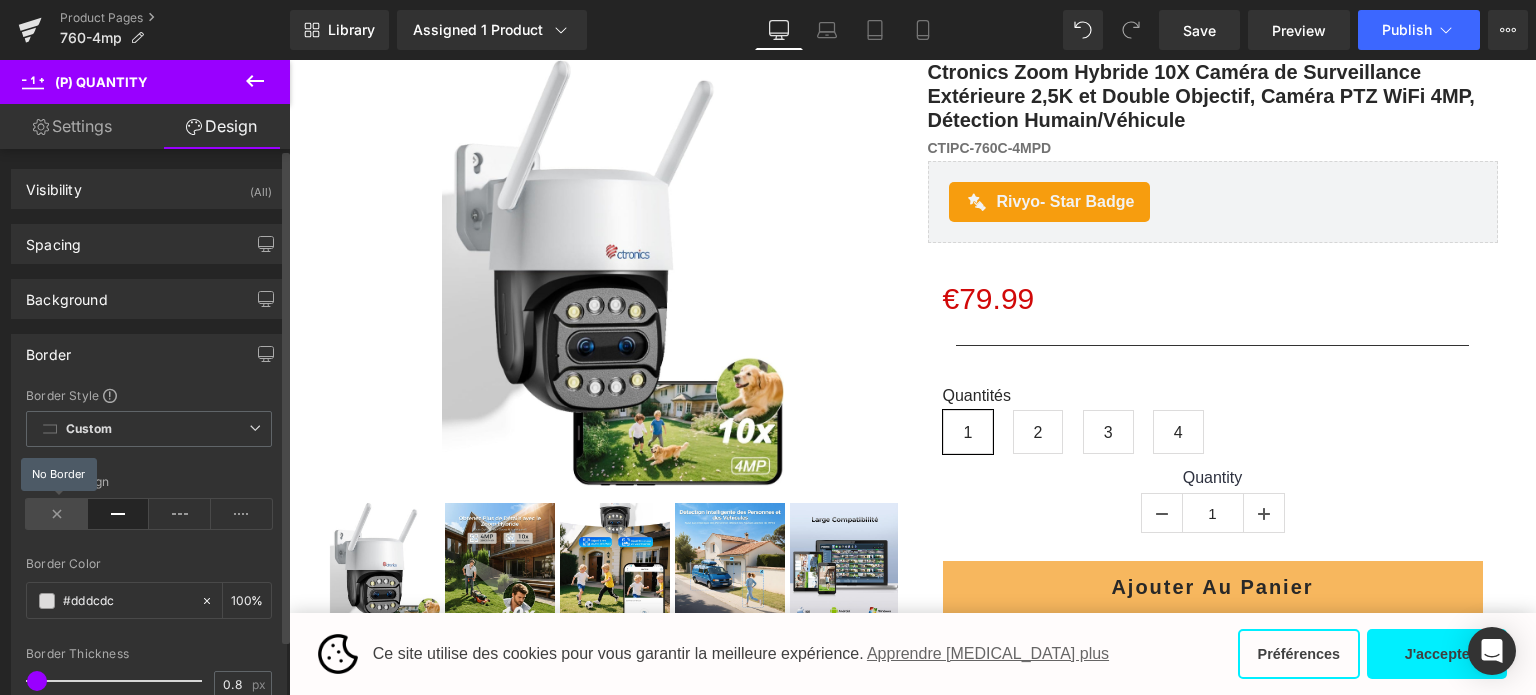 click at bounding box center (57, 514) 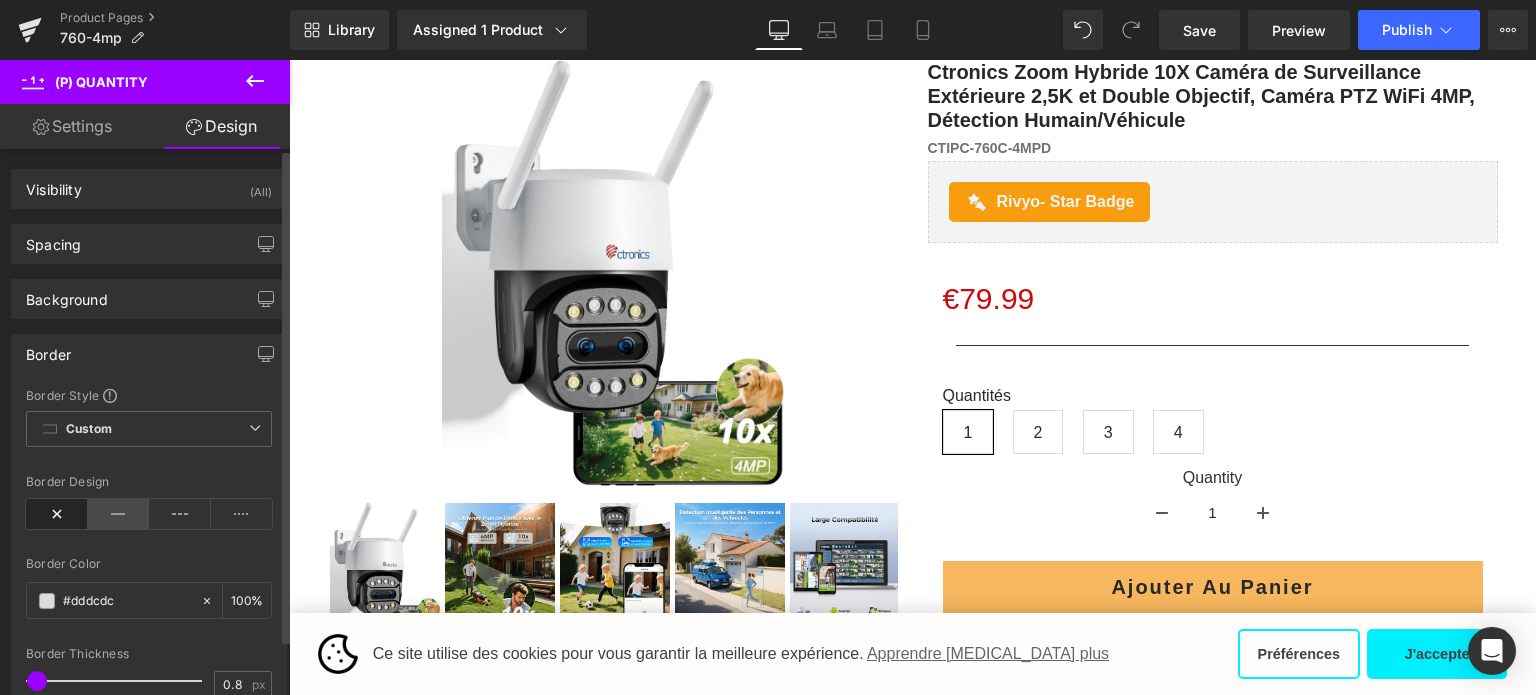 click at bounding box center (119, 514) 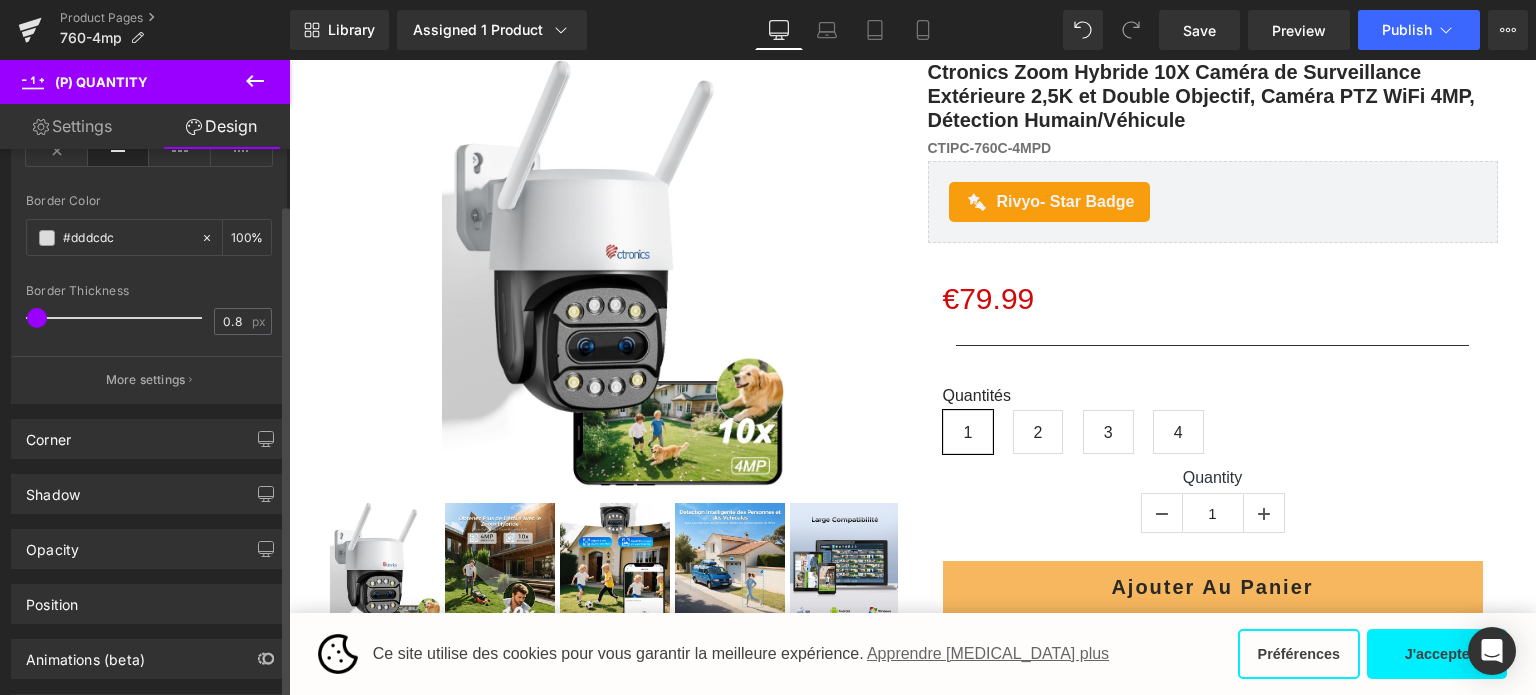 scroll, scrollTop: 400, scrollLeft: 0, axis: vertical 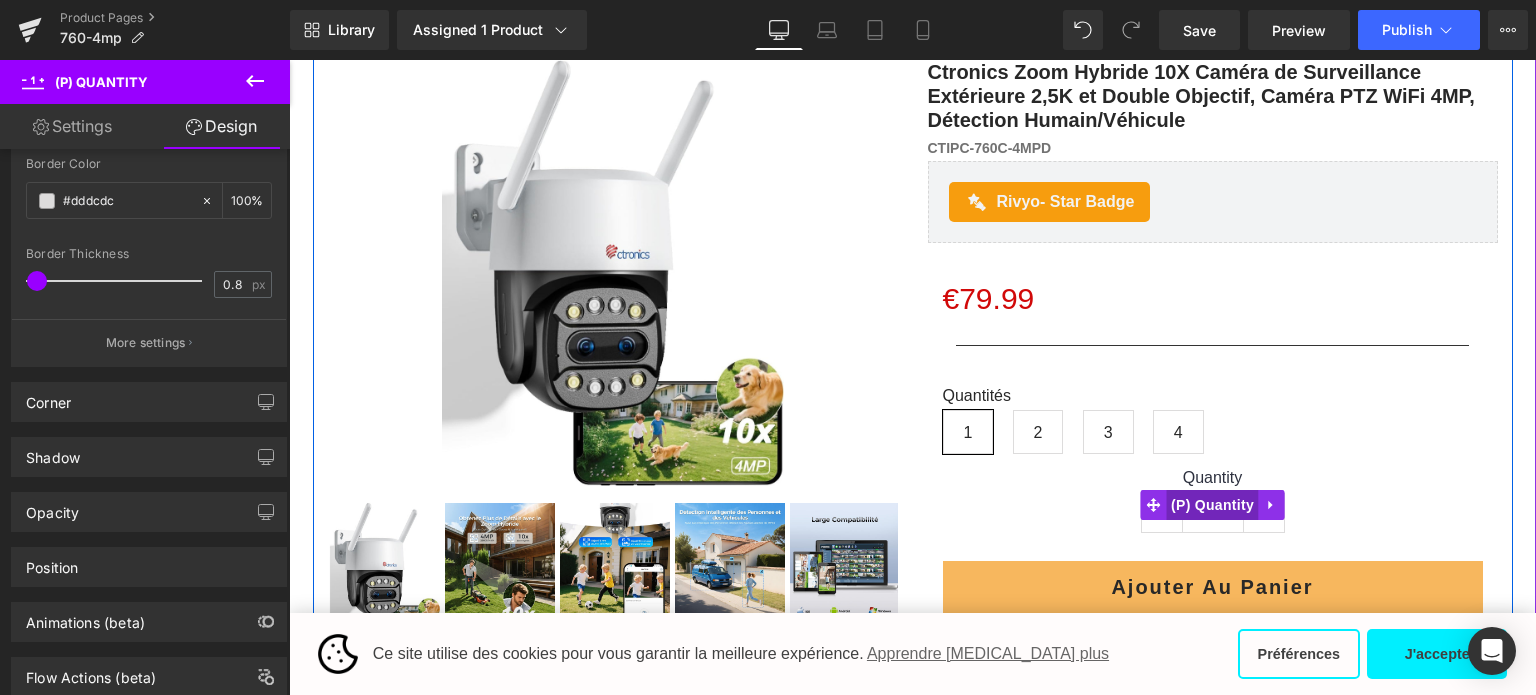 click on "(P) Quantity" at bounding box center [1212, 505] 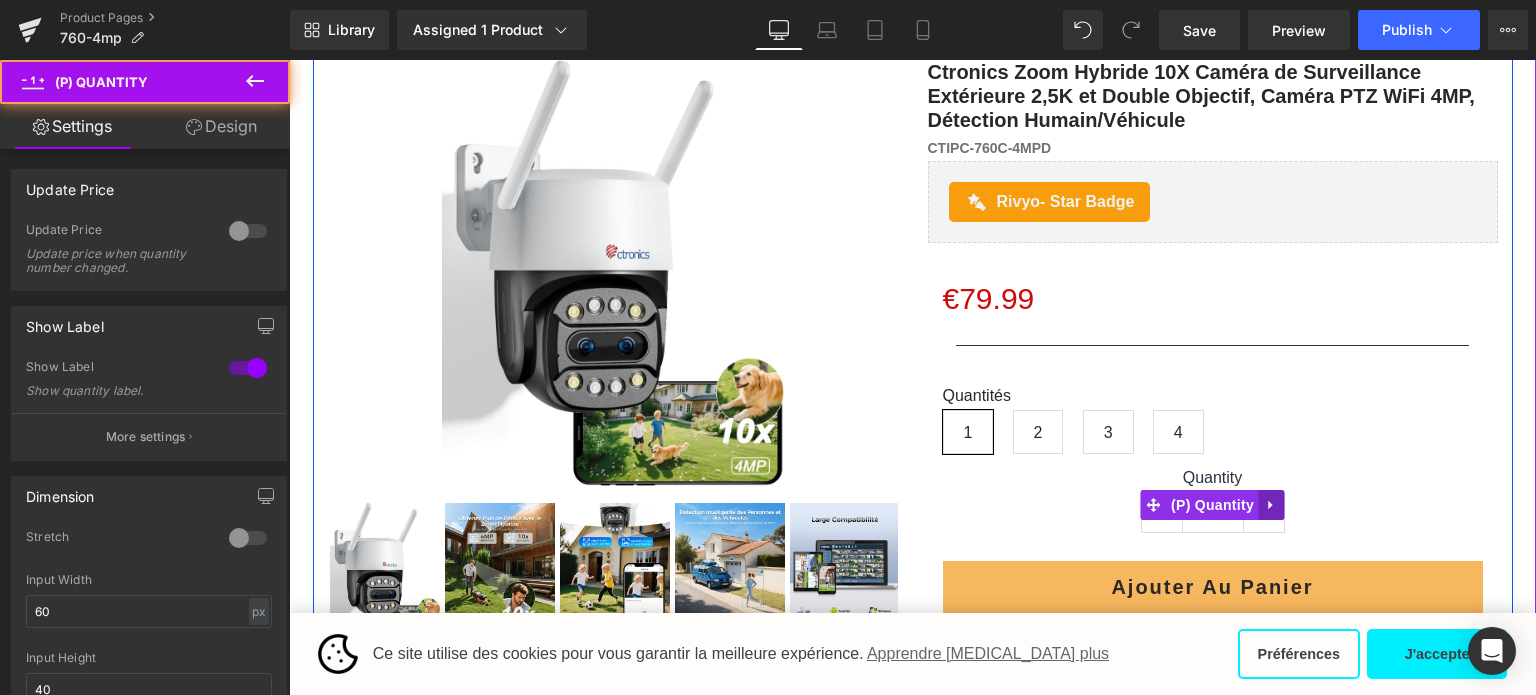 click 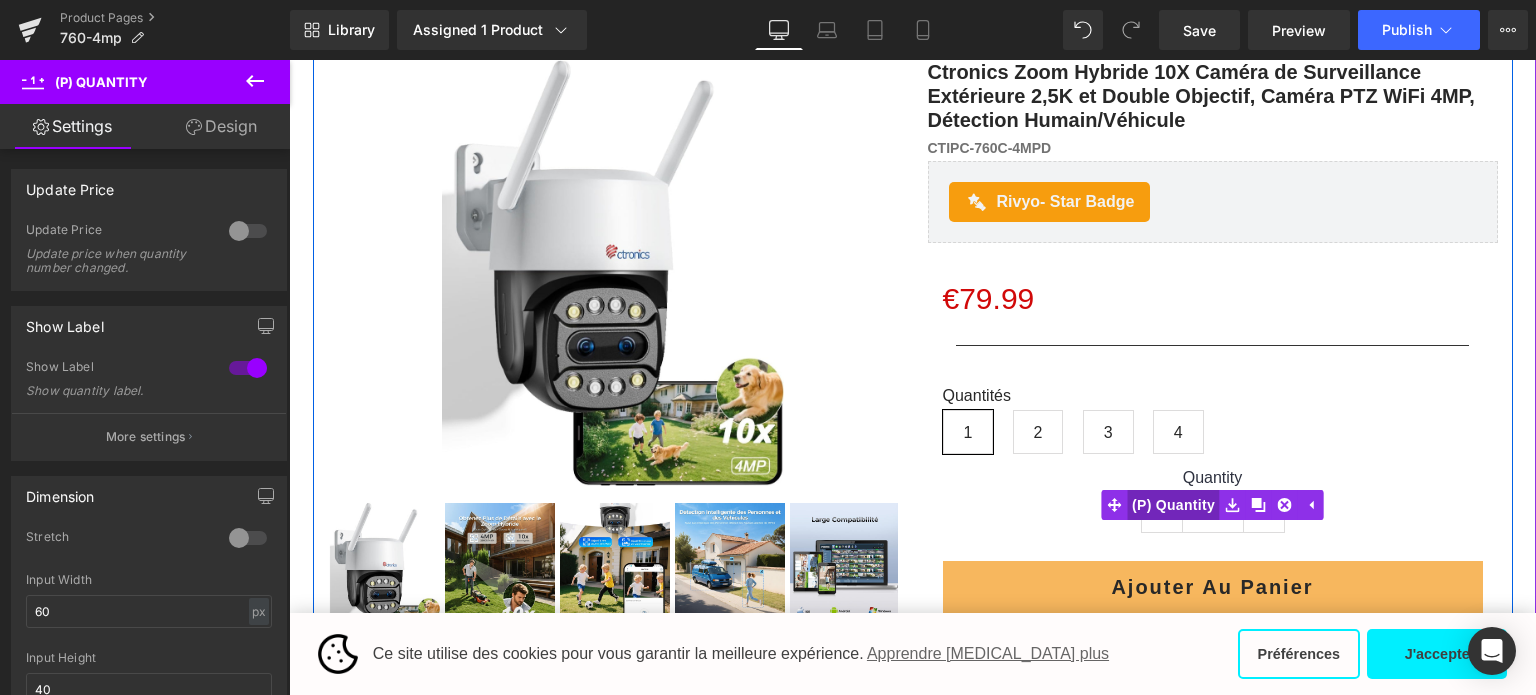 click on "(P) Quantity" at bounding box center [1173, 505] 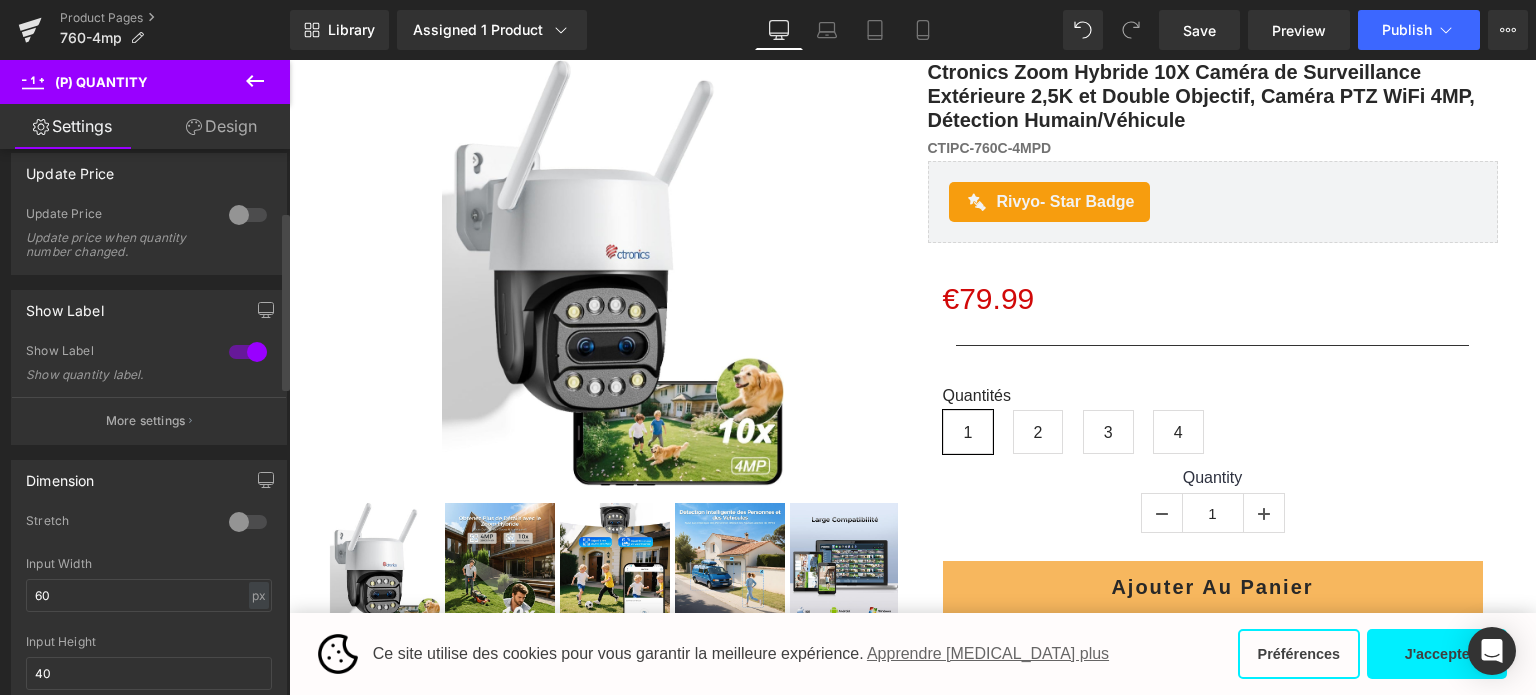 scroll, scrollTop: 0, scrollLeft: 0, axis: both 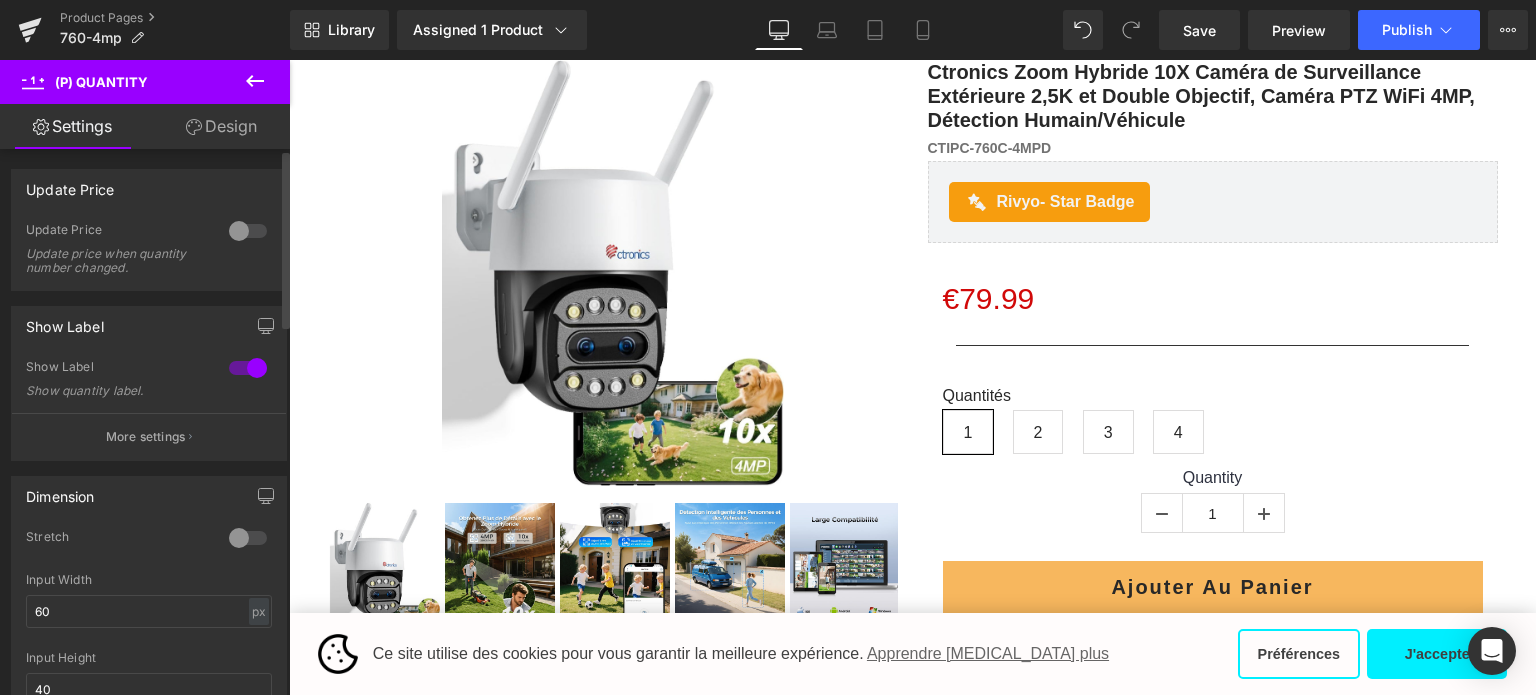 click at bounding box center (248, 231) 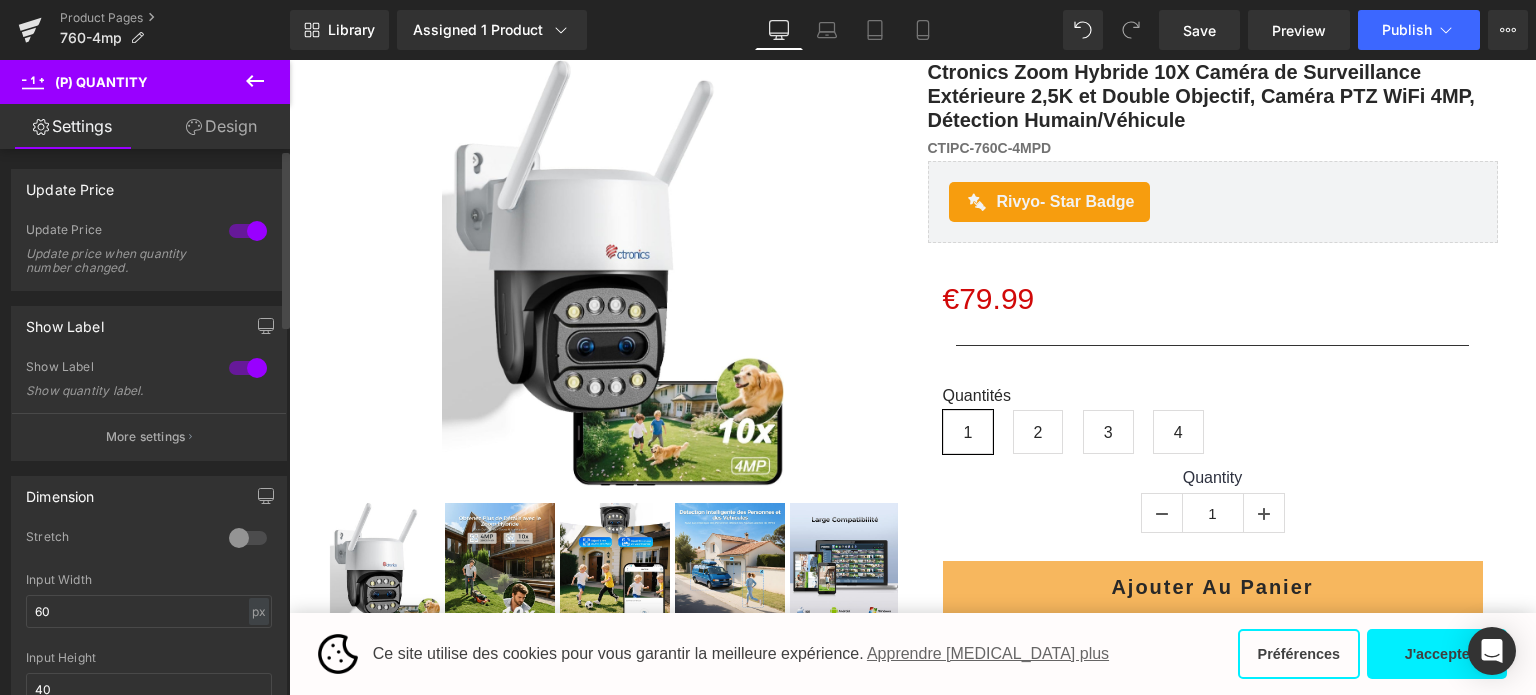 click at bounding box center (248, 231) 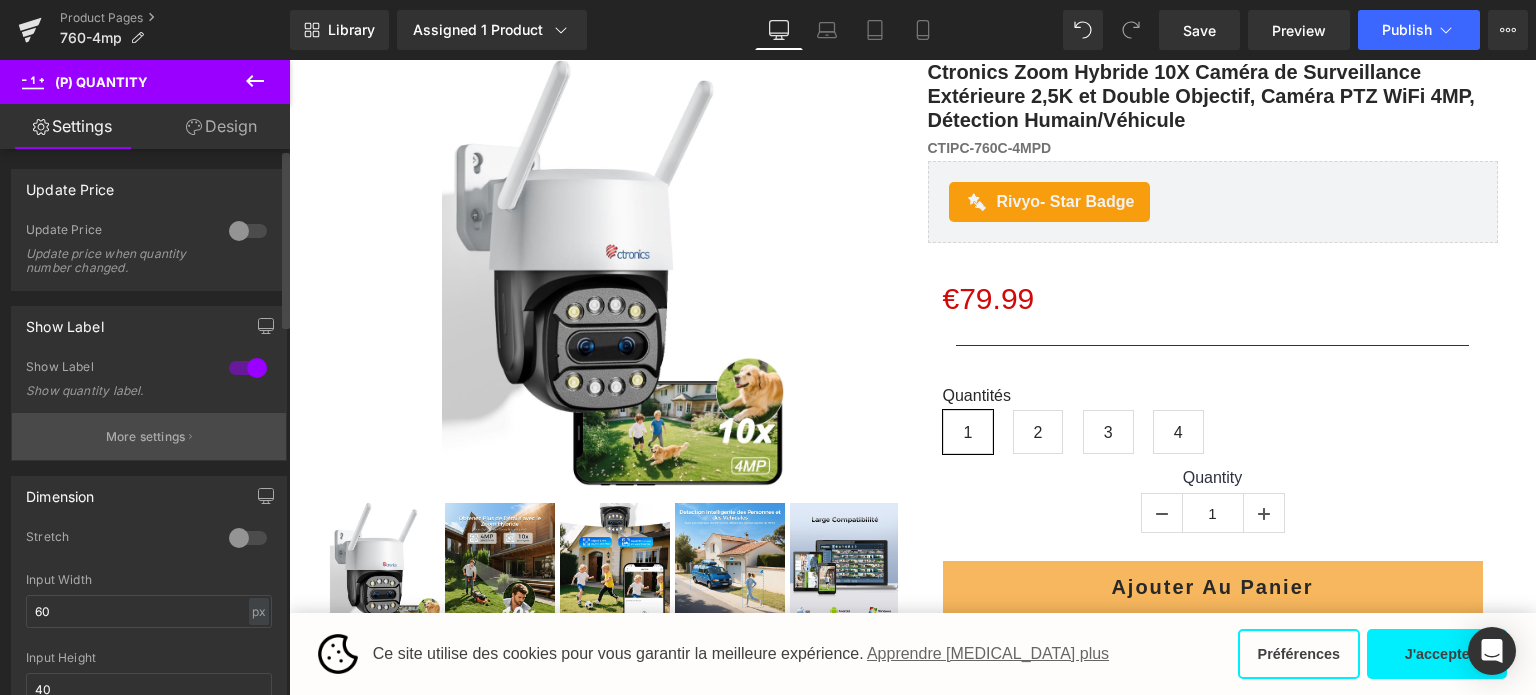 click on "More settings" at bounding box center [146, 437] 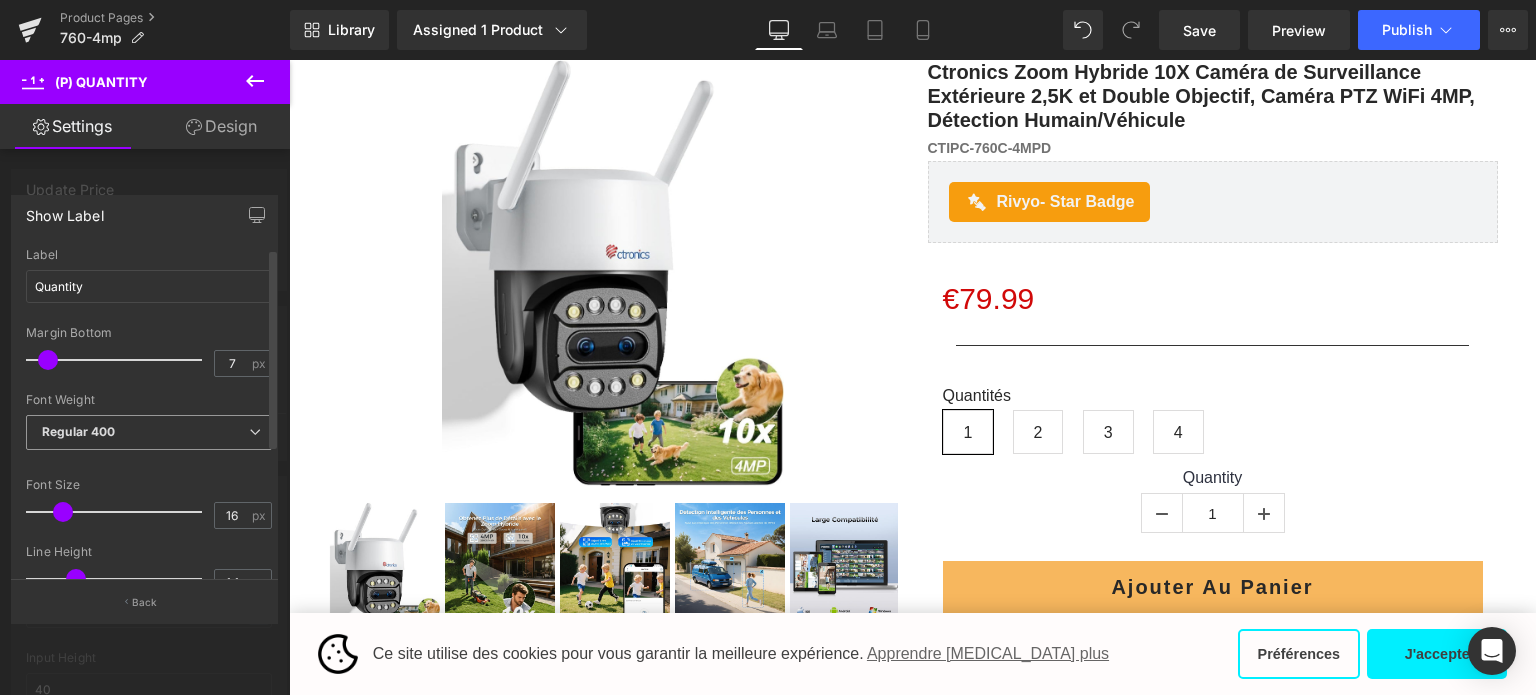 click on "Regular 400" at bounding box center [149, 432] 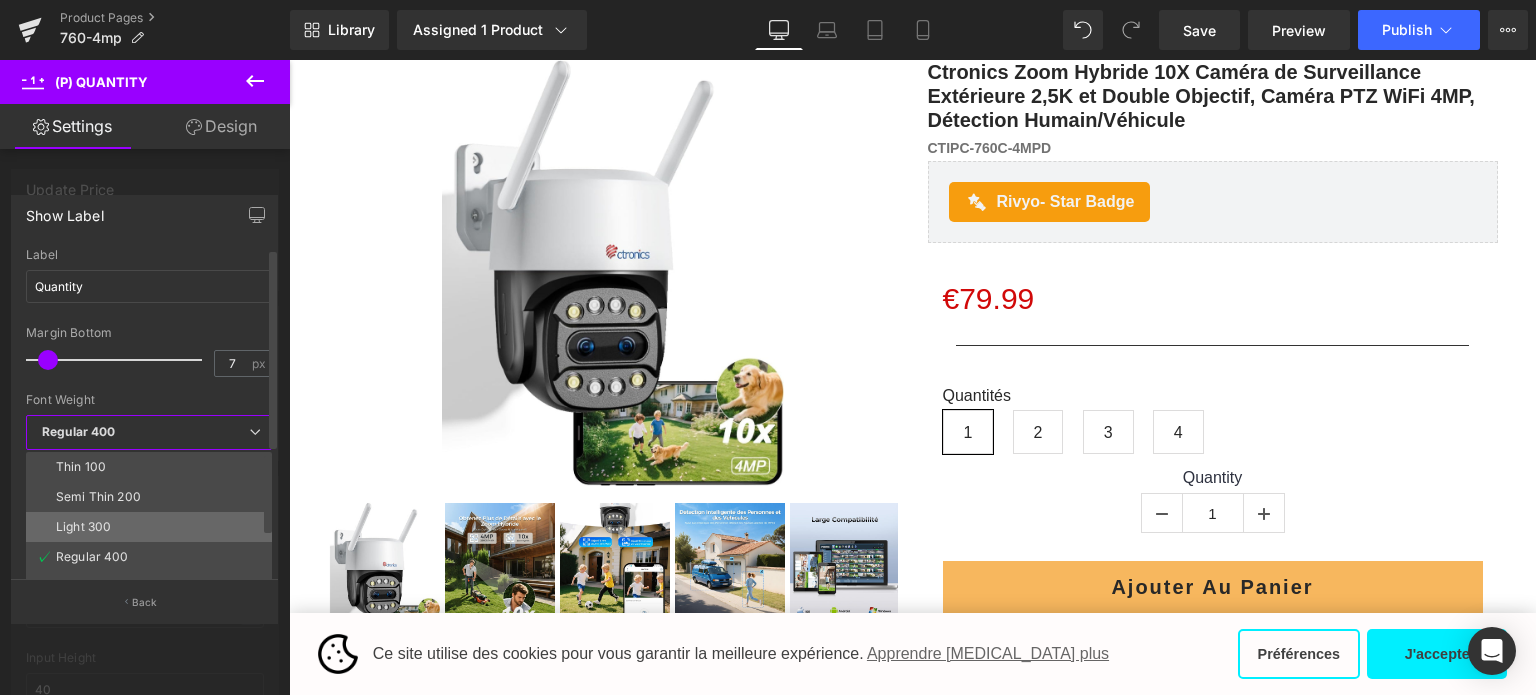 click on "Light 300" at bounding box center (83, 527) 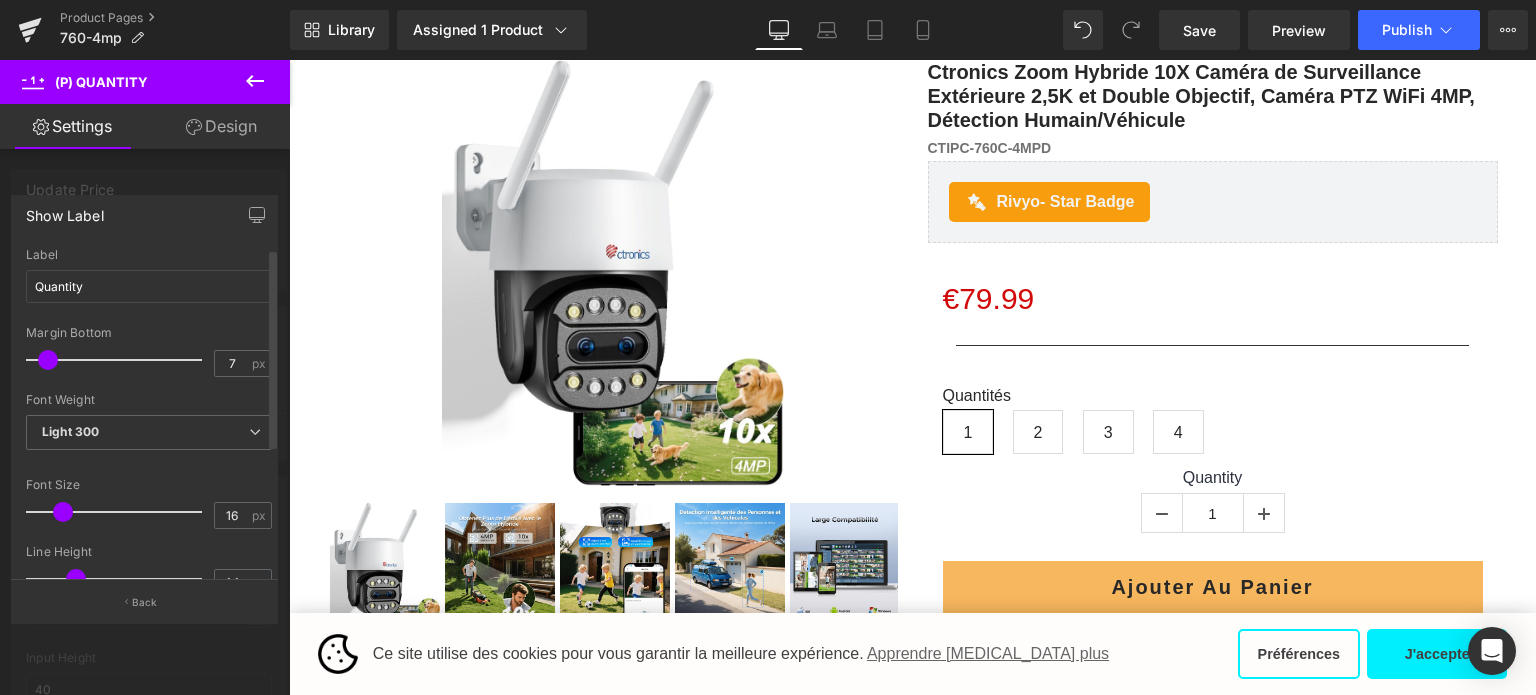 click on "Font Weight
Light 300
Thin 100 Semi Thin 200 Light 300 Regular 400 Medium 500 Semi Bold 600 Super Bold 800 Boldest 900 Bold 700 Lighter Bolder" at bounding box center [149, 433] 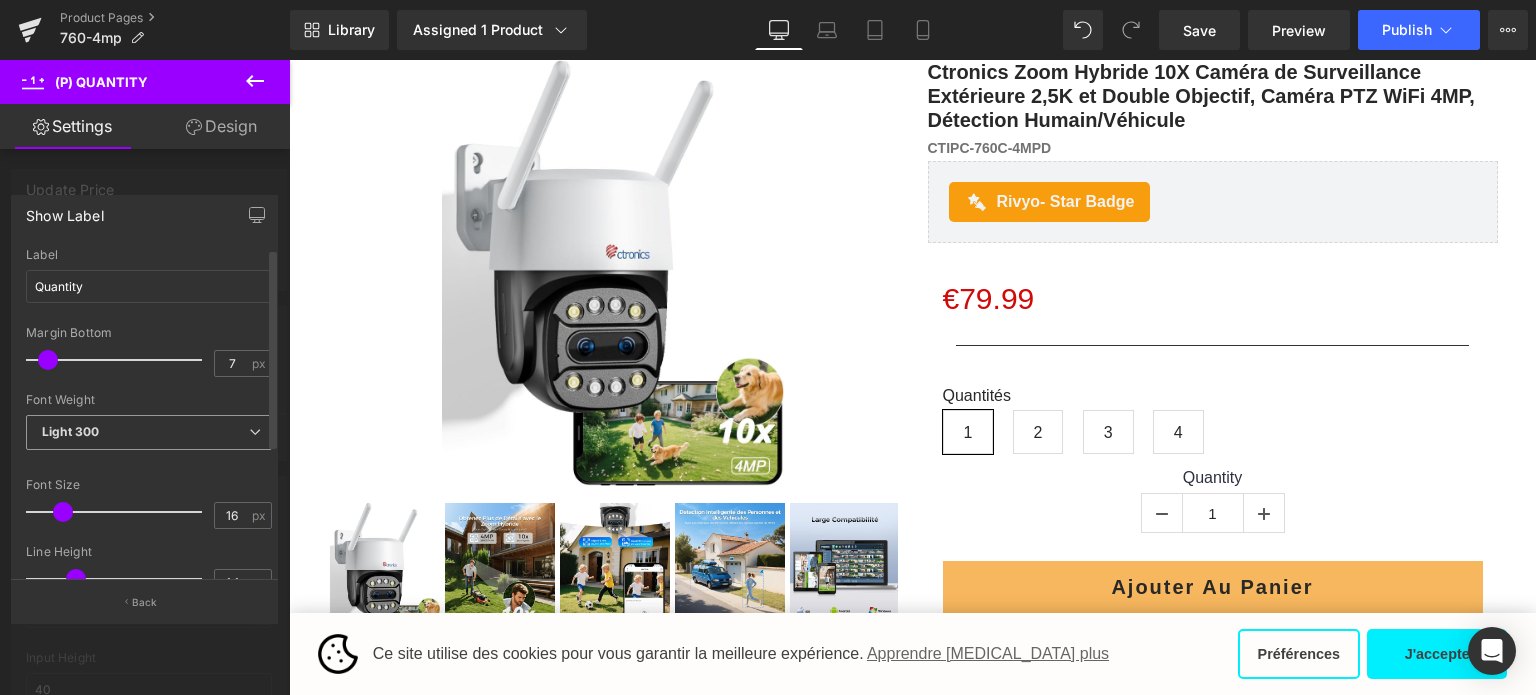 click on "Light 300" at bounding box center (149, 432) 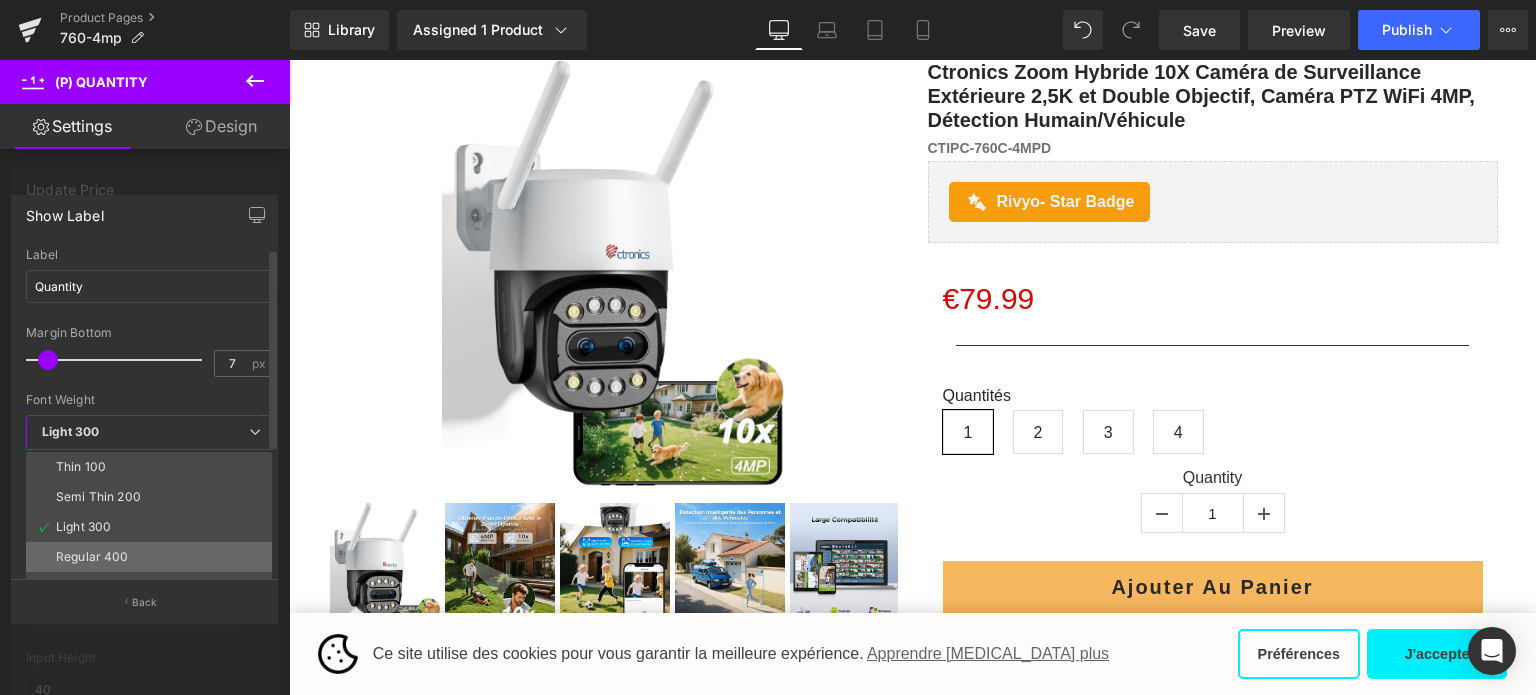 click on "Regular 400" at bounding box center [92, 557] 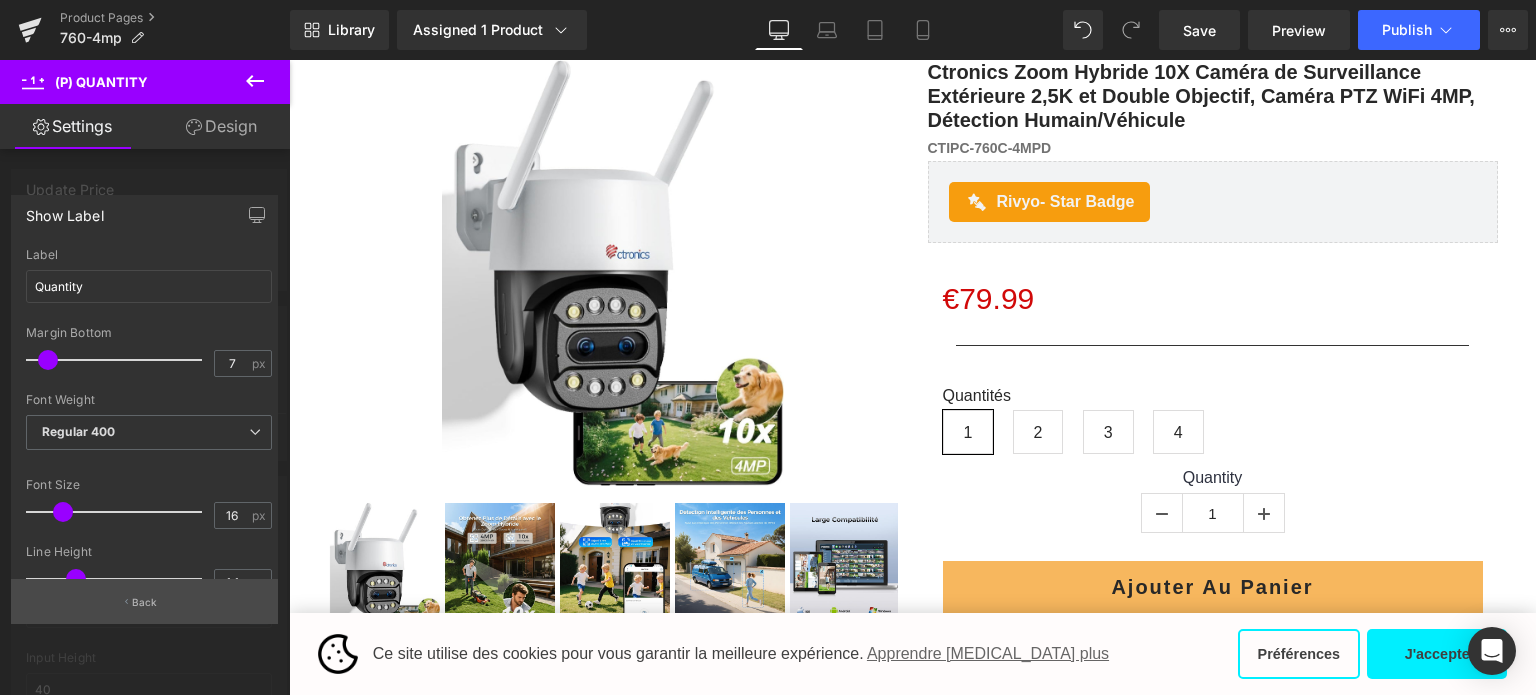 click on "Back" at bounding box center [144, 601] 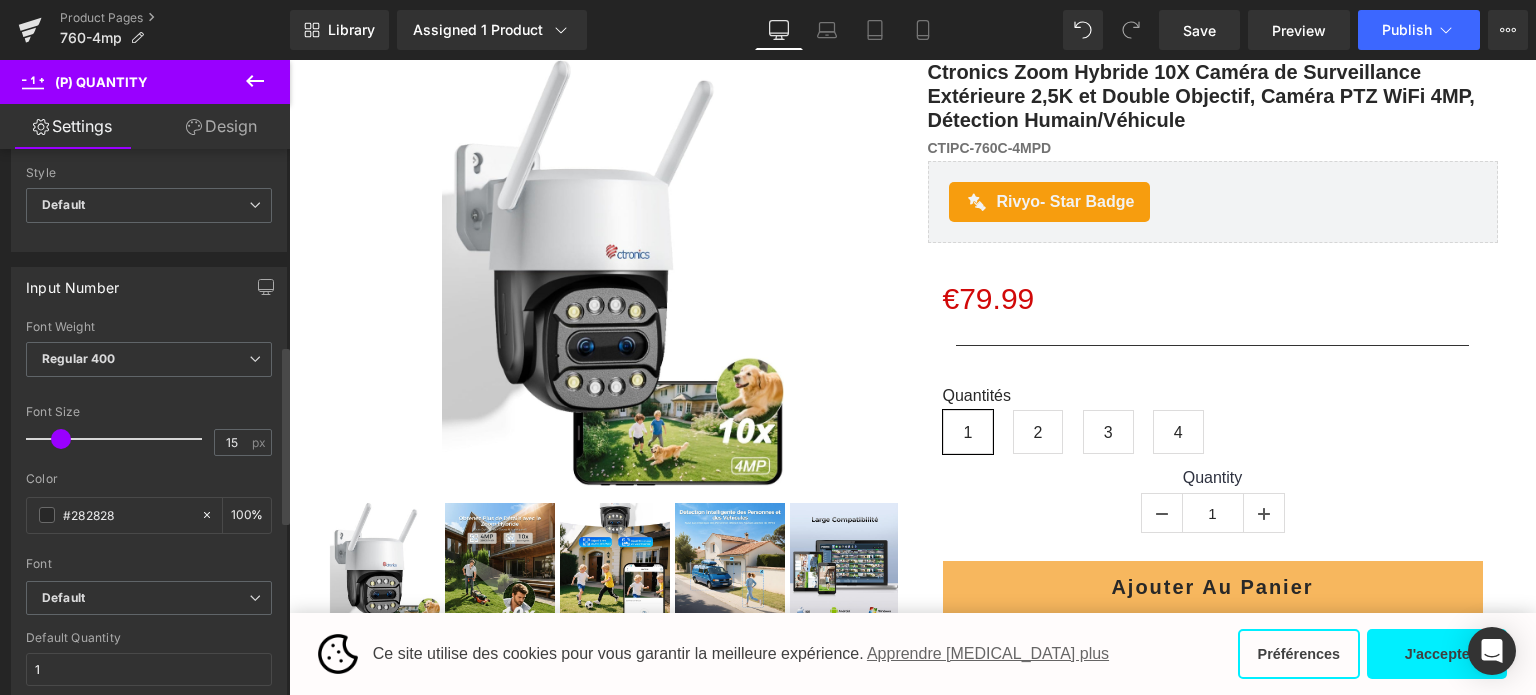 scroll, scrollTop: 700, scrollLeft: 0, axis: vertical 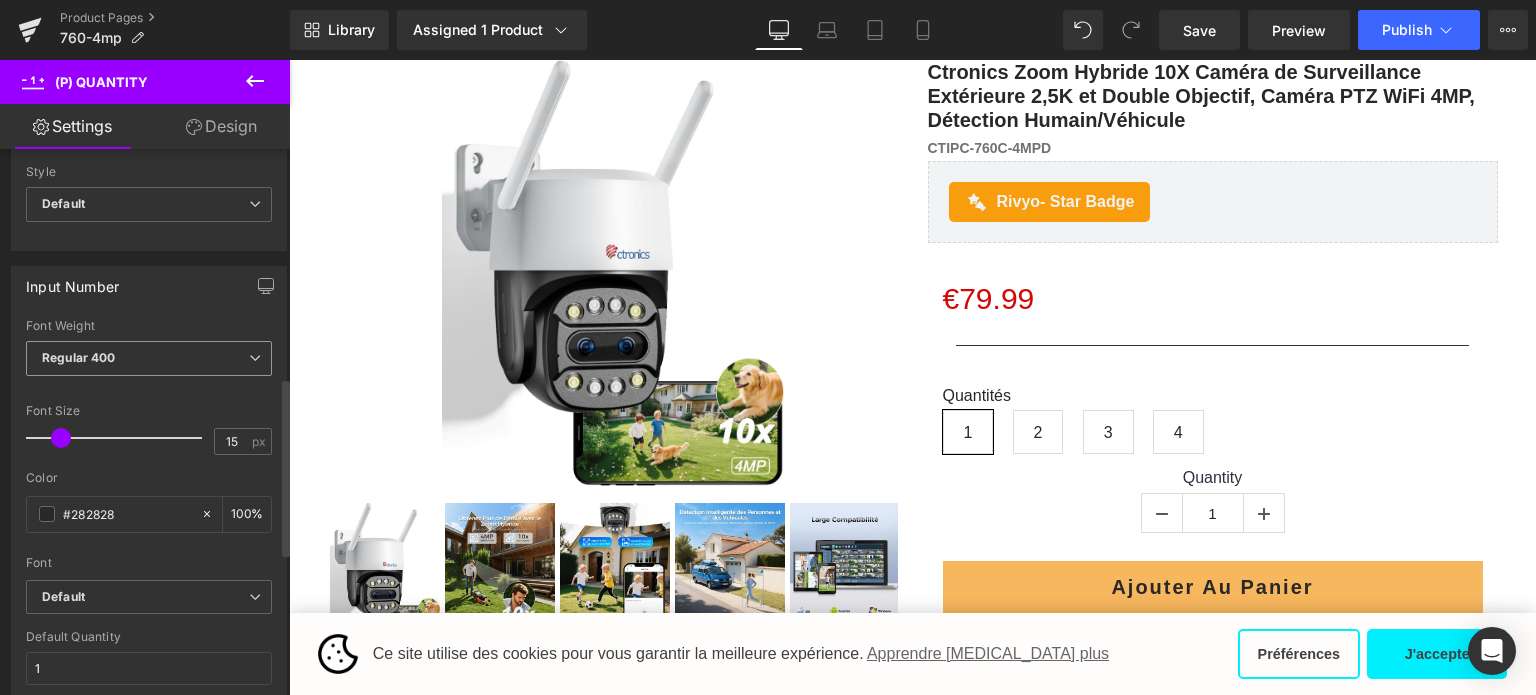 click on "Regular 400" at bounding box center (149, 358) 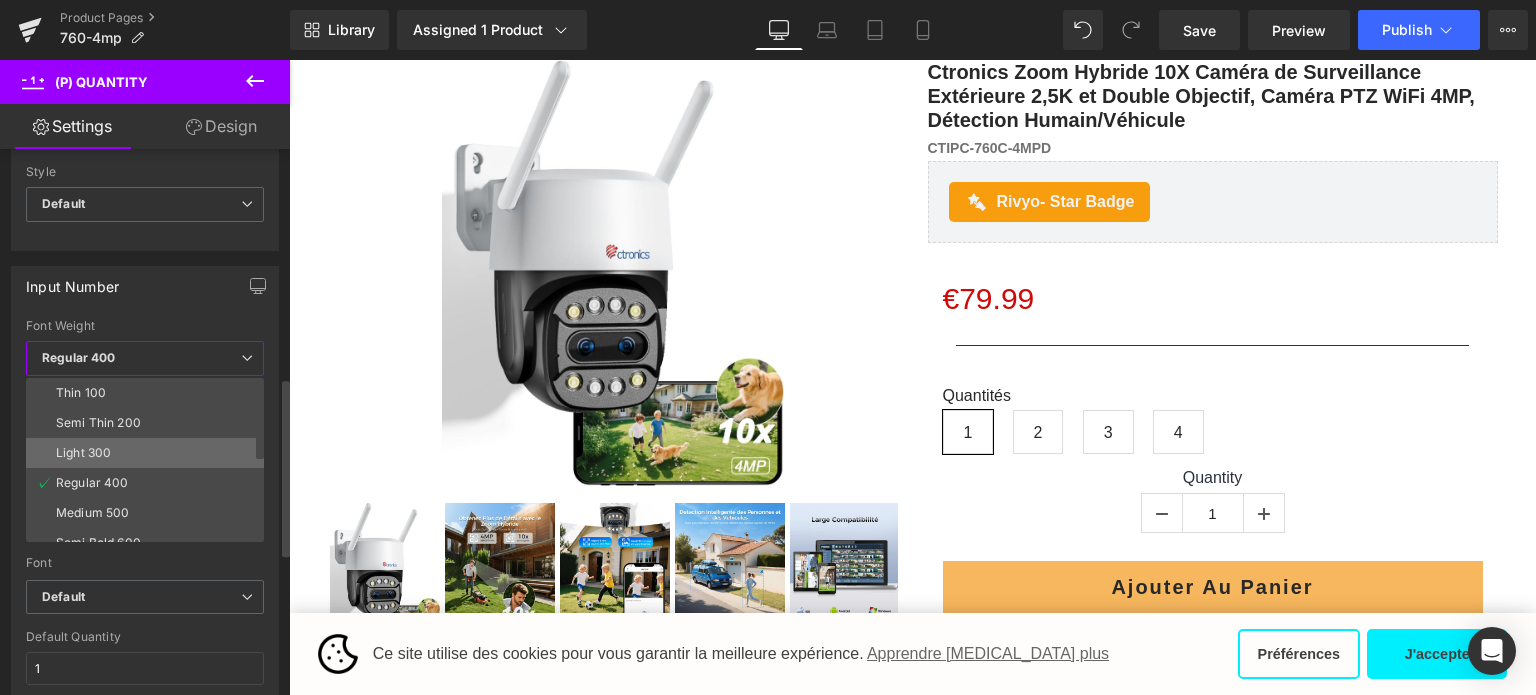 click on "Light 300" at bounding box center [149, 453] 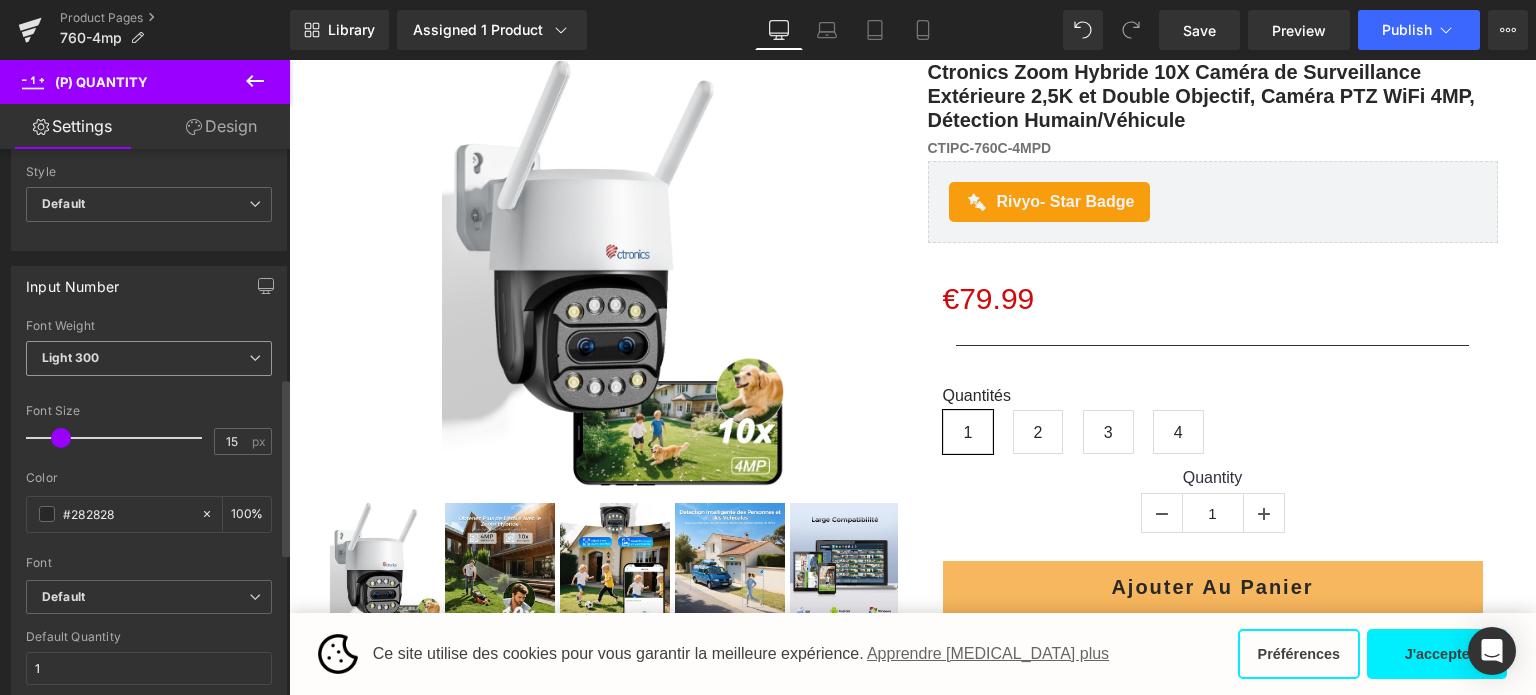 click on "Light 300" at bounding box center (149, 358) 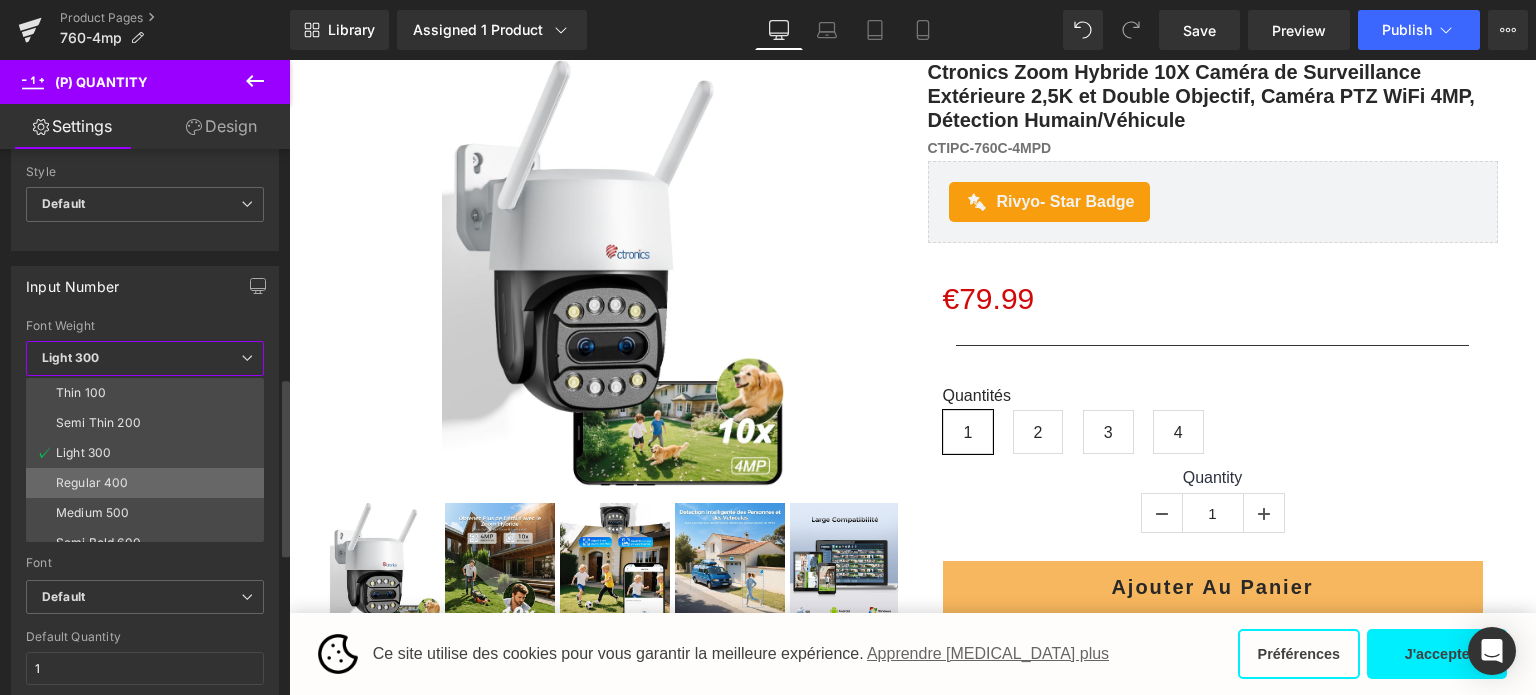 click on "Regular 400" at bounding box center (149, 483) 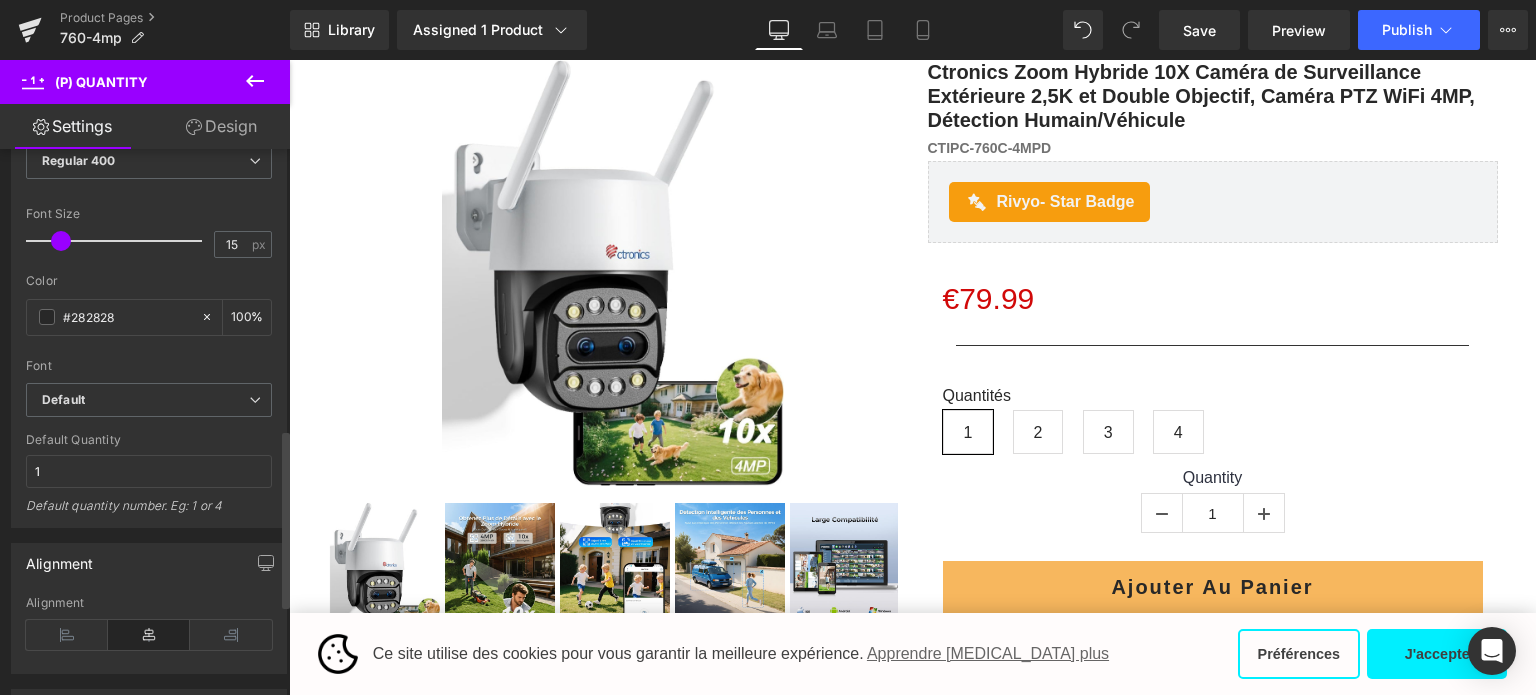 scroll, scrollTop: 900, scrollLeft: 0, axis: vertical 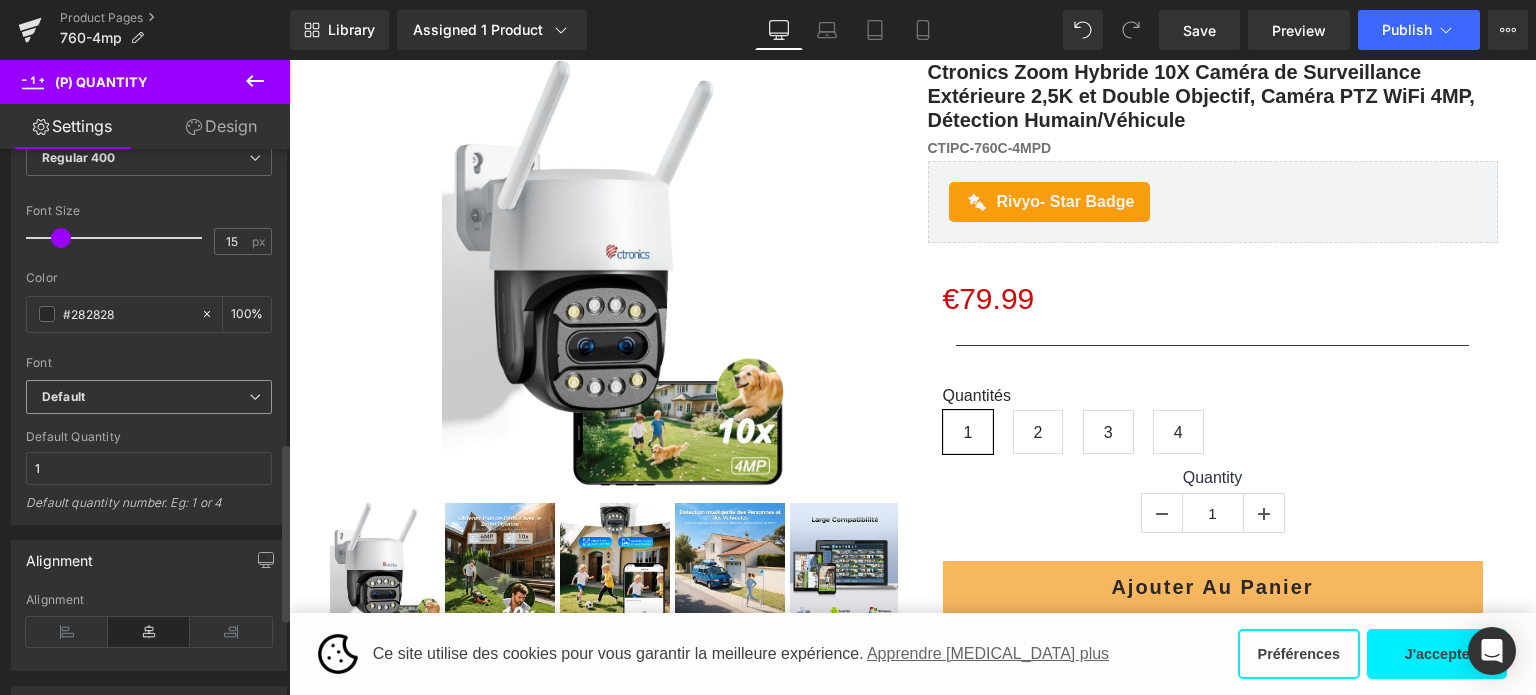 click on "Default" at bounding box center [145, 397] 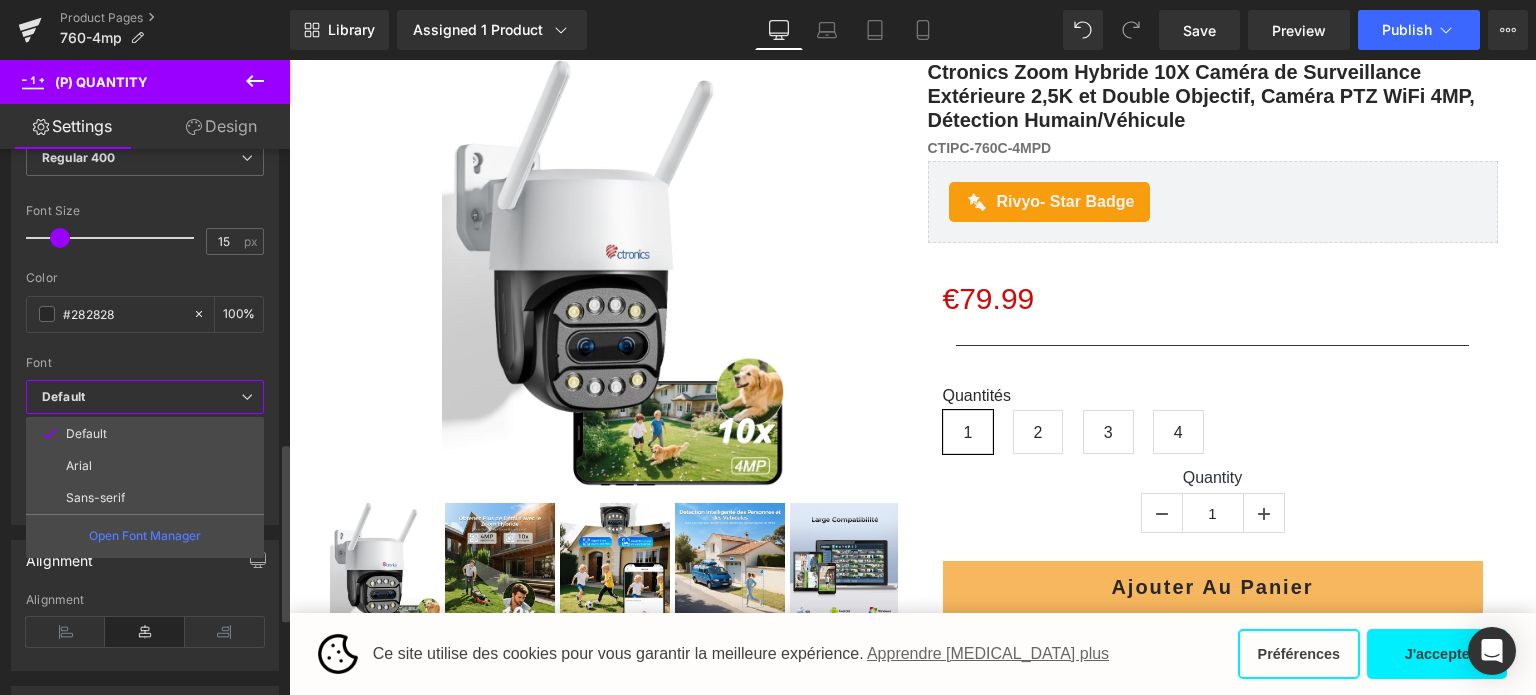 click on "Default" at bounding box center (141, 397) 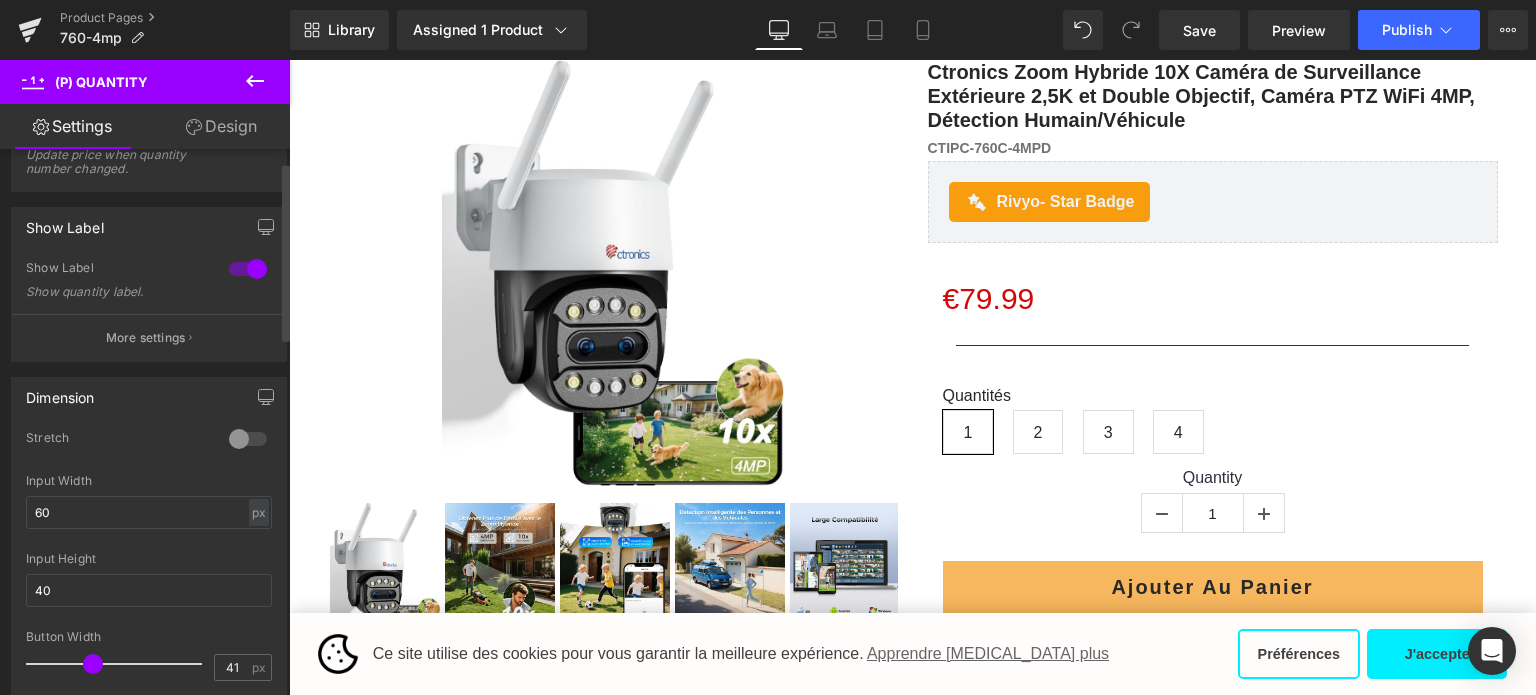 scroll, scrollTop: 38, scrollLeft: 0, axis: vertical 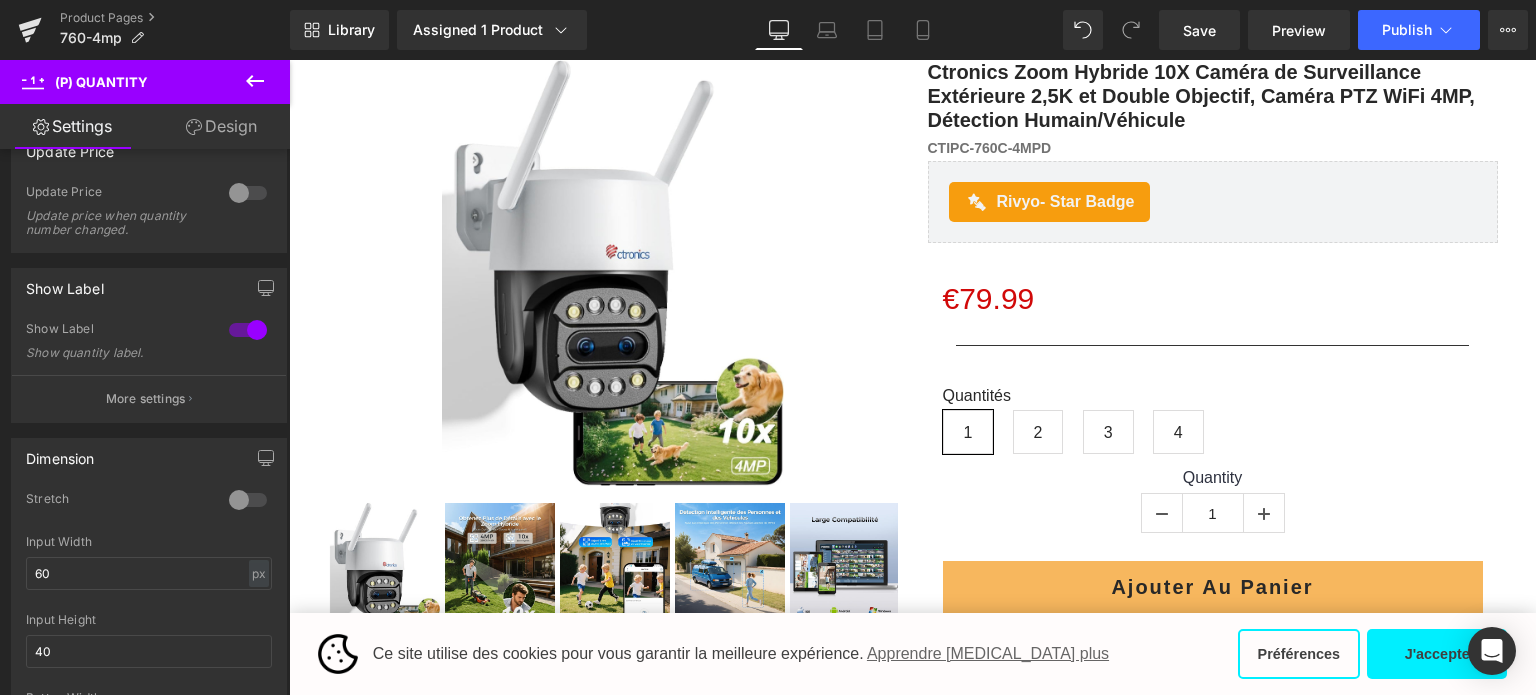click at bounding box center [255, 82] 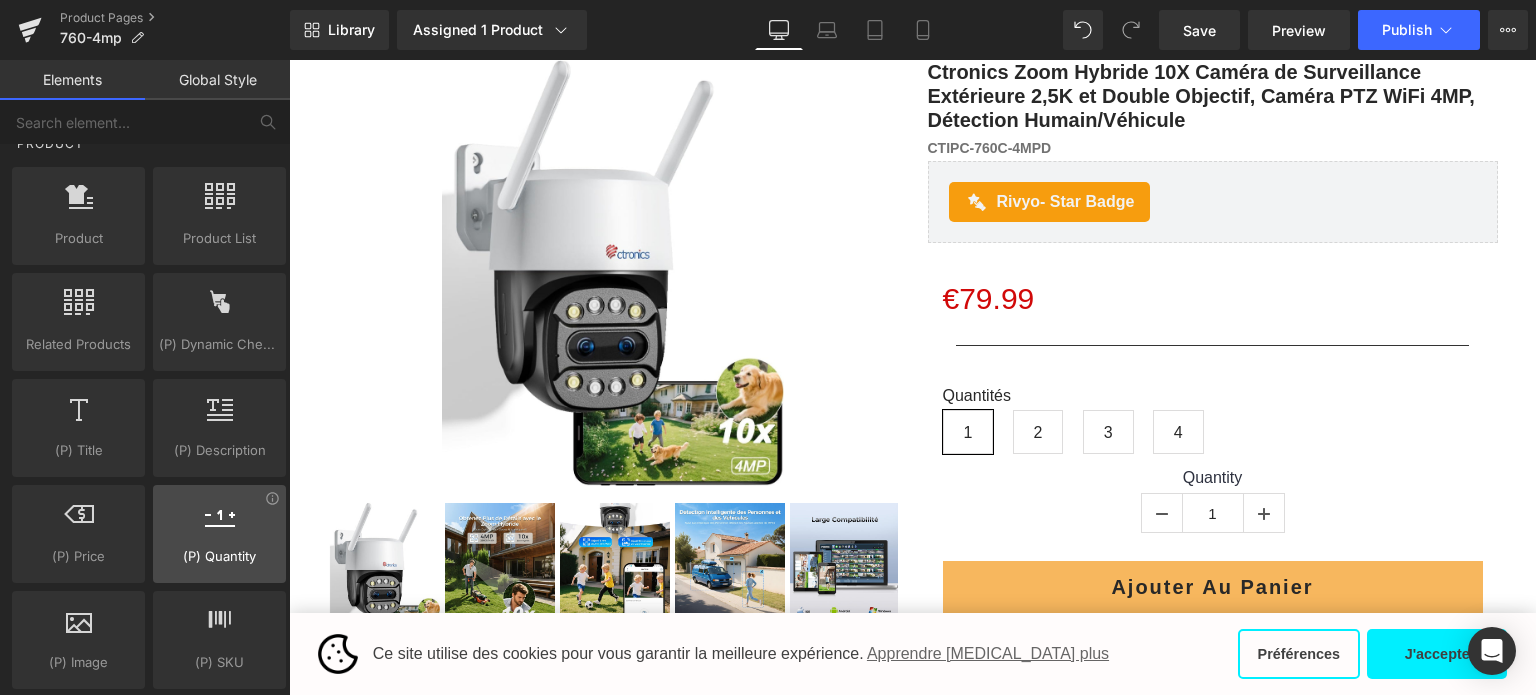 scroll, scrollTop: 1700, scrollLeft: 0, axis: vertical 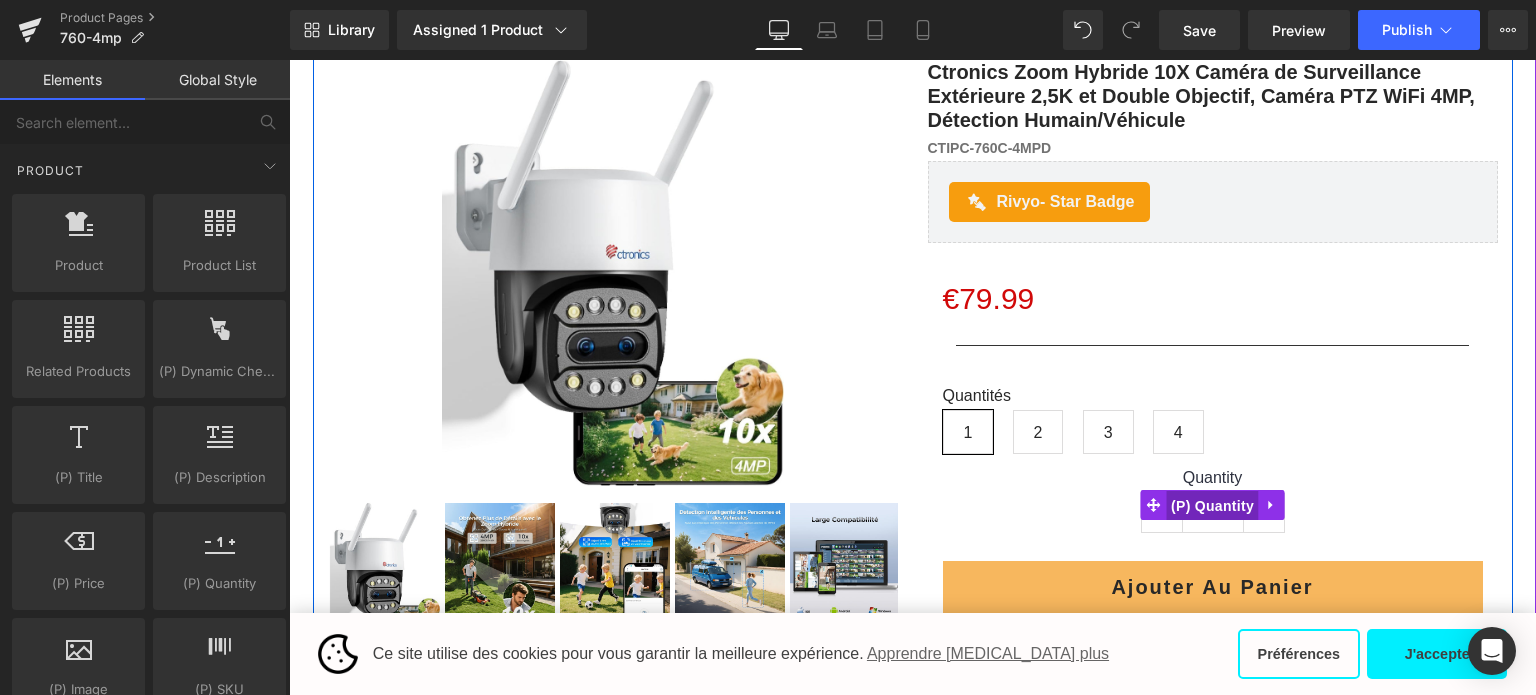 click on "(P) Quantity" at bounding box center (1212, 506) 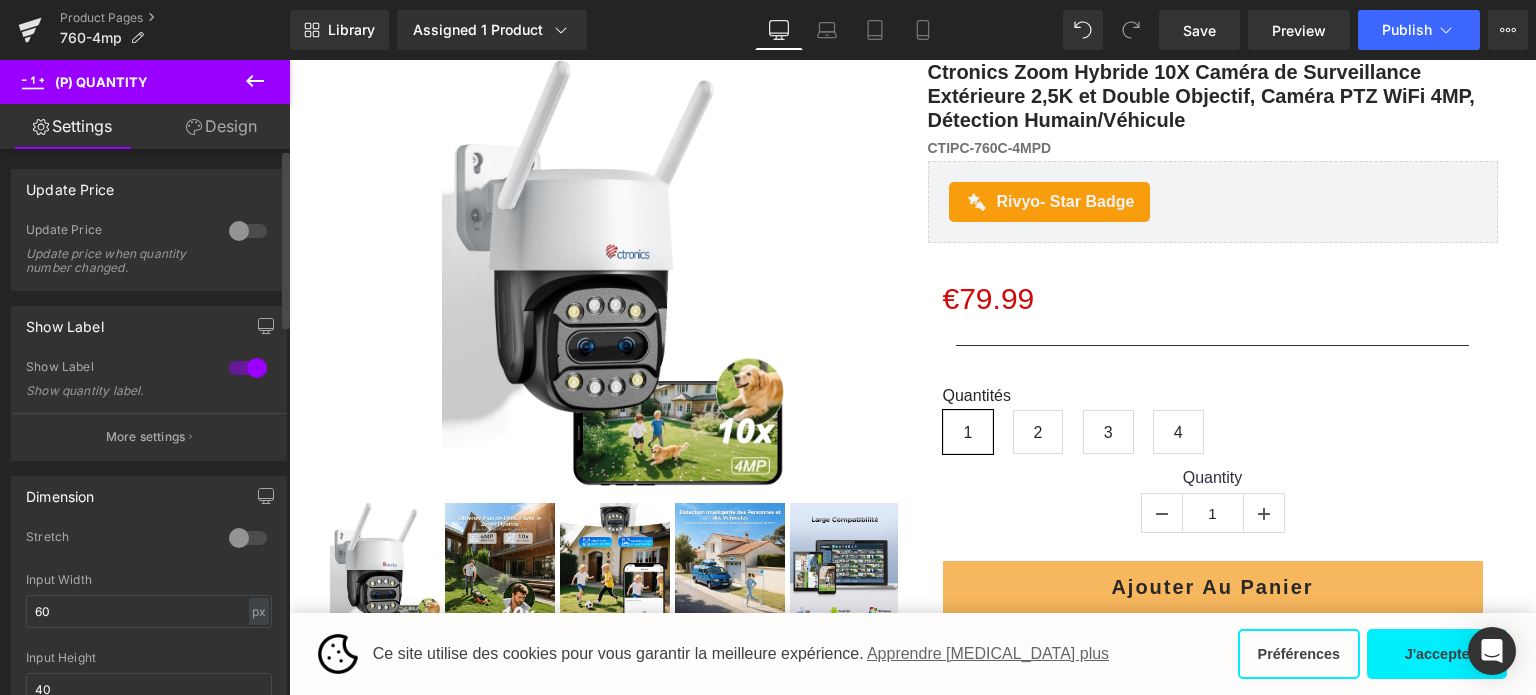 click at bounding box center (248, 368) 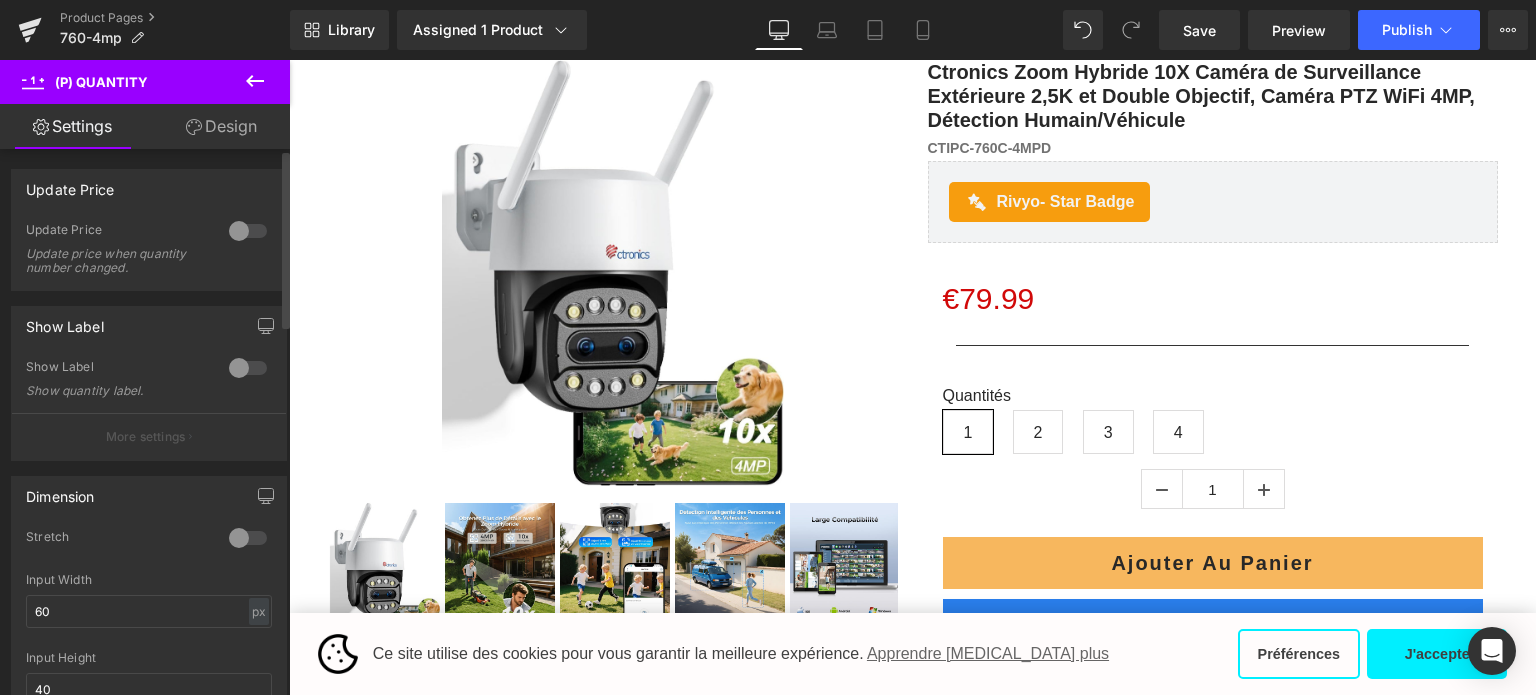 click at bounding box center (248, 368) 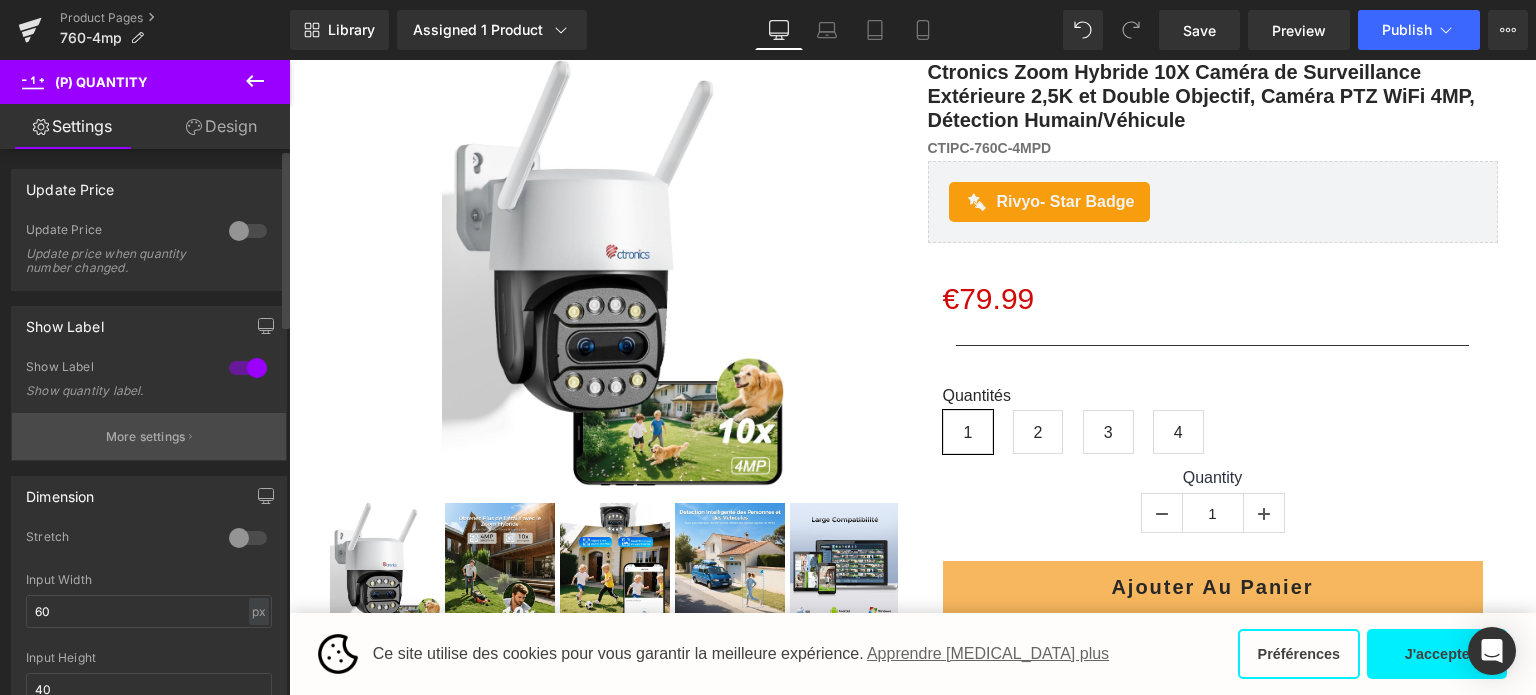 click on "More settings" at bounding box center [146, 437] 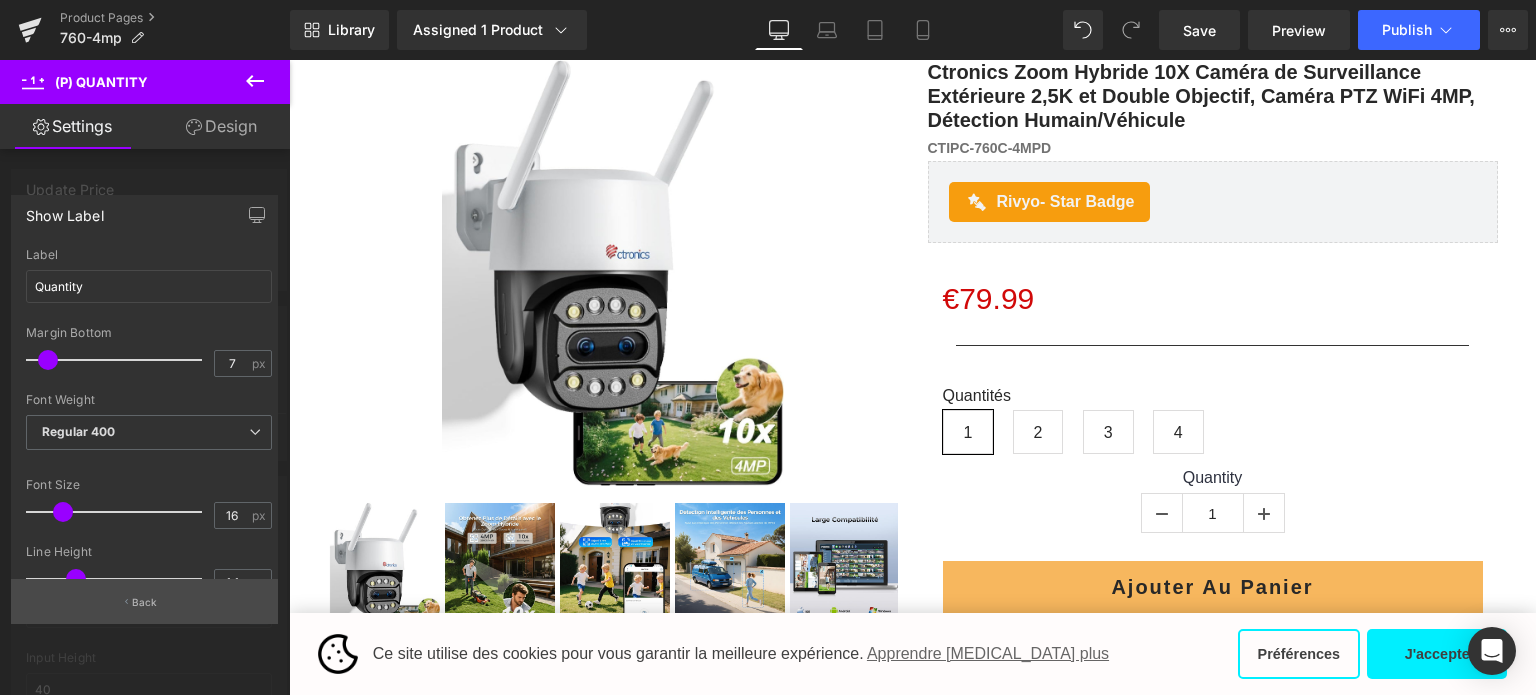 click on "Back" at bounding box center [144, 601] 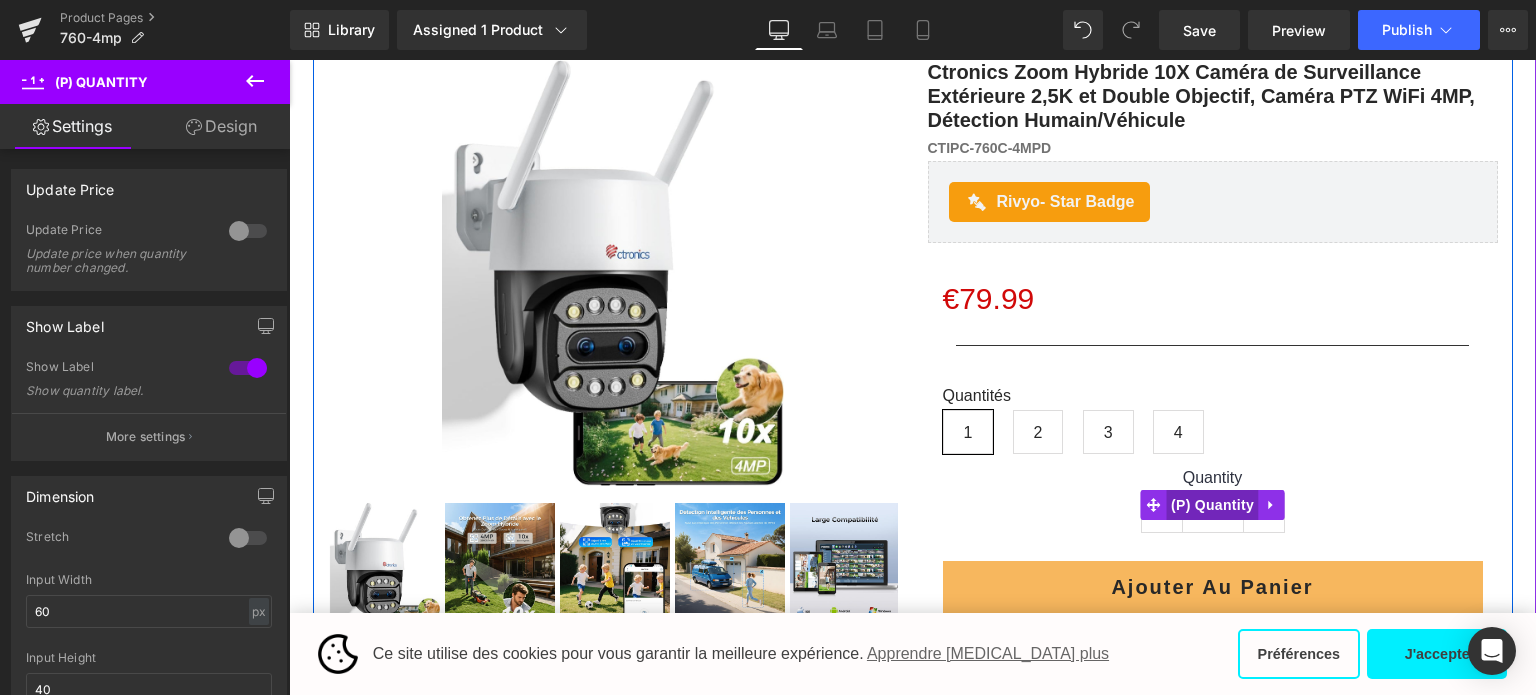 click on "(P) Quantity" at bounding box center [1212, 505] 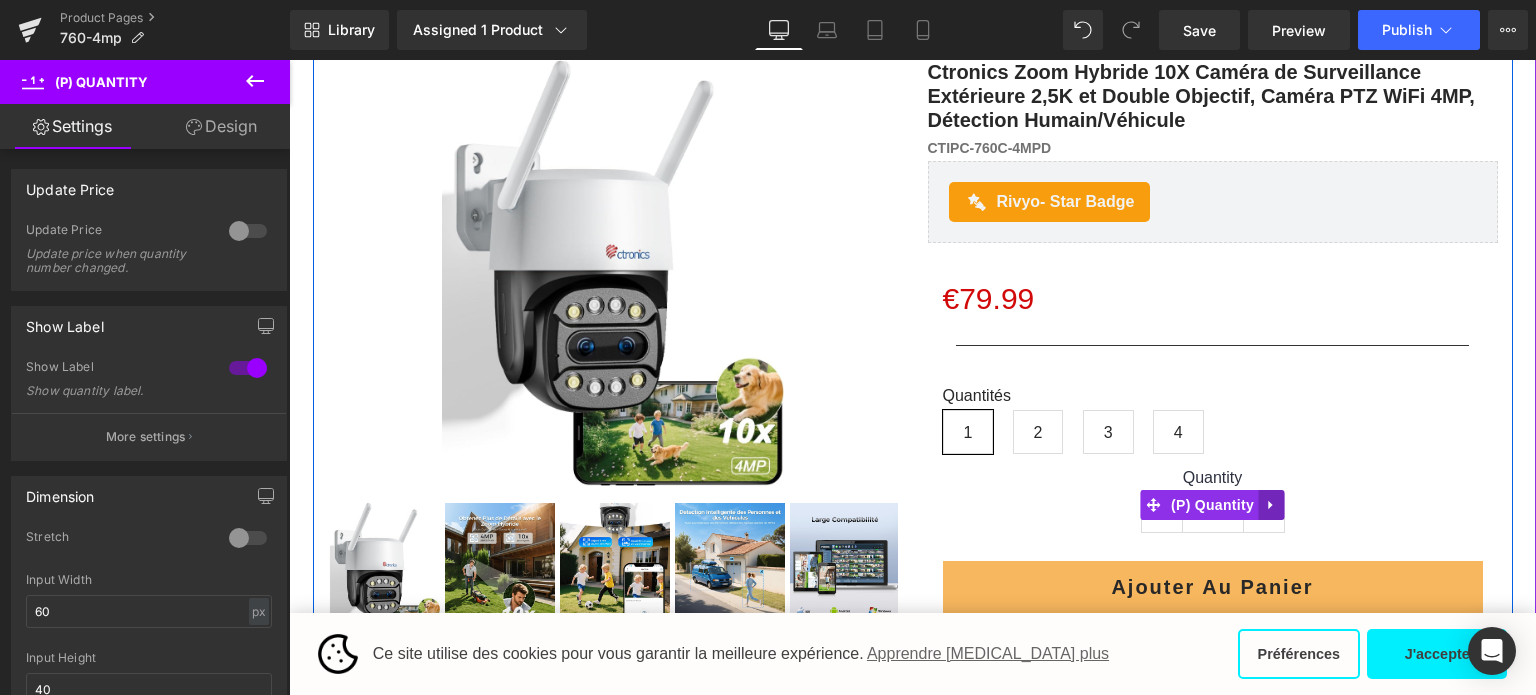 click 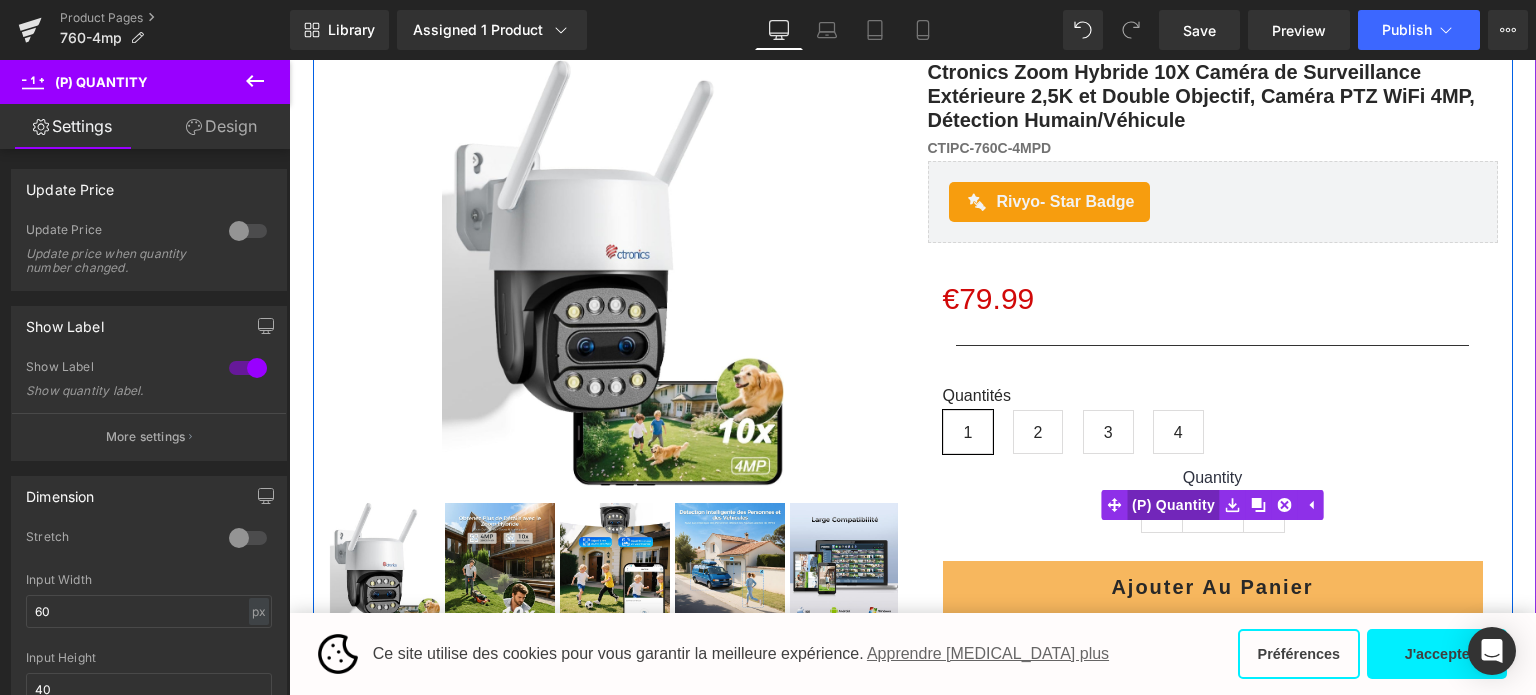 click on "(P) Quantity" at bounding box center (1173, 505) 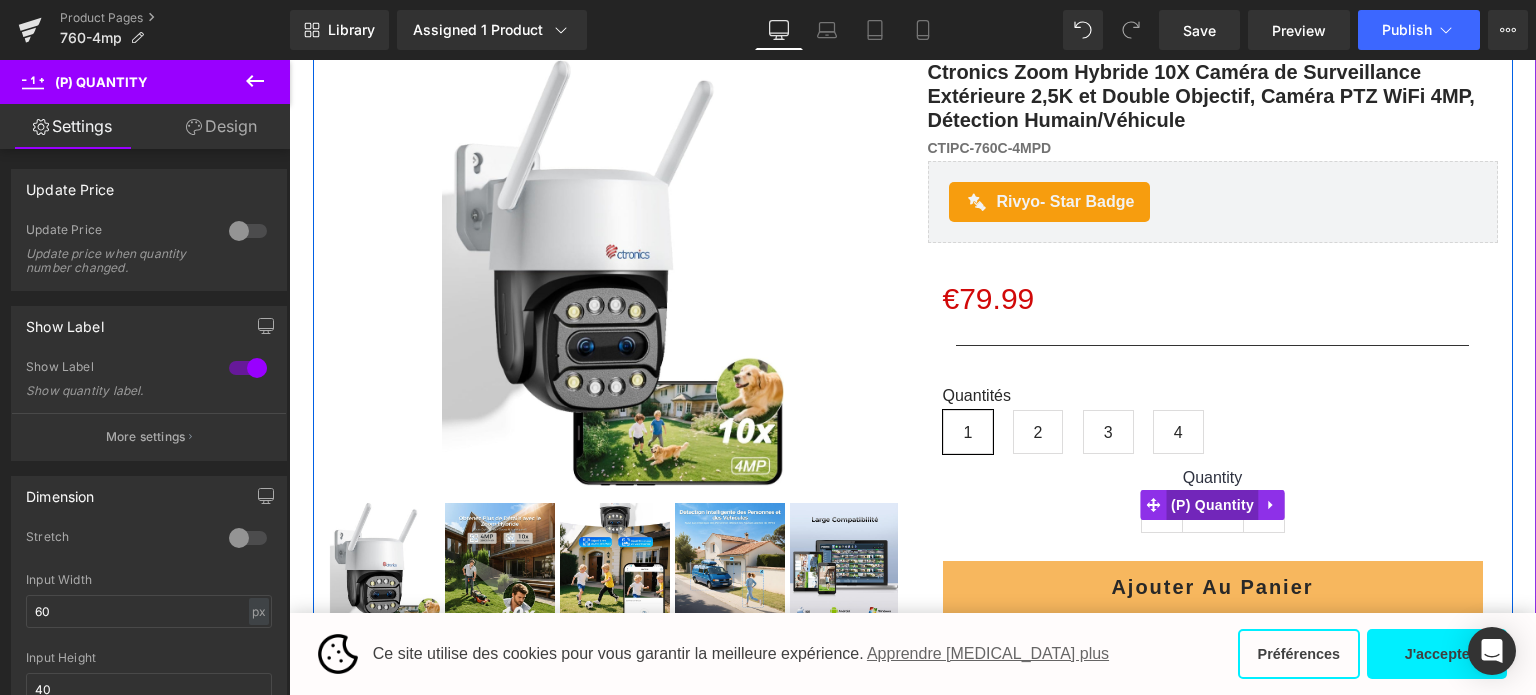 click on "(P) Quantity" at bounding box center [1212, 505] 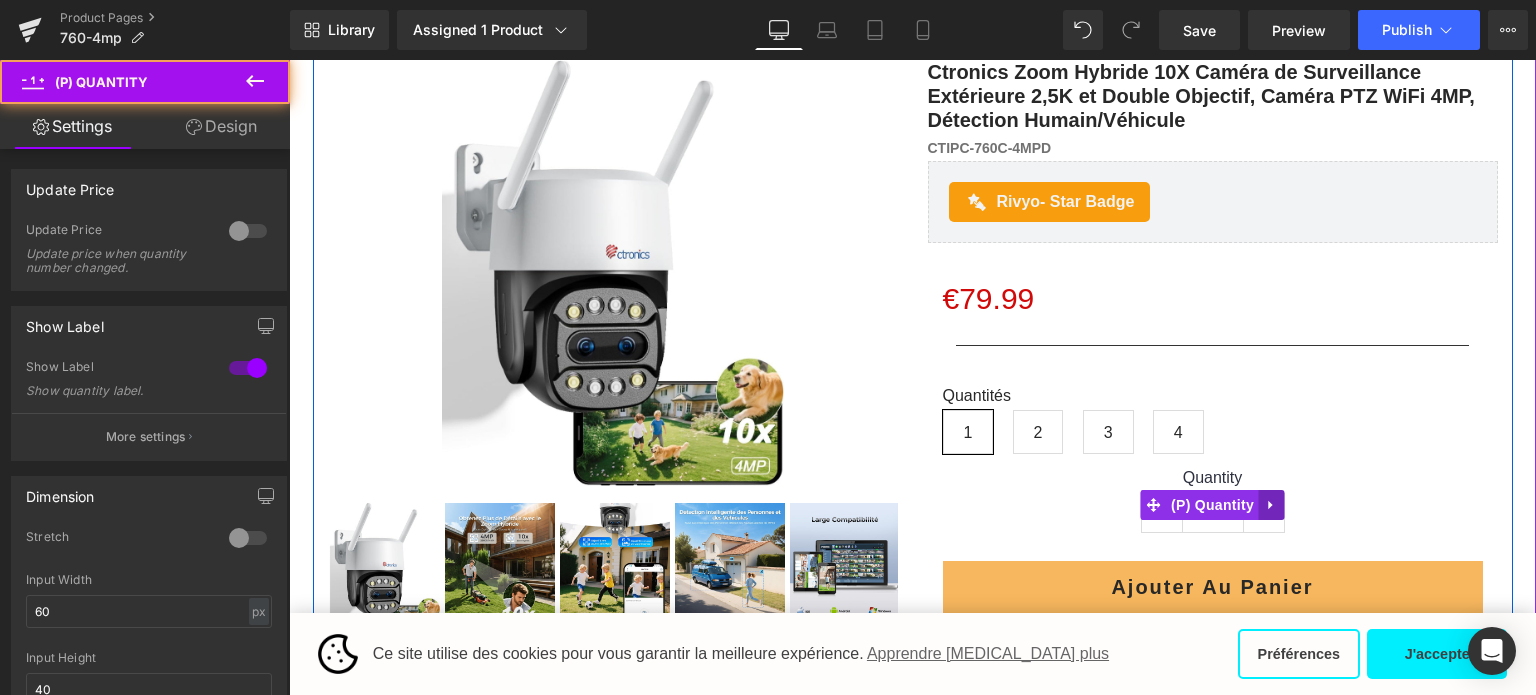 click 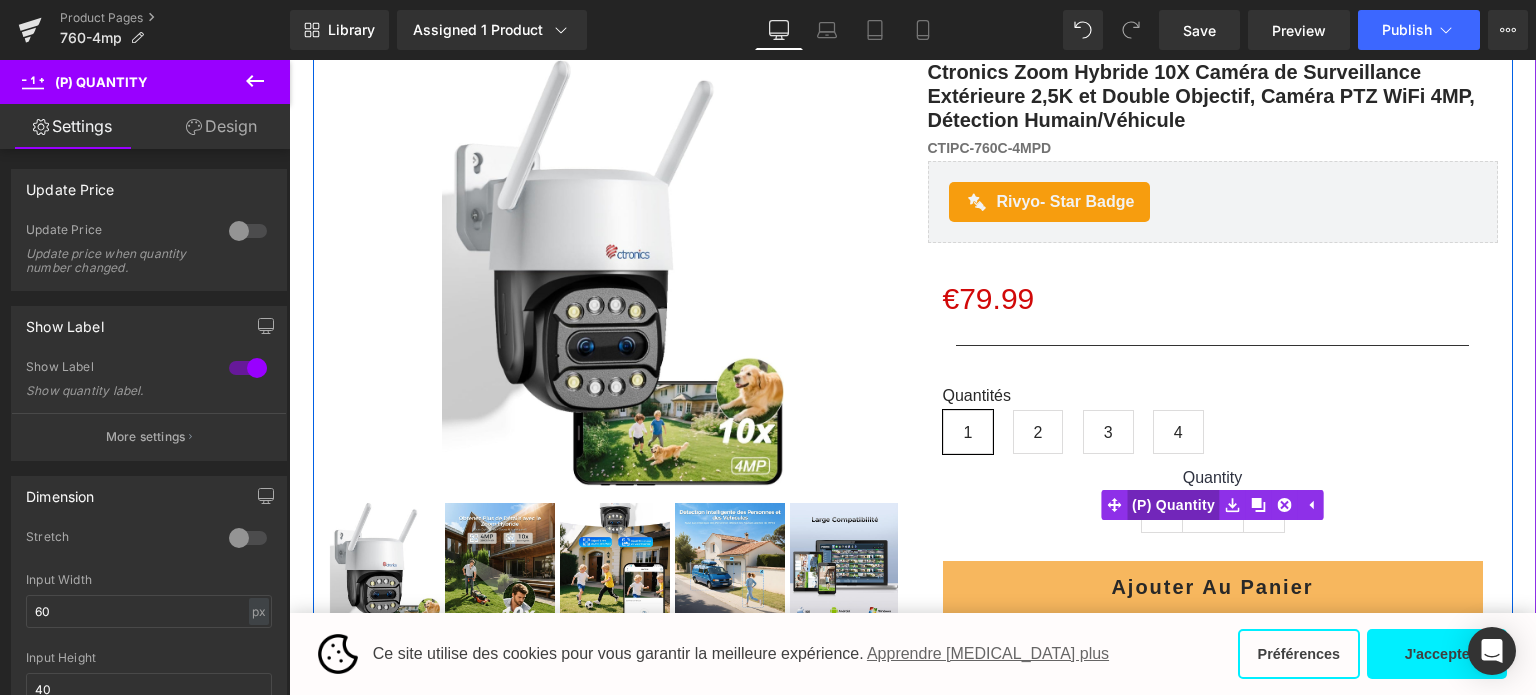 click on "(P) Quantity" at bounding box center (1173, 505) 